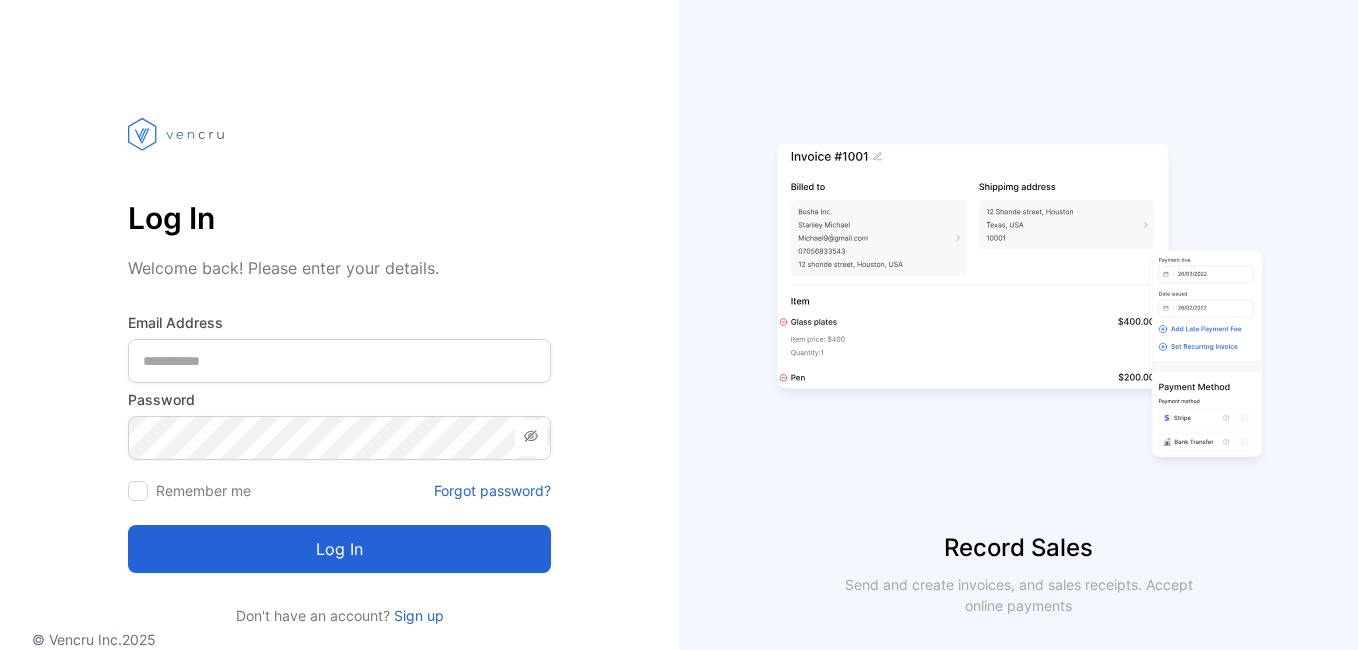 scroll, scrollTop: 0, scrollLeft: 0, axis: both 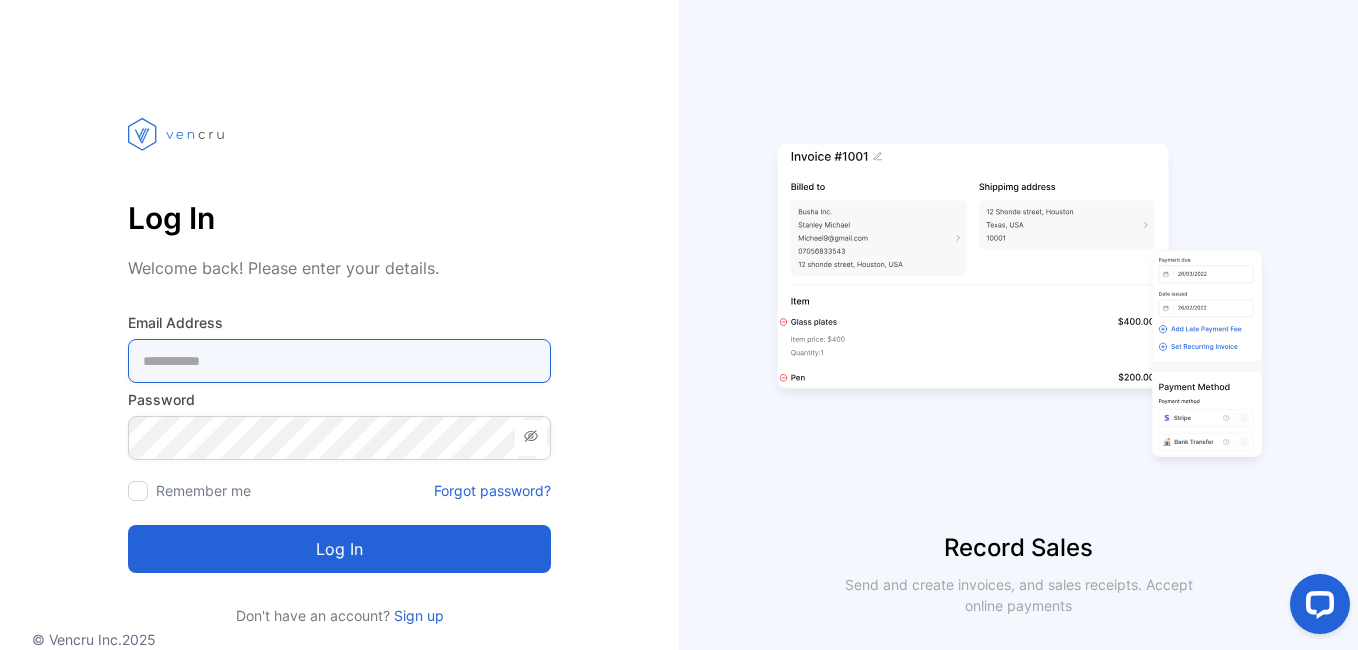 type on "**********" 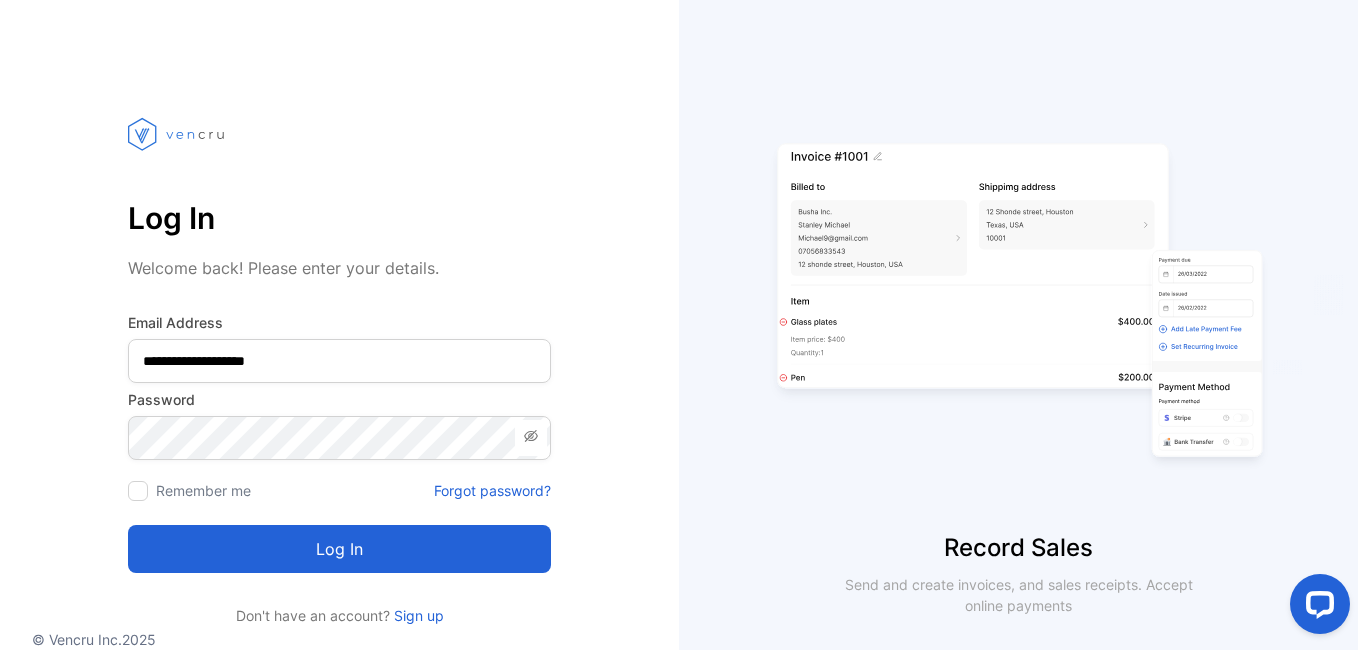 click on "Log in" at bounding box center [339, 549] 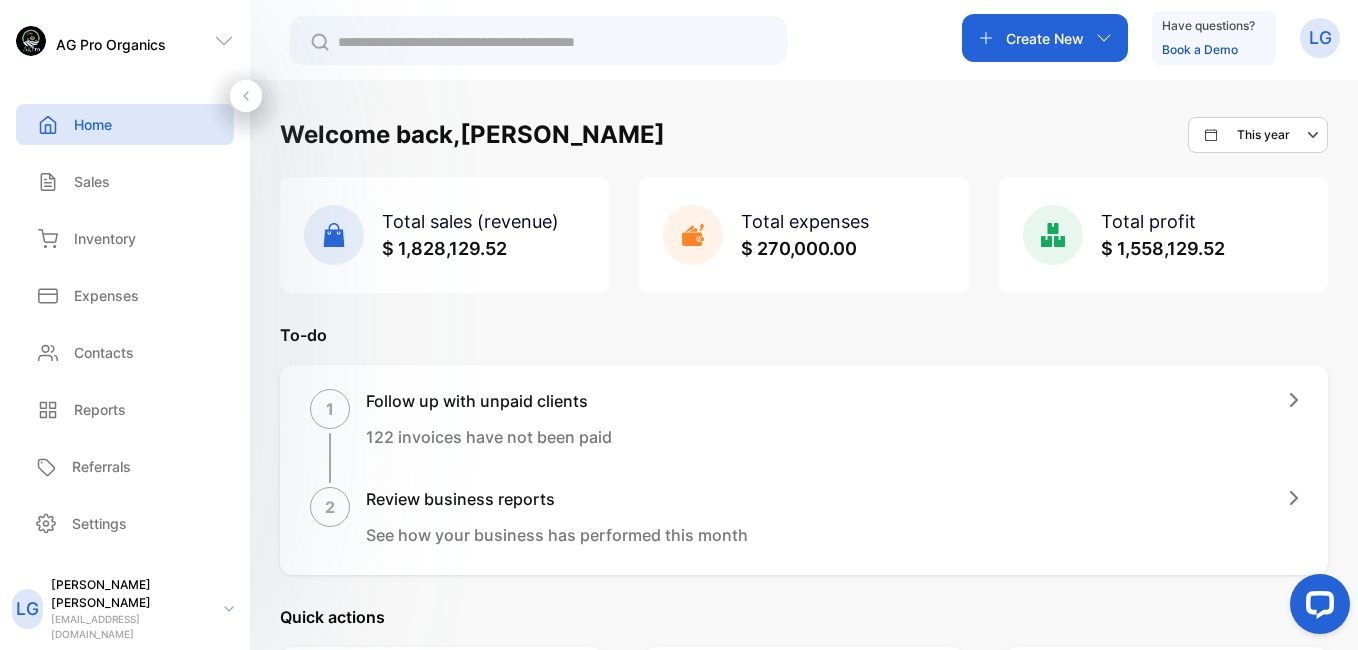 scroll, scrollTop: 569, scrollLeft: 0, axis: vertical 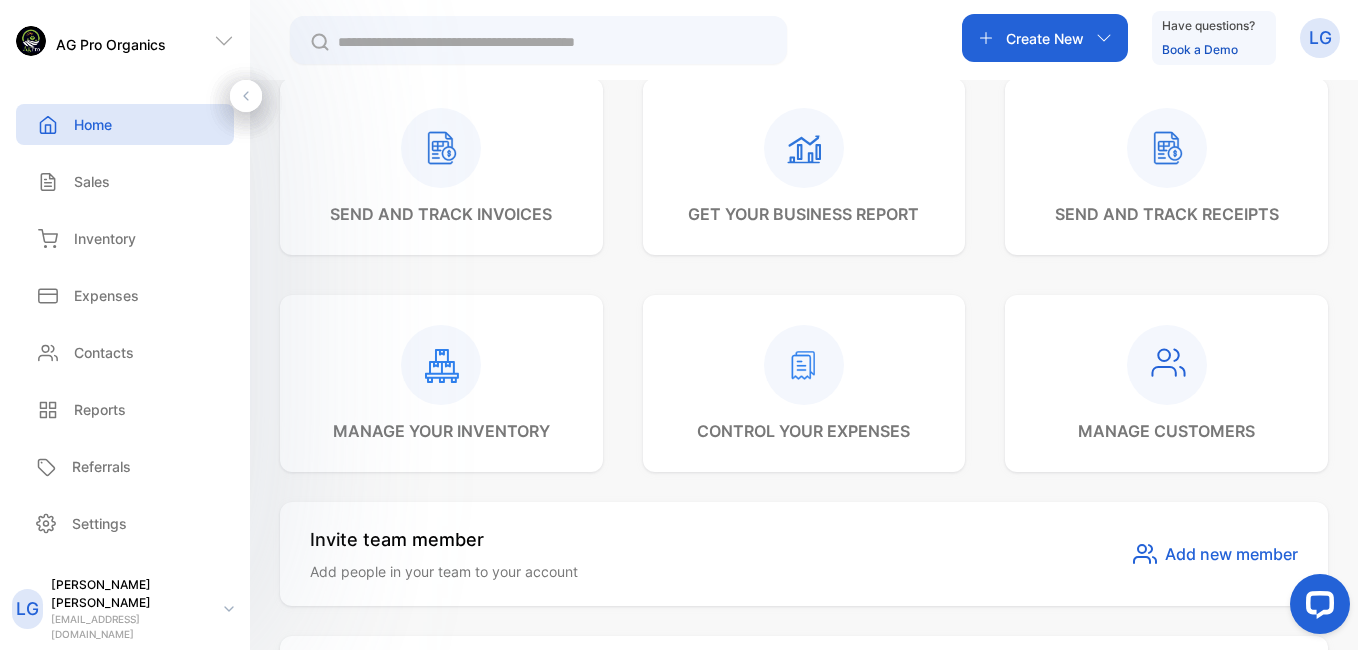 click on "Create New" at bounding box center [1045, 38] 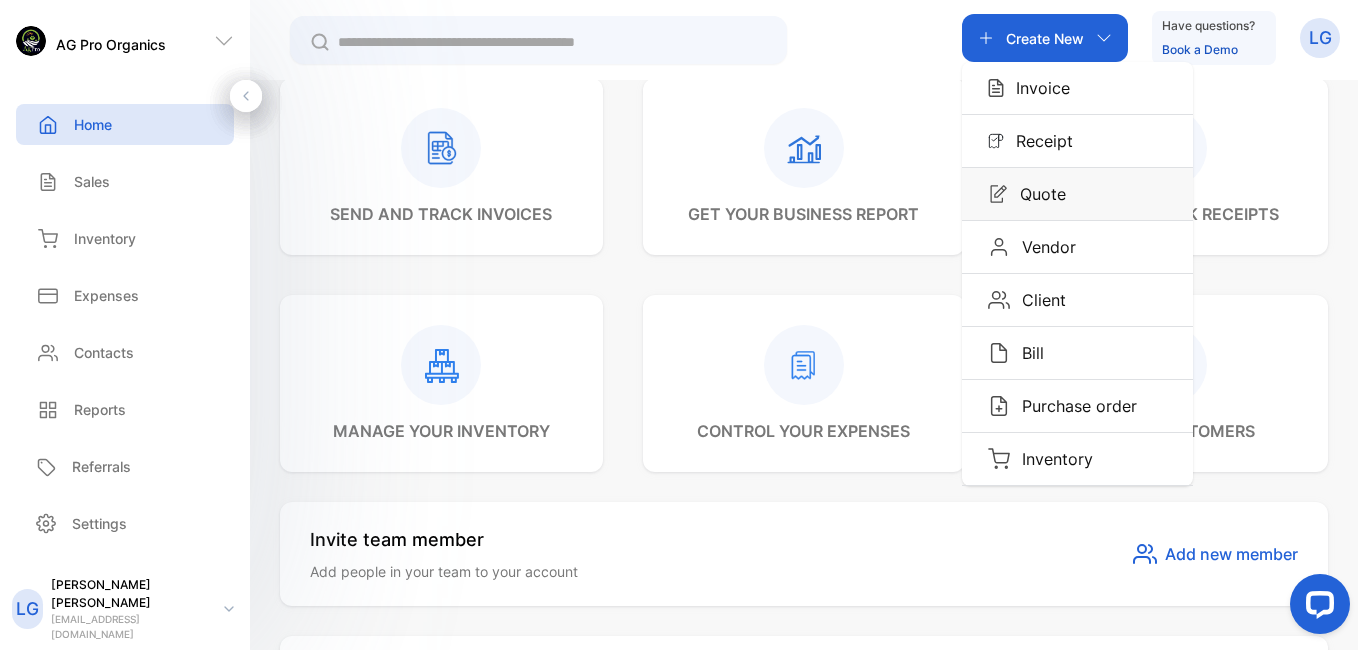 click on "Quote" at bounding box center (1037, 194) 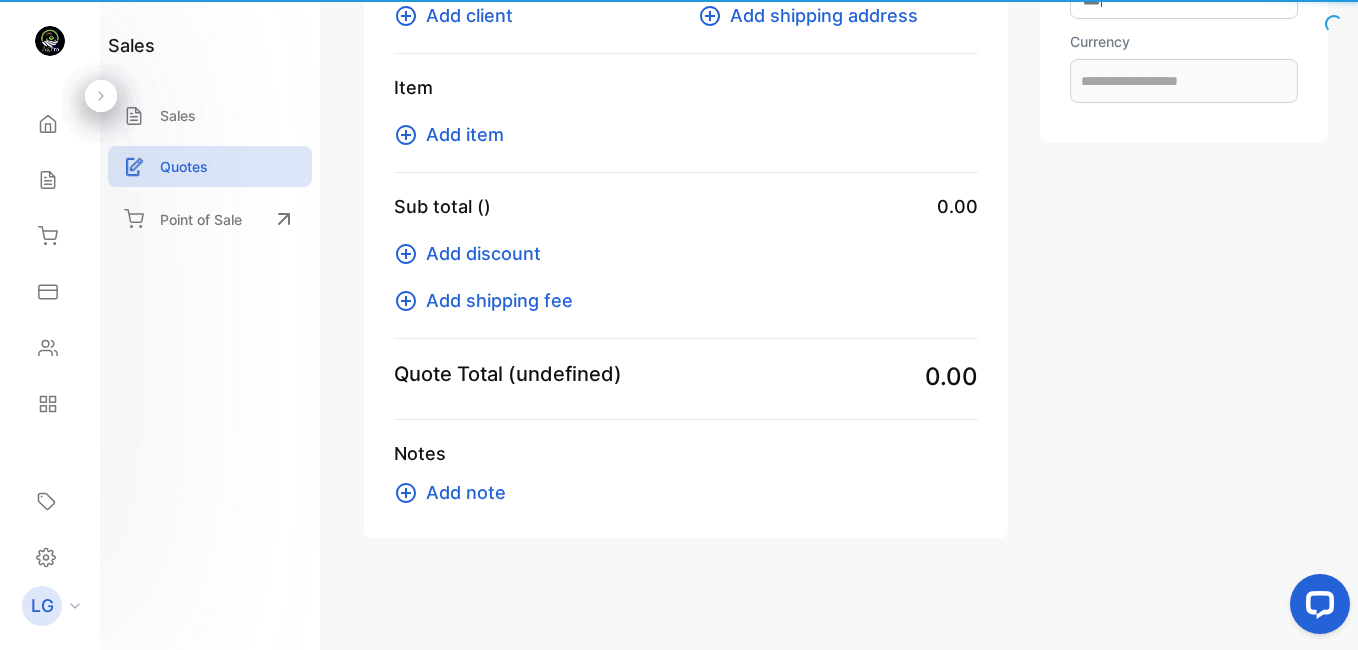 type on "**********" 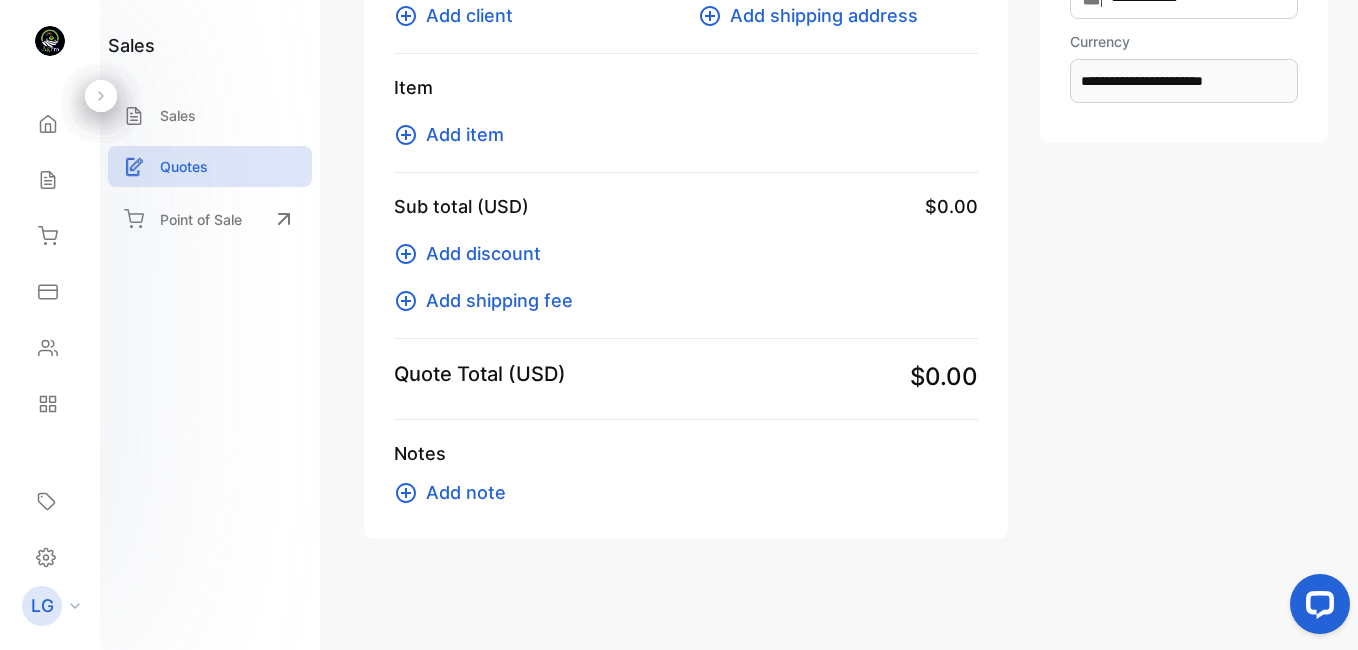 scroll, scrollTop: 257, scrollLeft: 0, axis: vertical 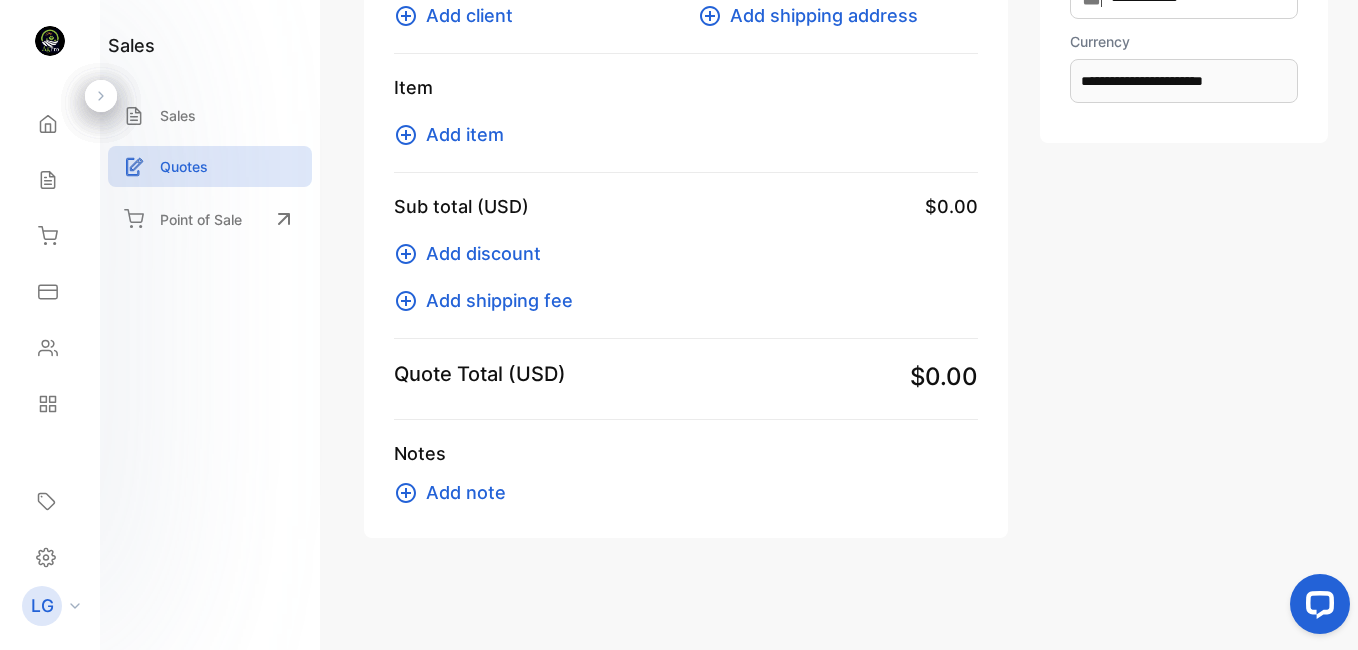 click on "Add client" at bounding box center (469, 15) 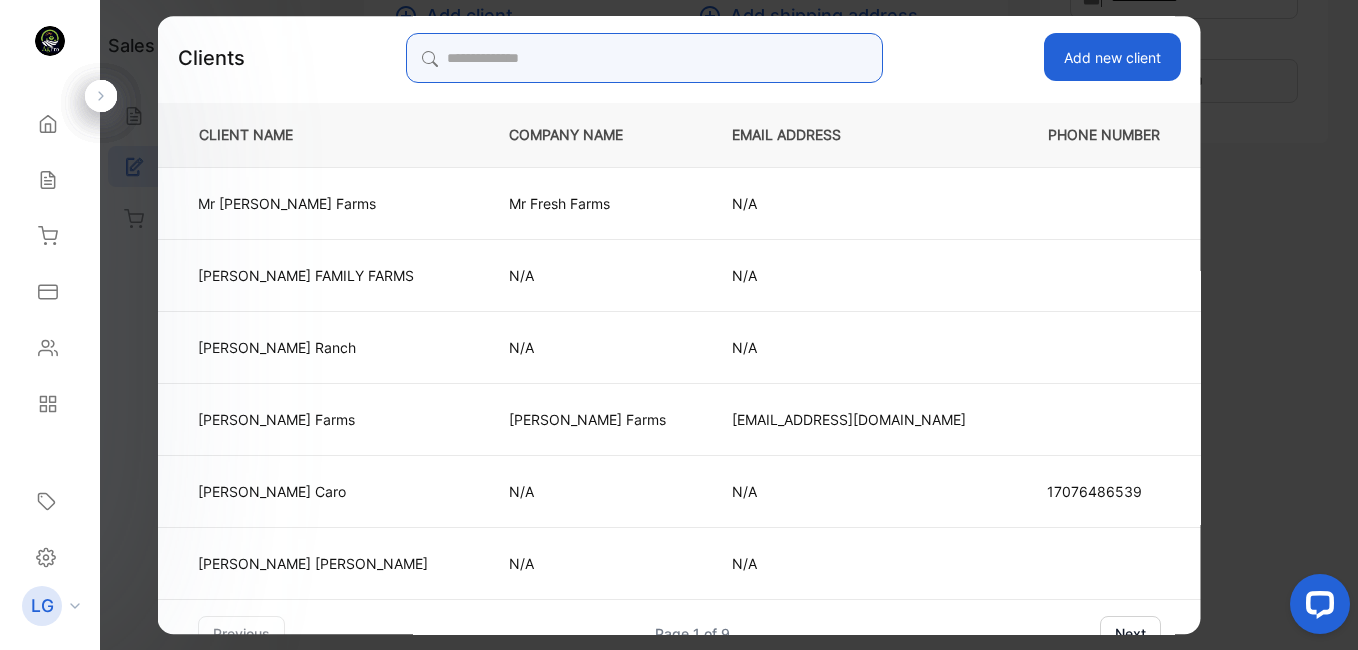 click at bounding box center [644, 58] 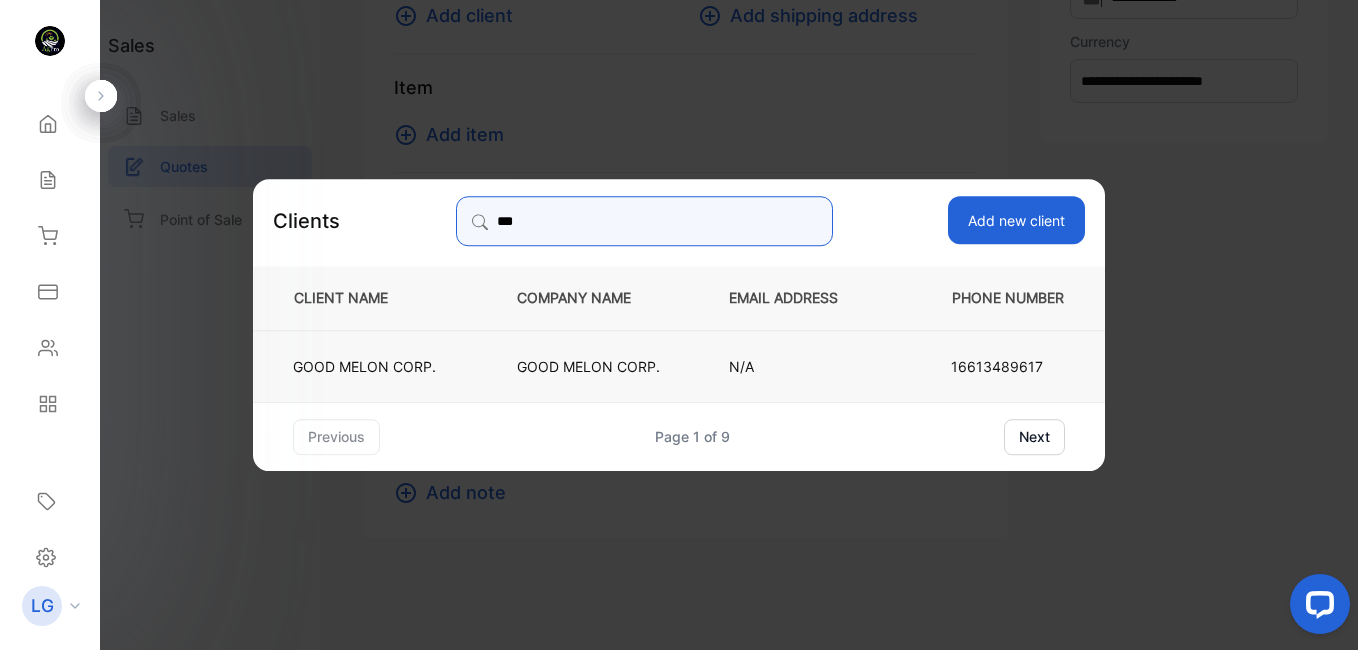 type on "***" 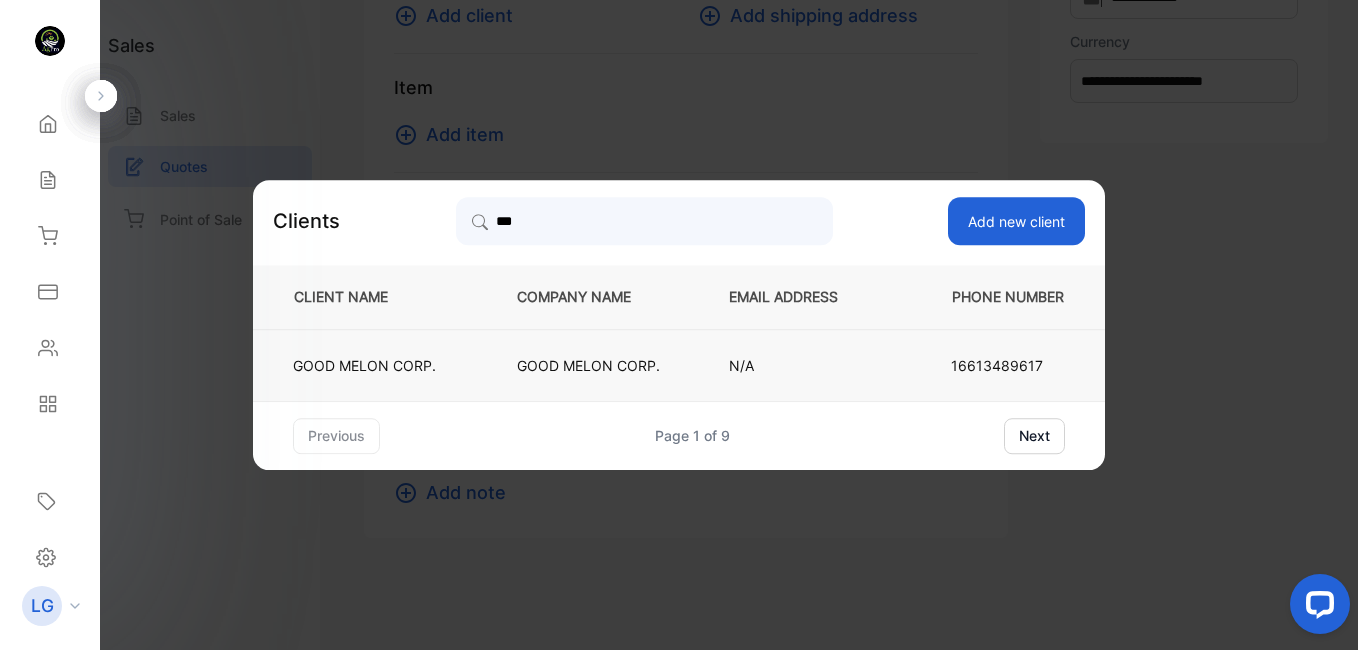 click on "GOOD   MELON CORP." at bounding box center [364, 365] 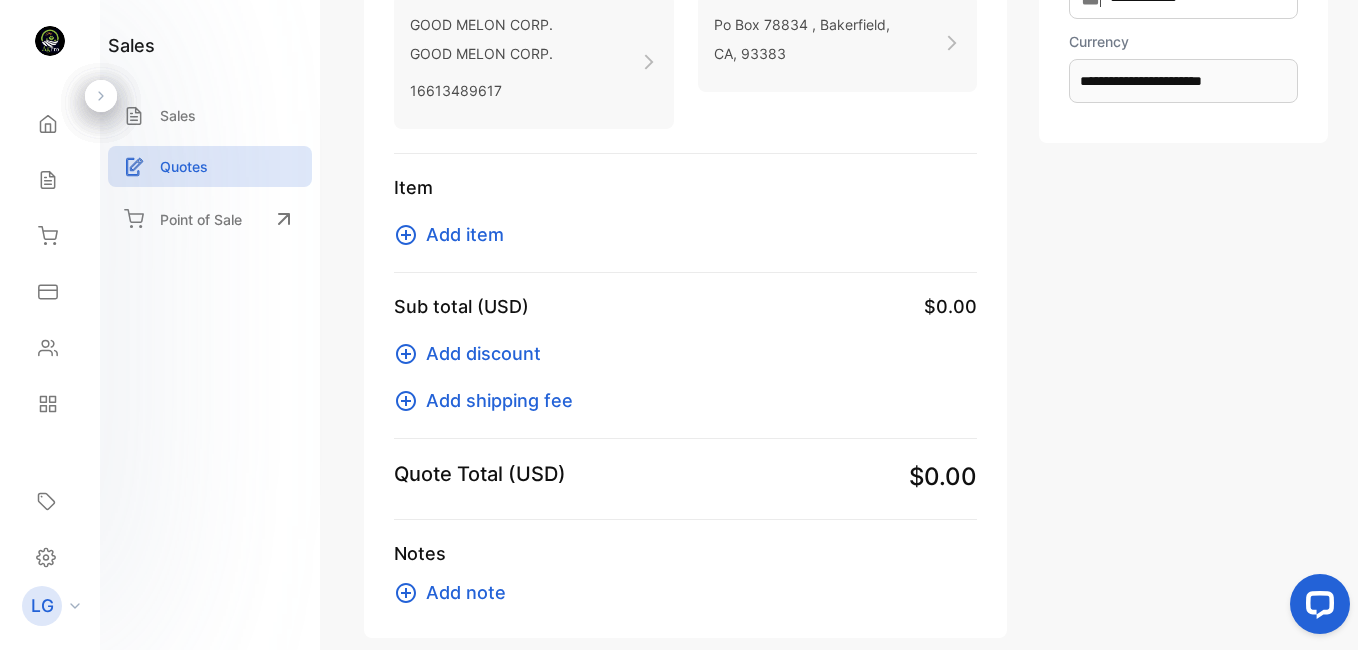 click on "Add item" at bounding box center [465, 234] 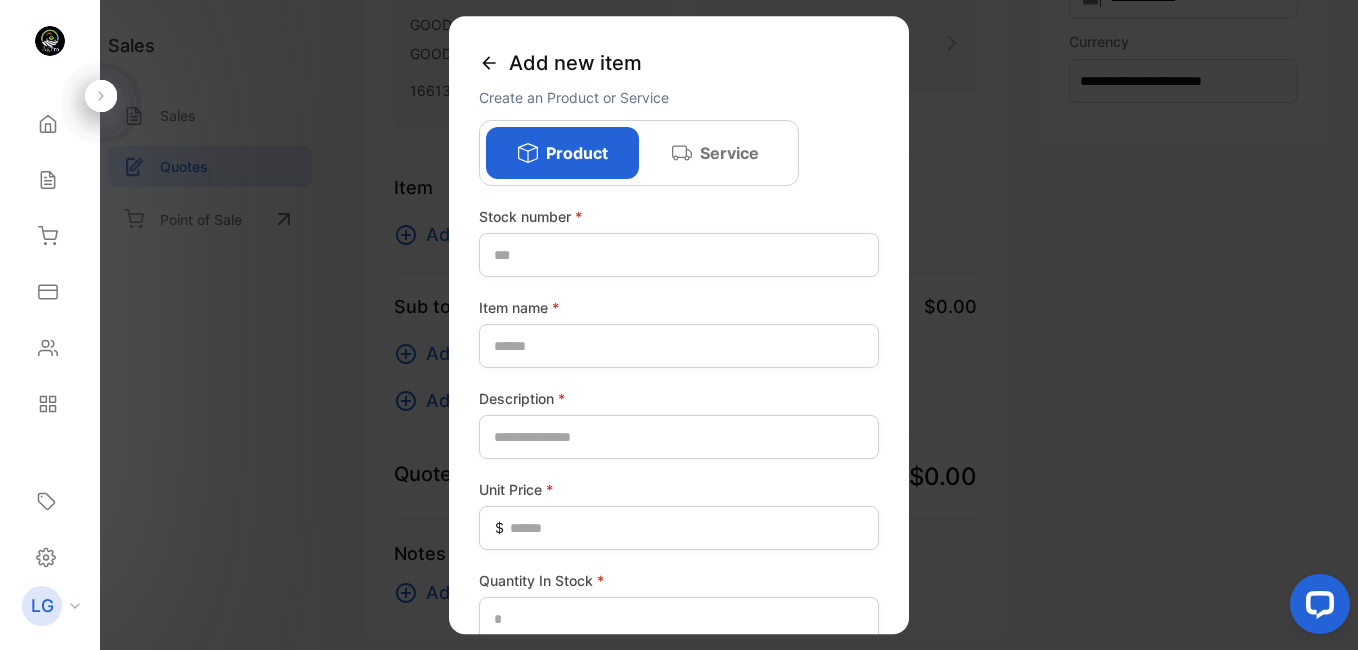 click 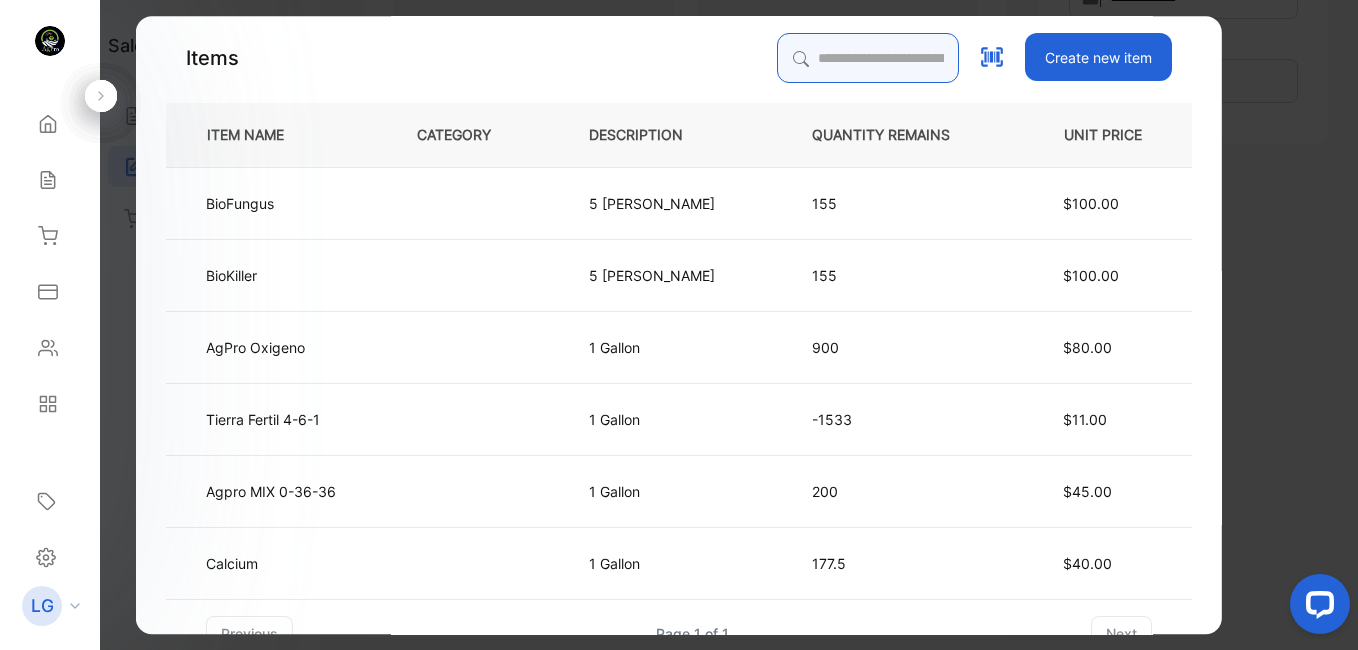 click at bounding box center (868, 58) 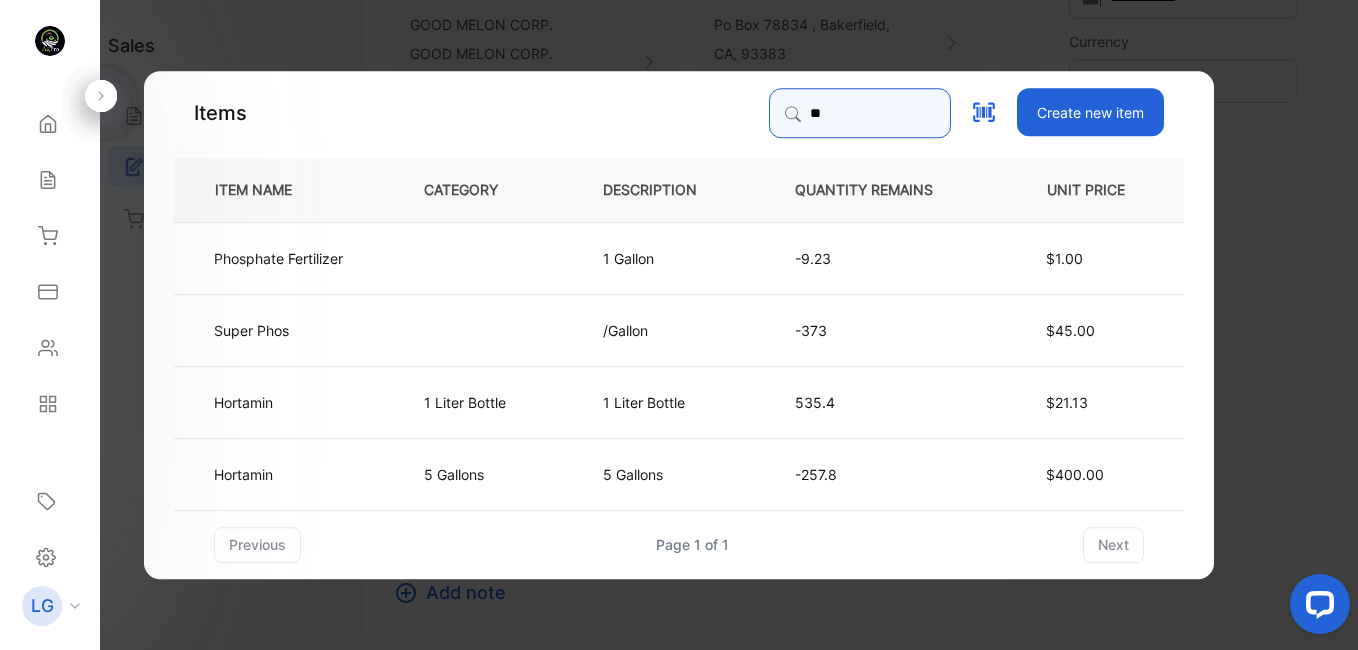 type on "********" 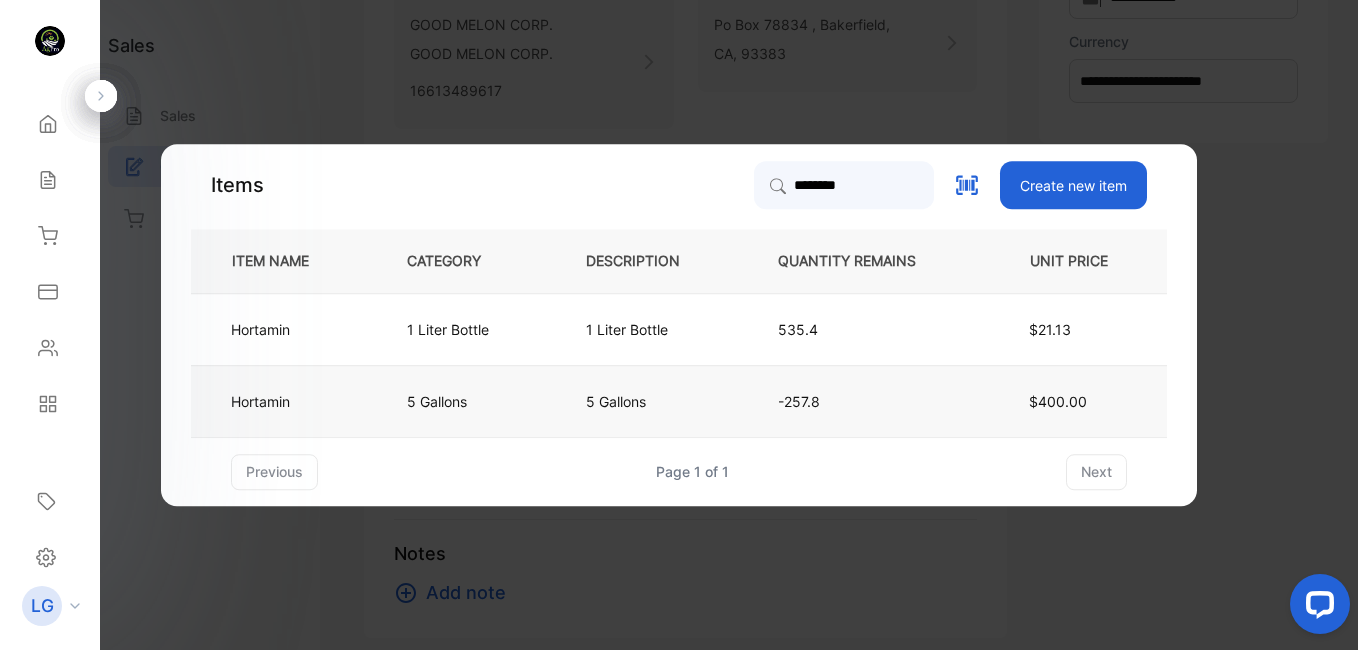 click on "previous Page 1 of 1 next" at bounding box center [679, 472] 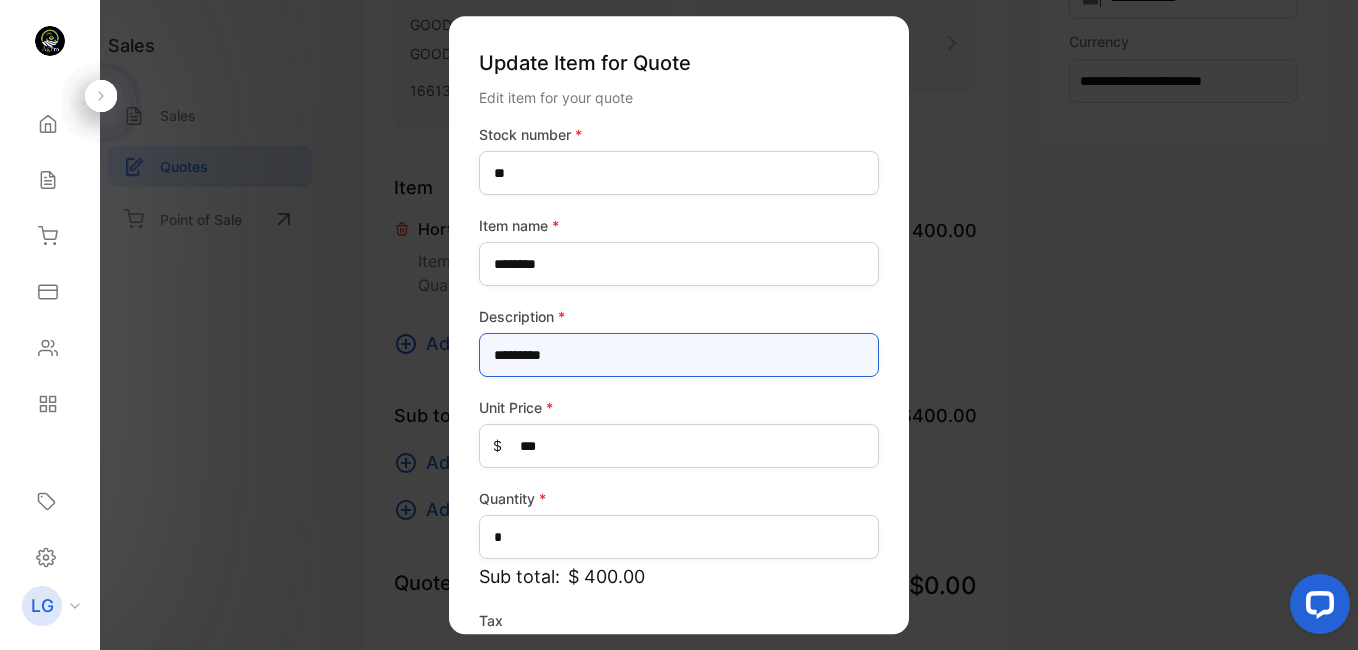 click on "*********" at bounding box center [679, 355] 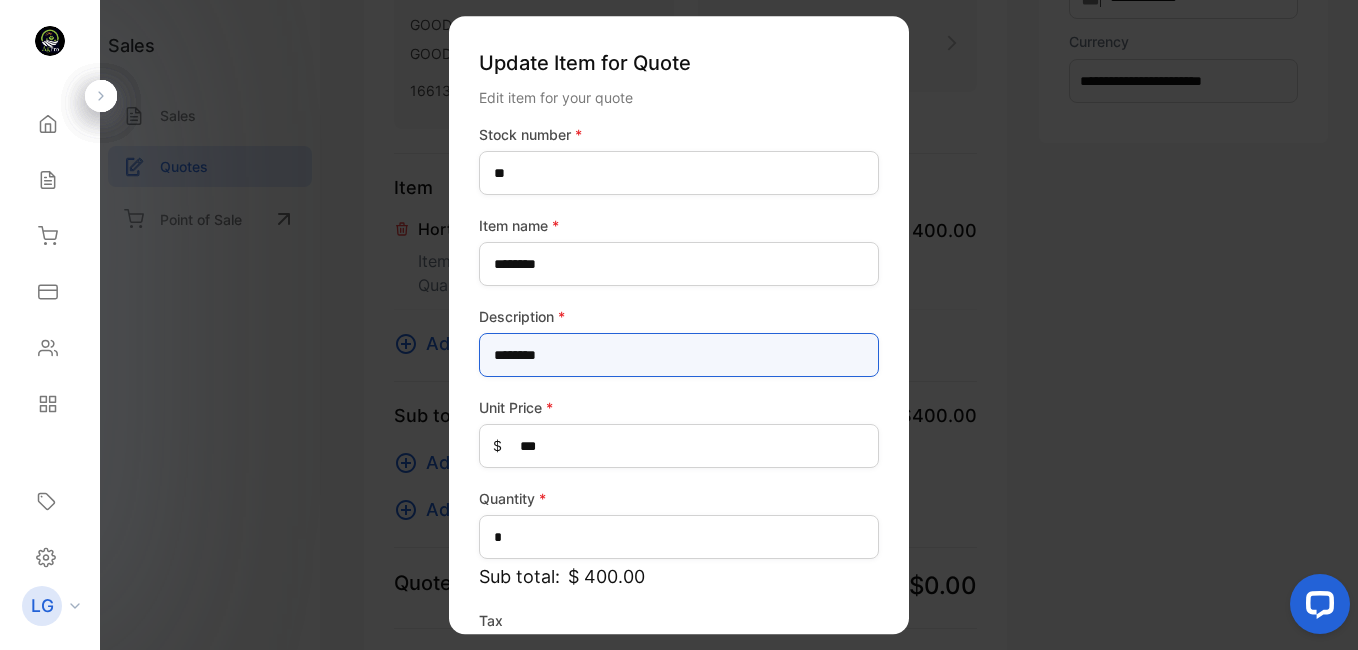 type on "********" 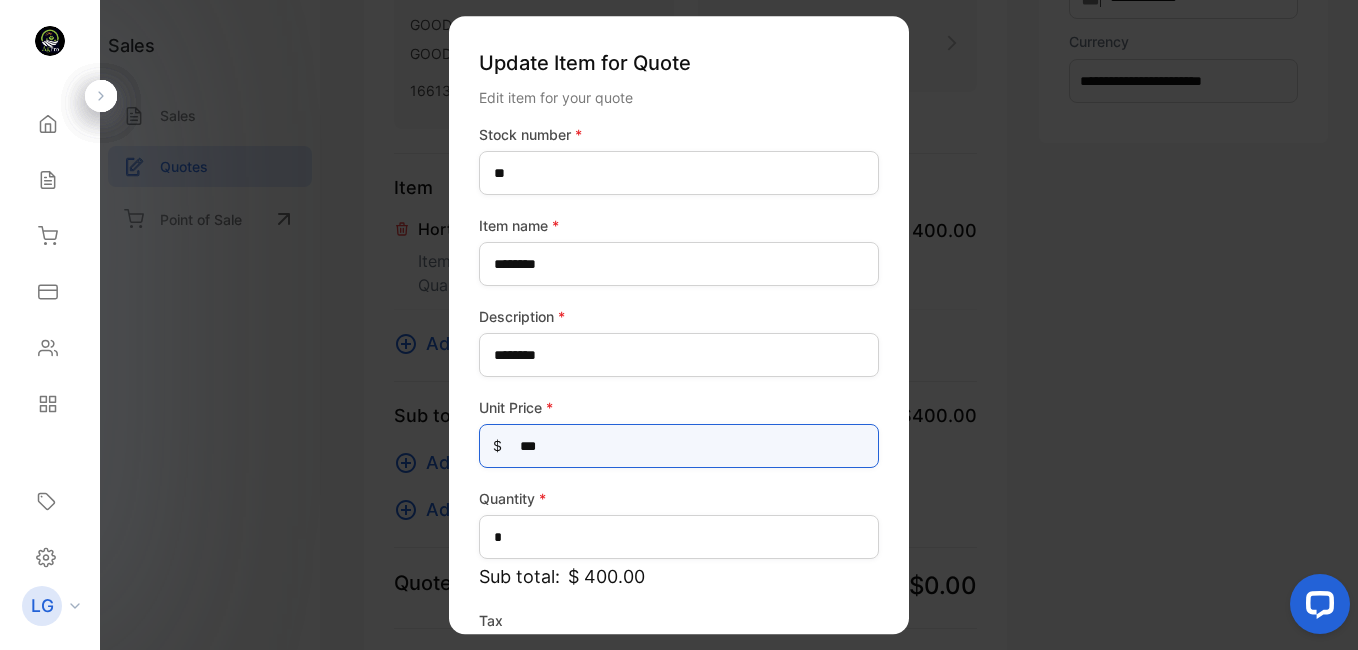 click on "***" at bounding box center [679, 446] 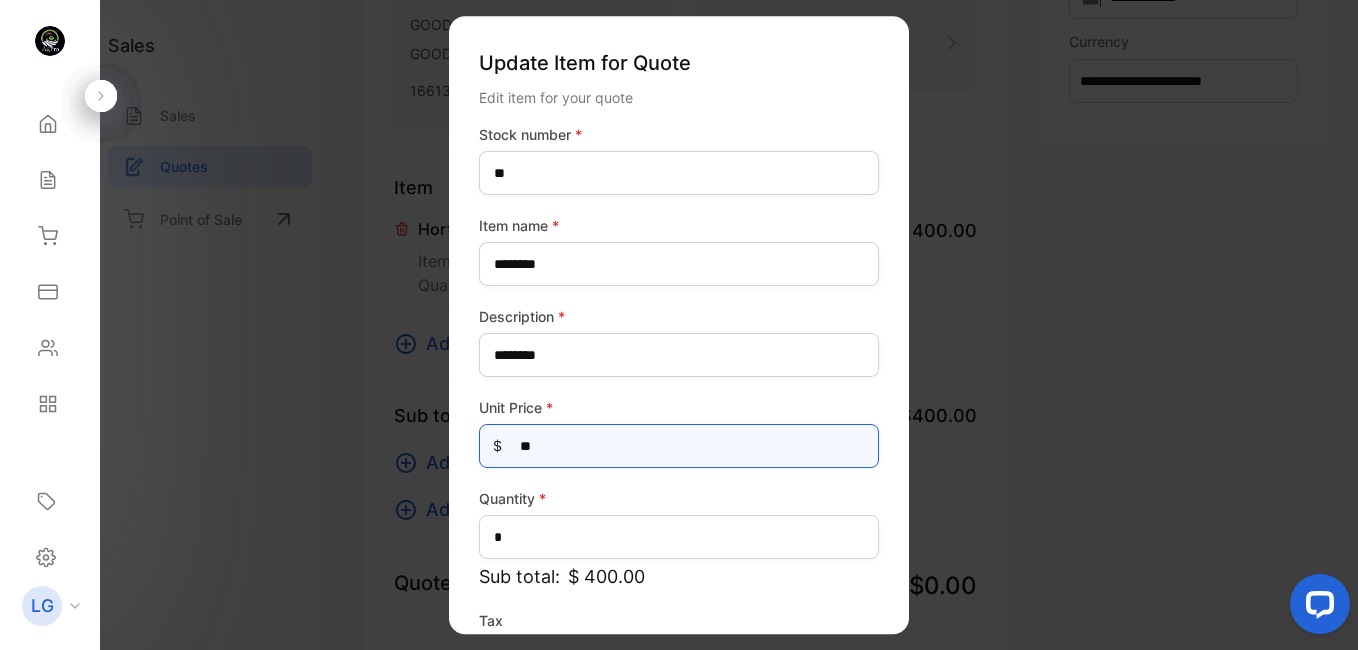 type on "*" 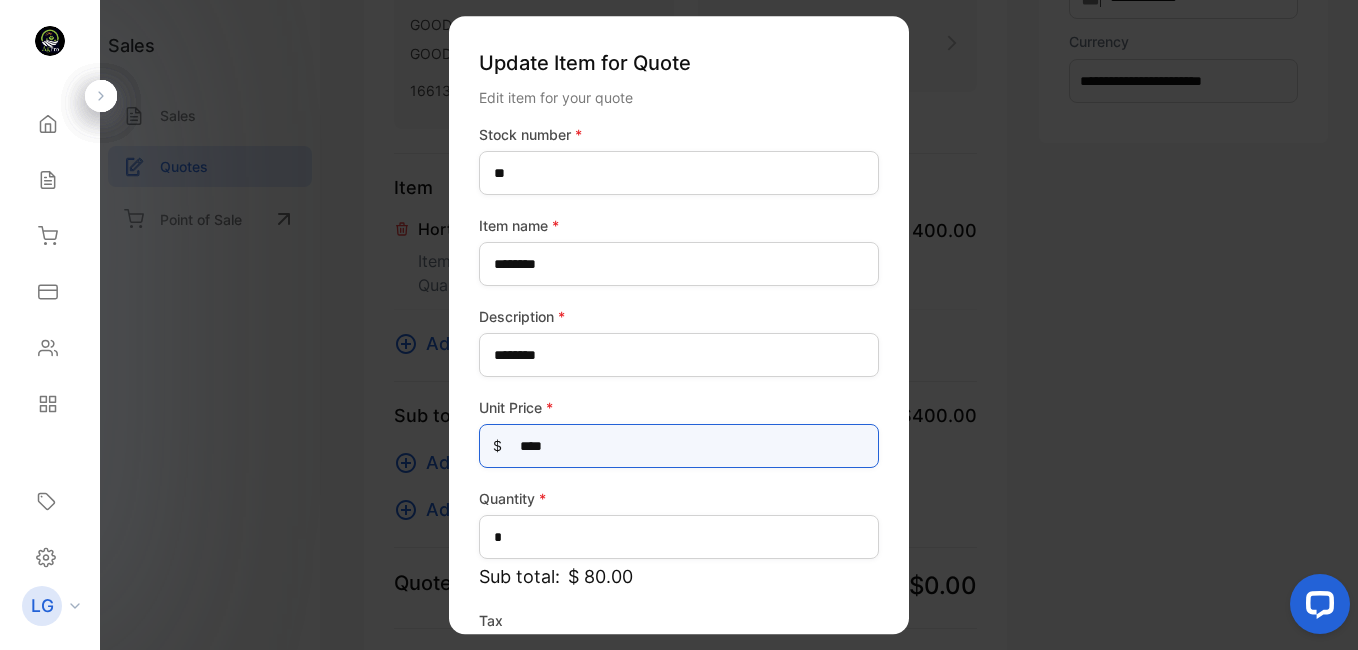 type on "****" 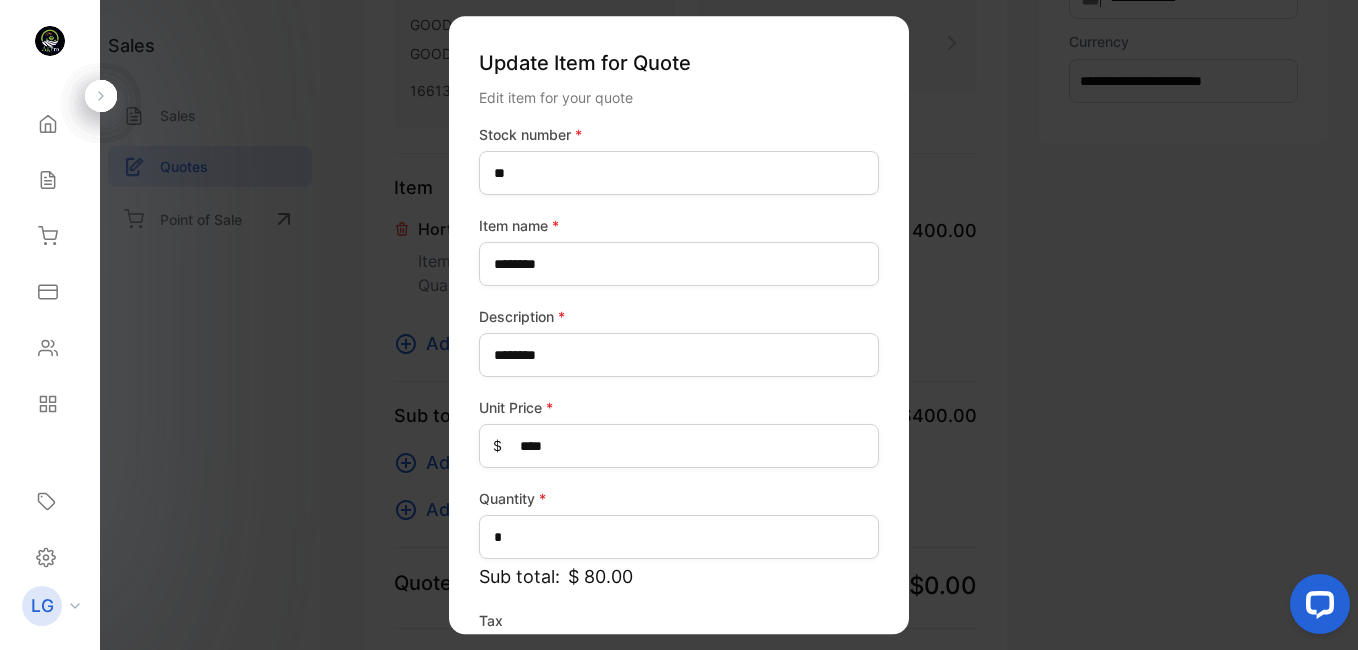click on "Sub total: $ 80.00" at bounding box center (679, 576) 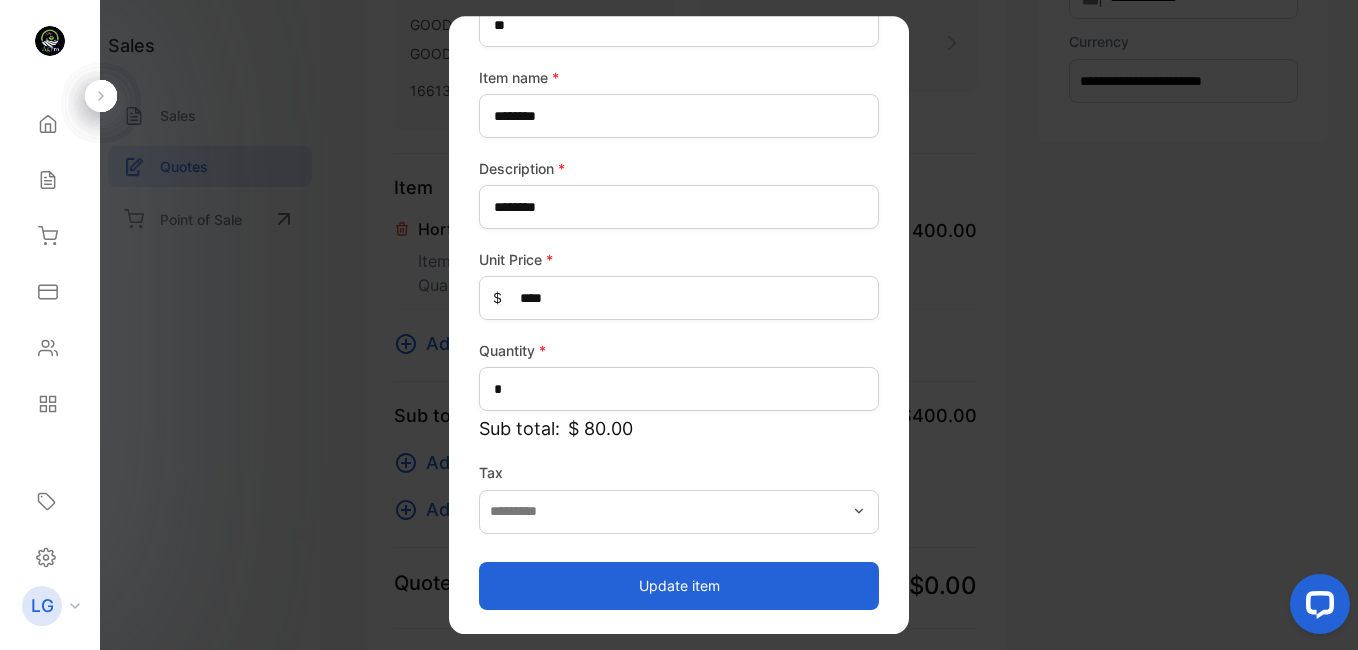 click on "Update item" at bounding box center (679, 586) 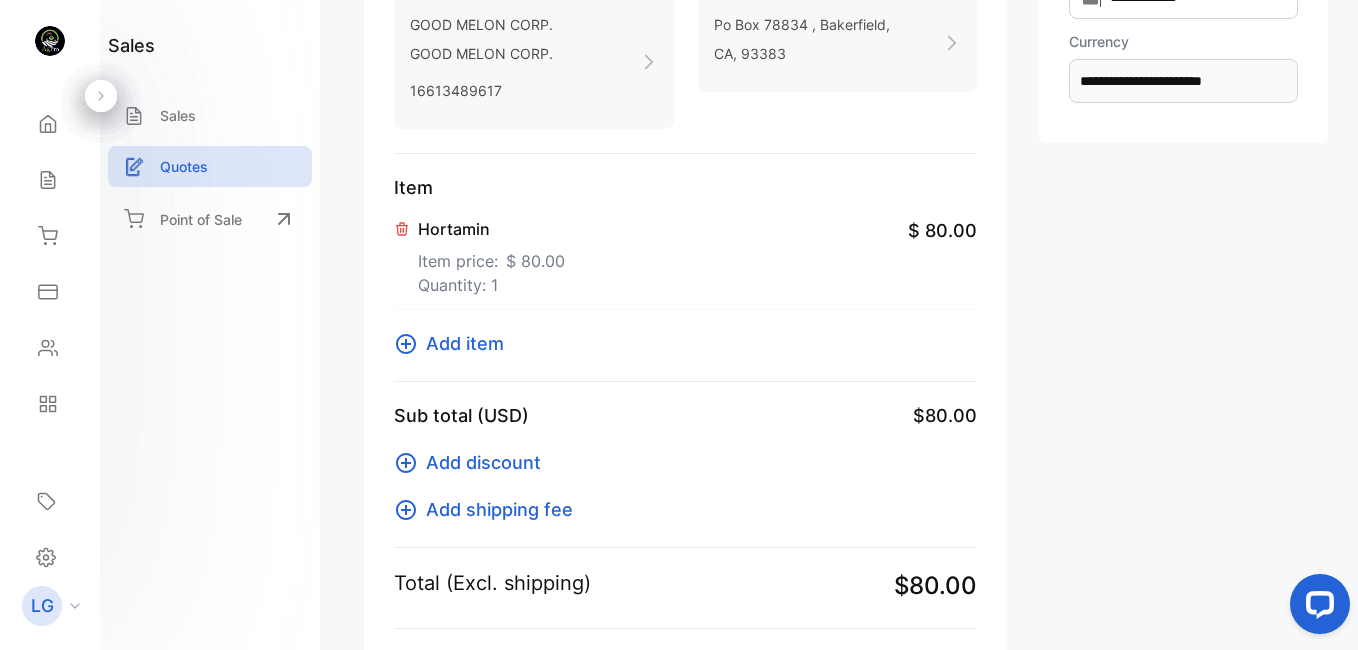 click on "Add item" at bounding box center (465, 343) 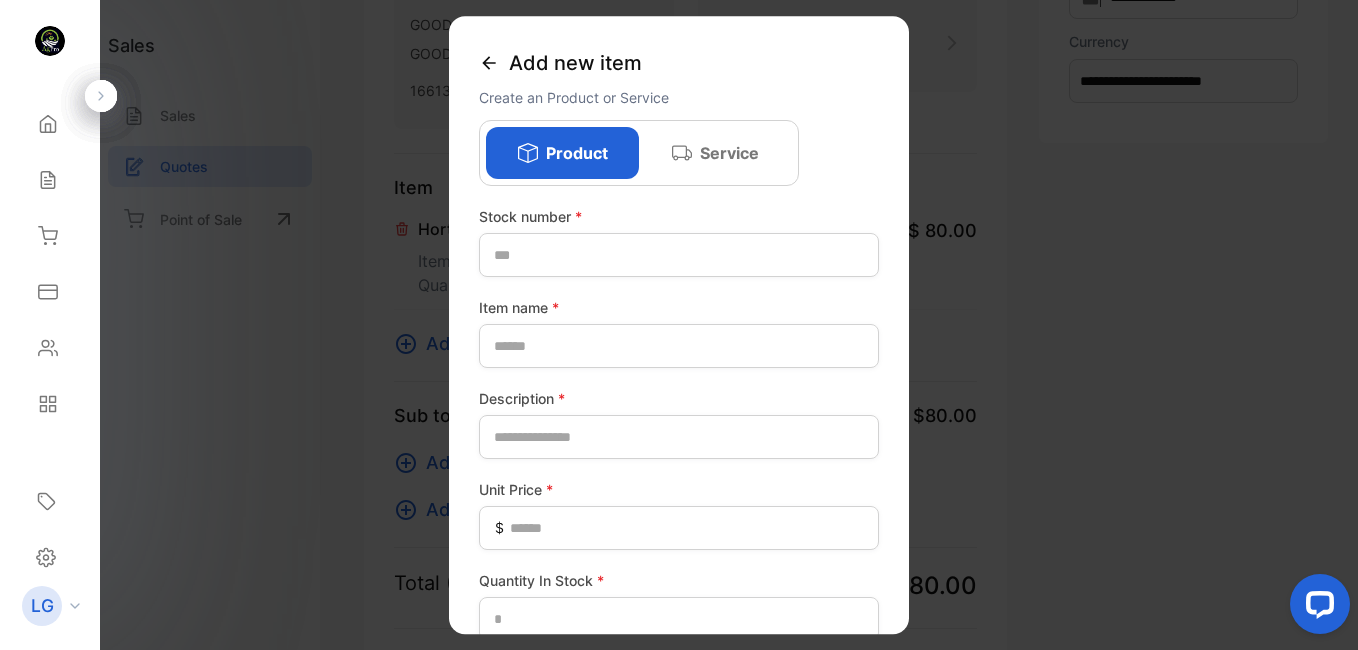 click 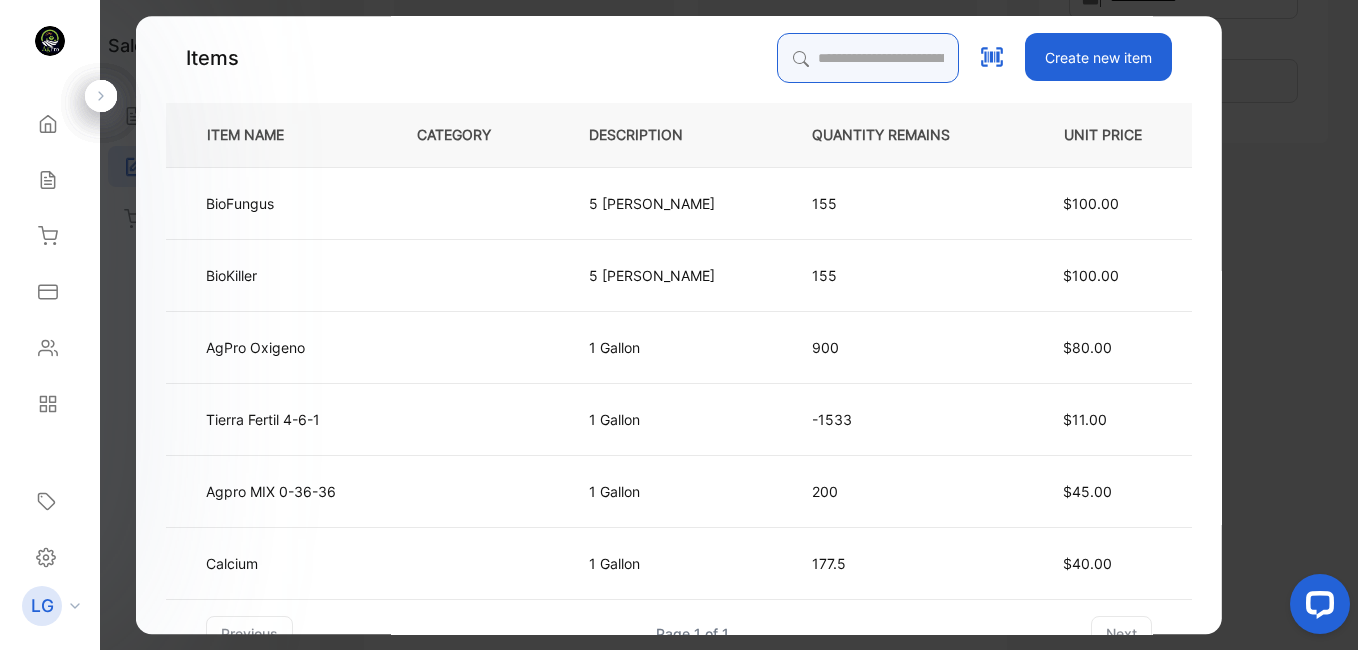 click at bounding box center (868, 58) 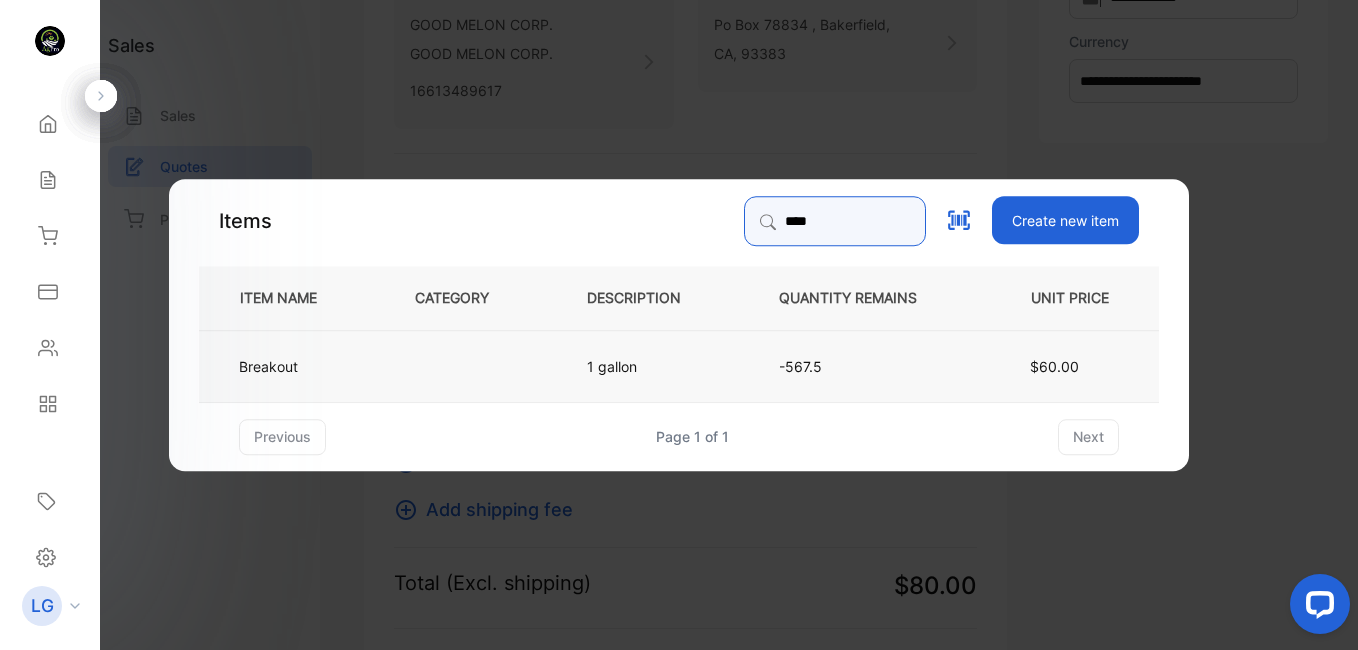 type on "****" 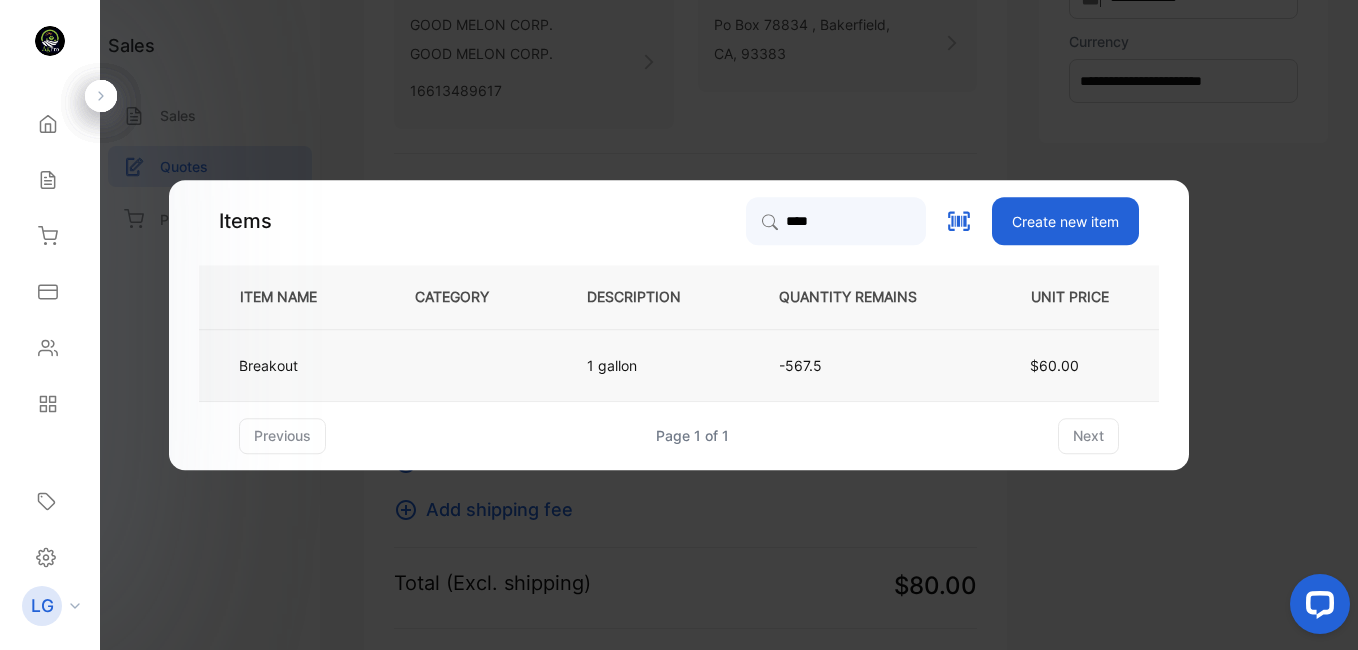 click at bounding box center (468, 365) 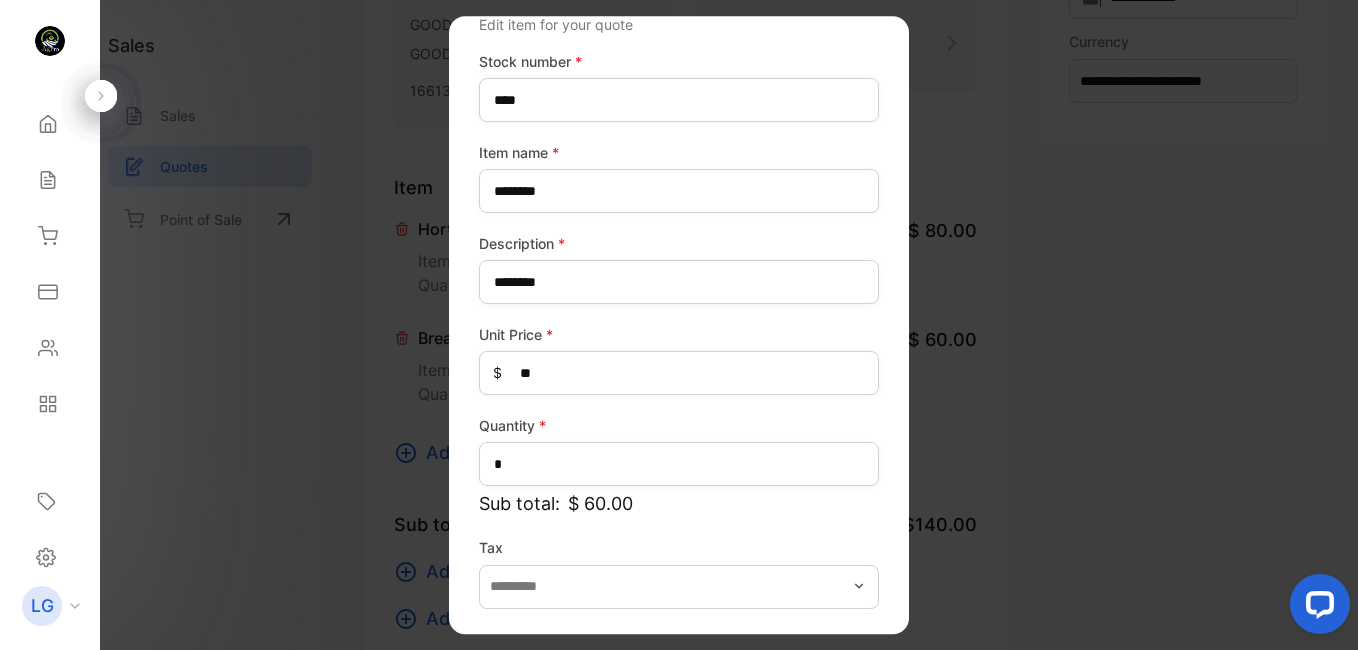 scroll, scrollTop: 148, scrollLeft: 0, axis: vertical 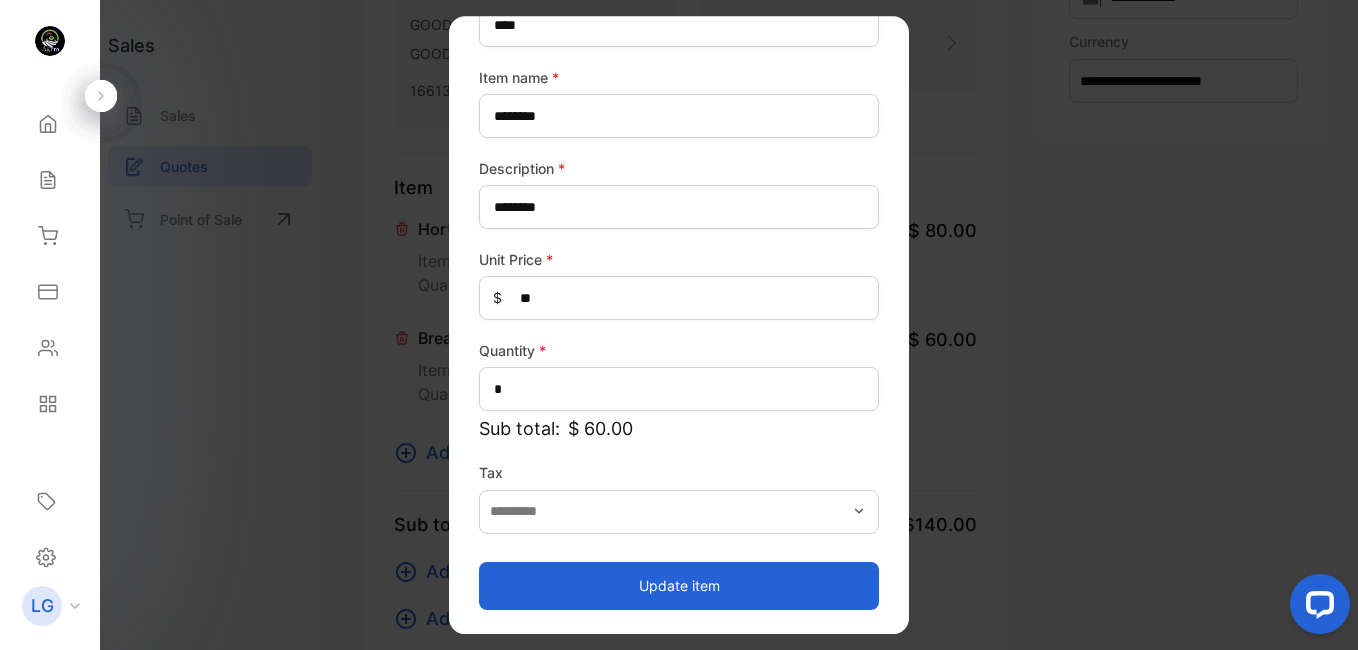 click on "Update item" at bounding box center [679, 586] 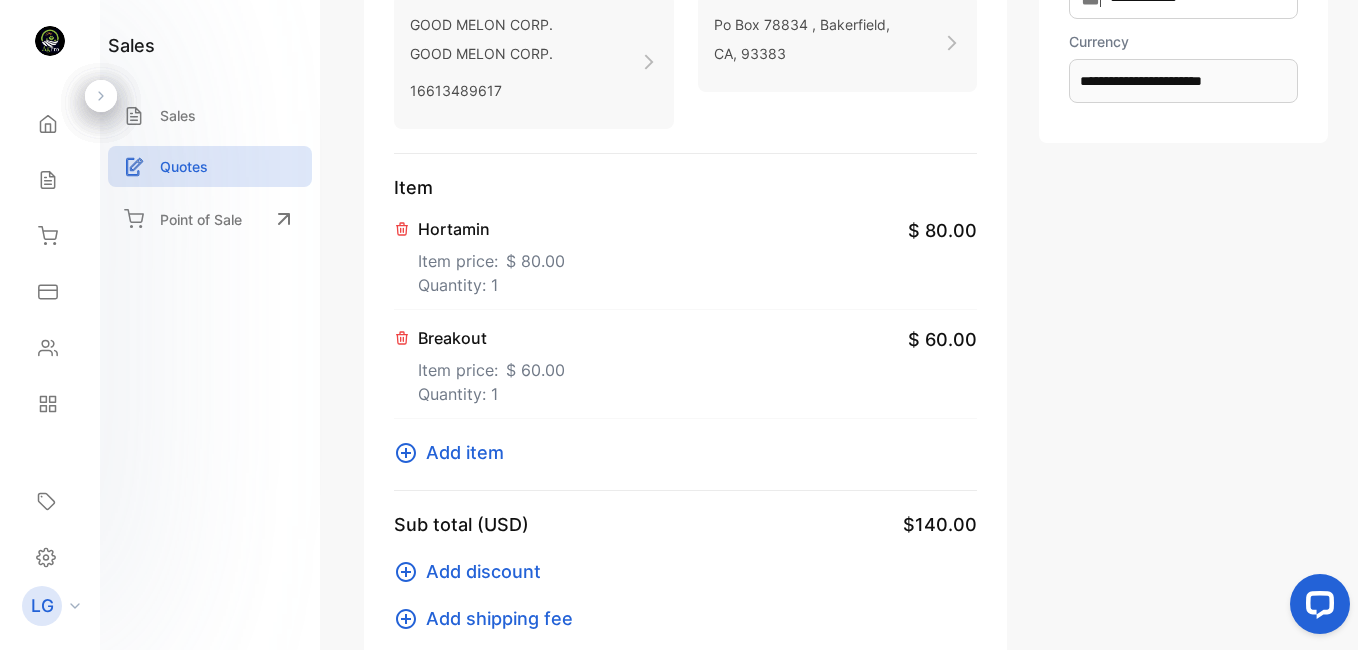 click on "Add item" at bounding box center (465, 452) 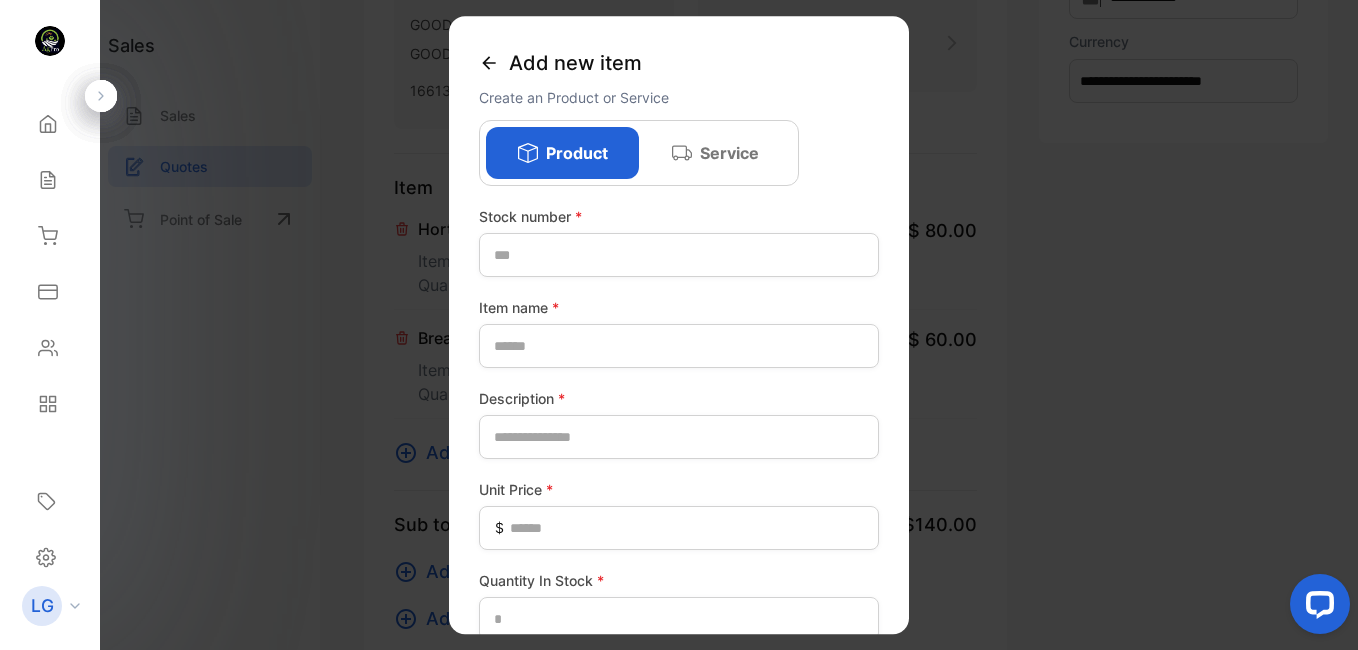 click 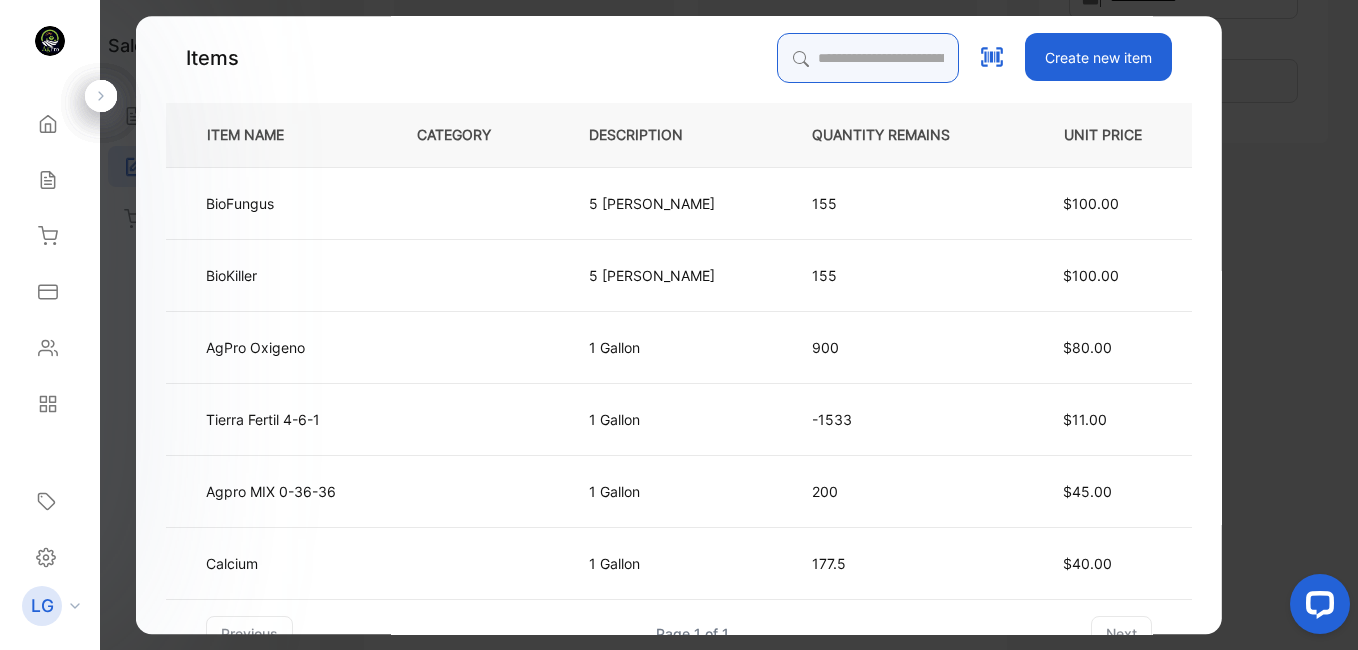 click at bounding box center (868, 58) 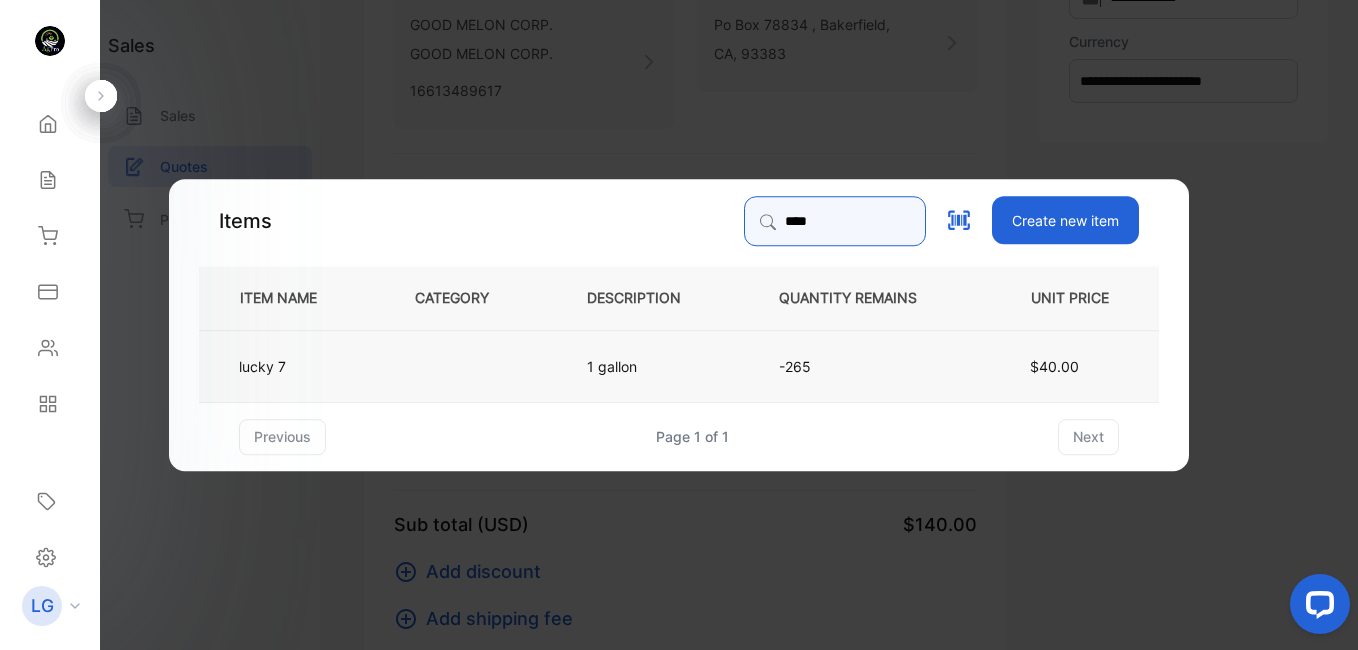 type on "****" 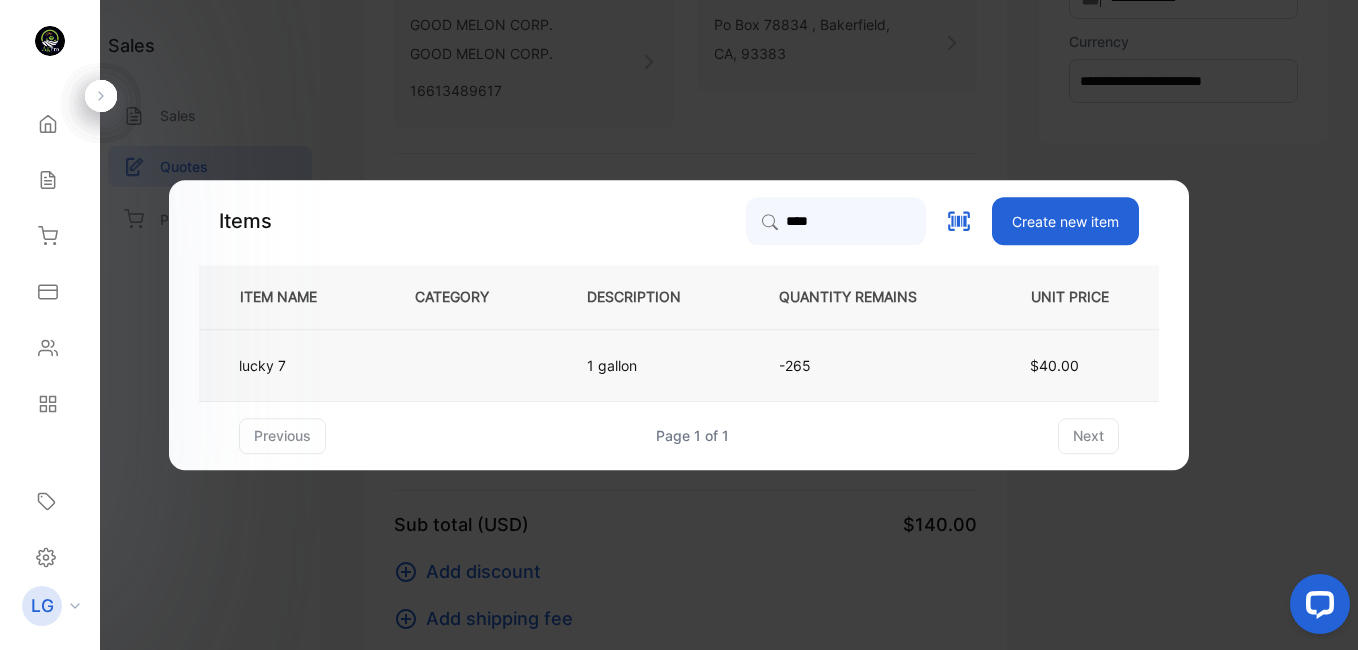 click at bounding box center [468, 365] 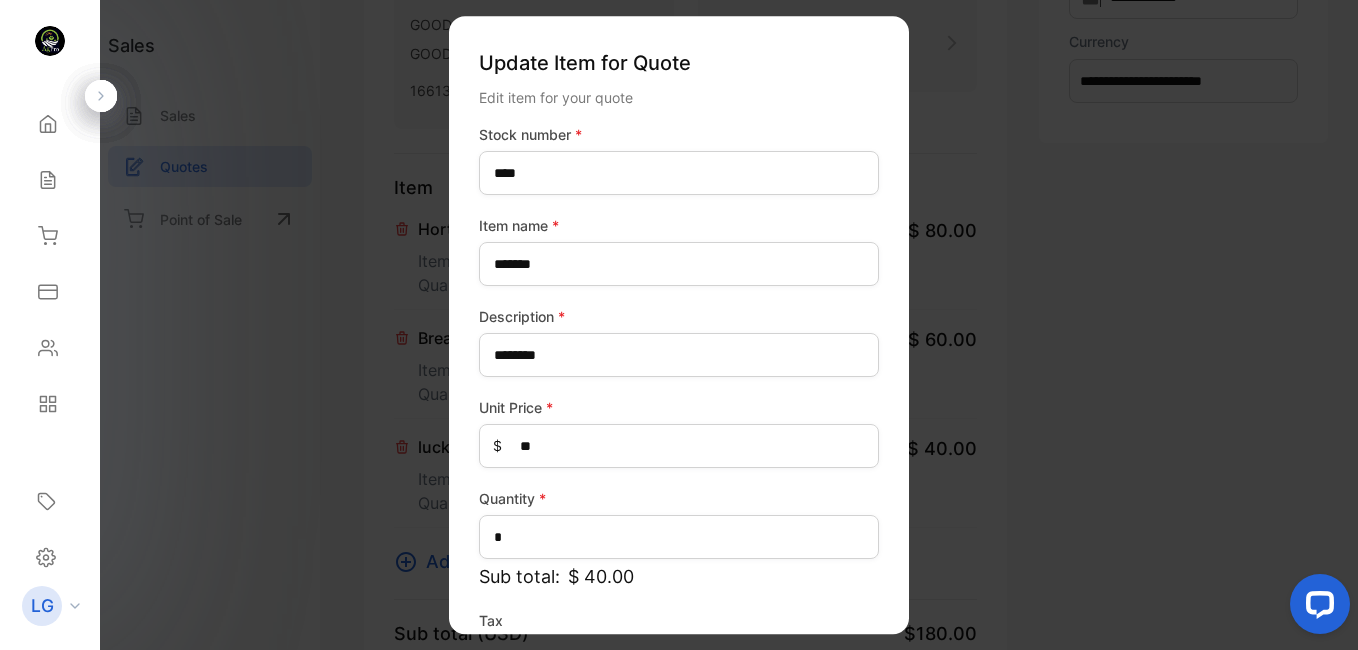 scroll, scrollTop: 148, scrollLeft: 0, axis: vertical 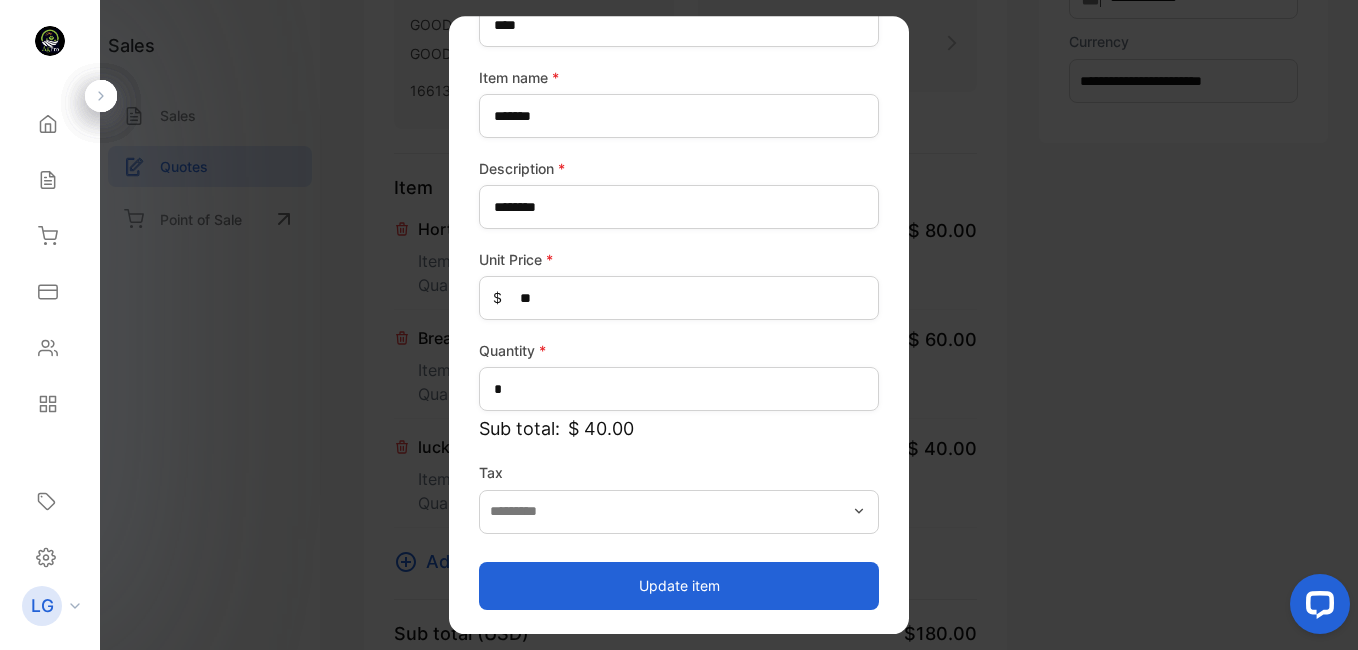 click on "Update item" at bounding box center [679, 586] 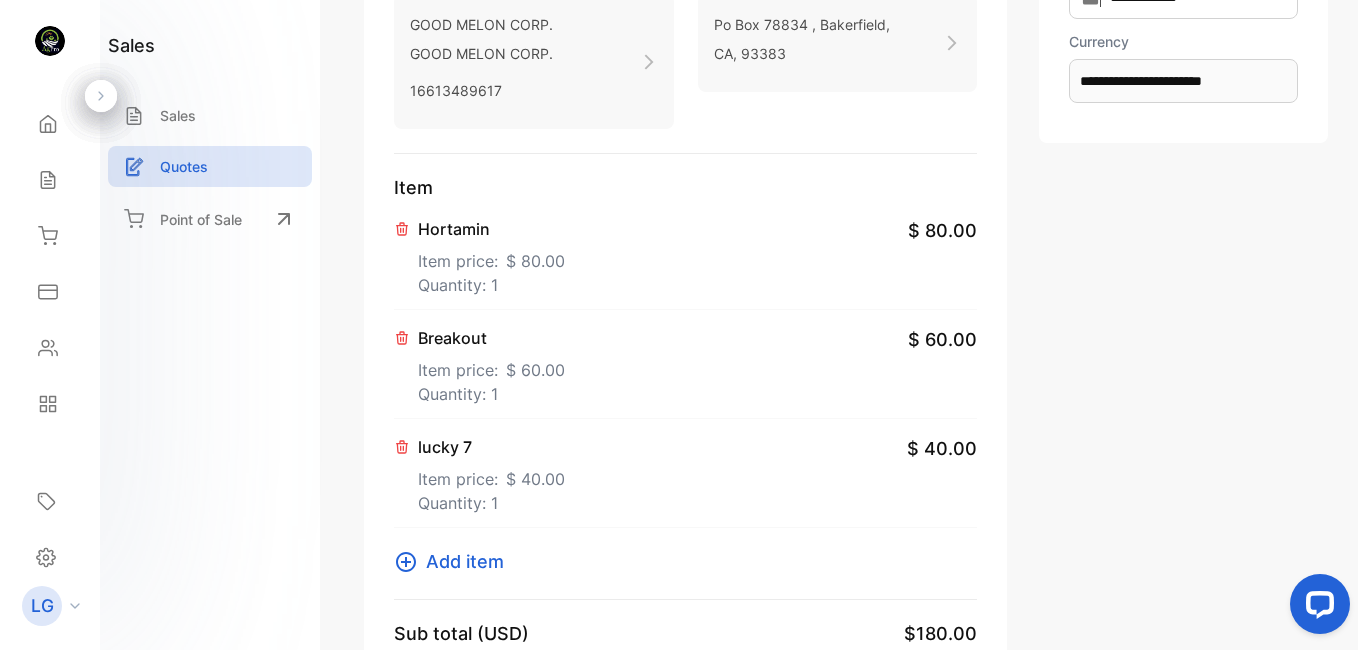 click on "**********" at bounding box center (1183, 455) 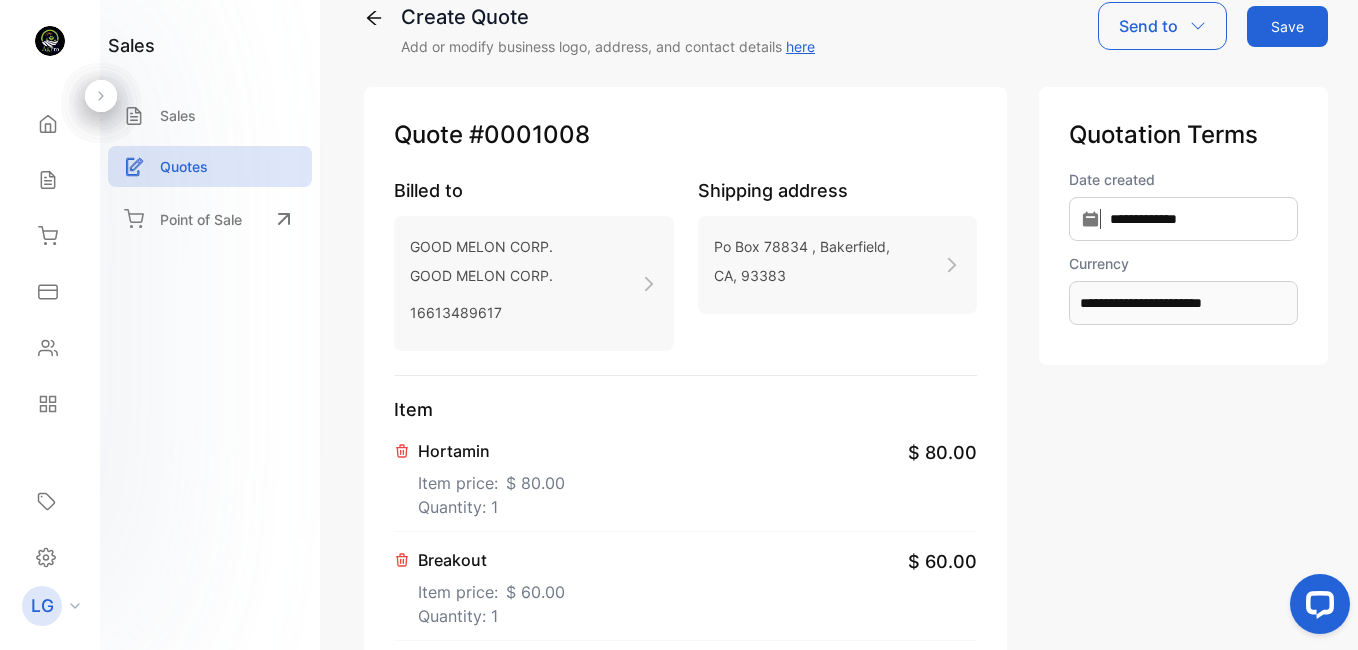 scroll, scrollTop: 0, scrollLeft: 0, axis: both 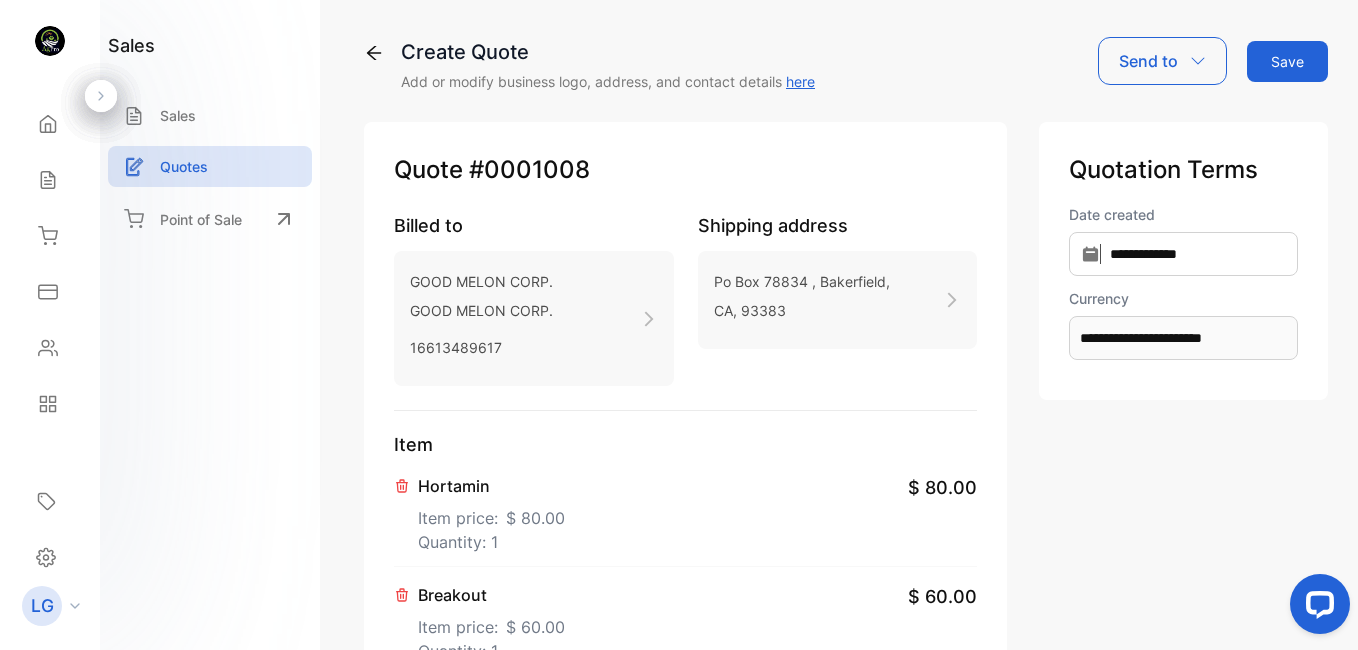 click 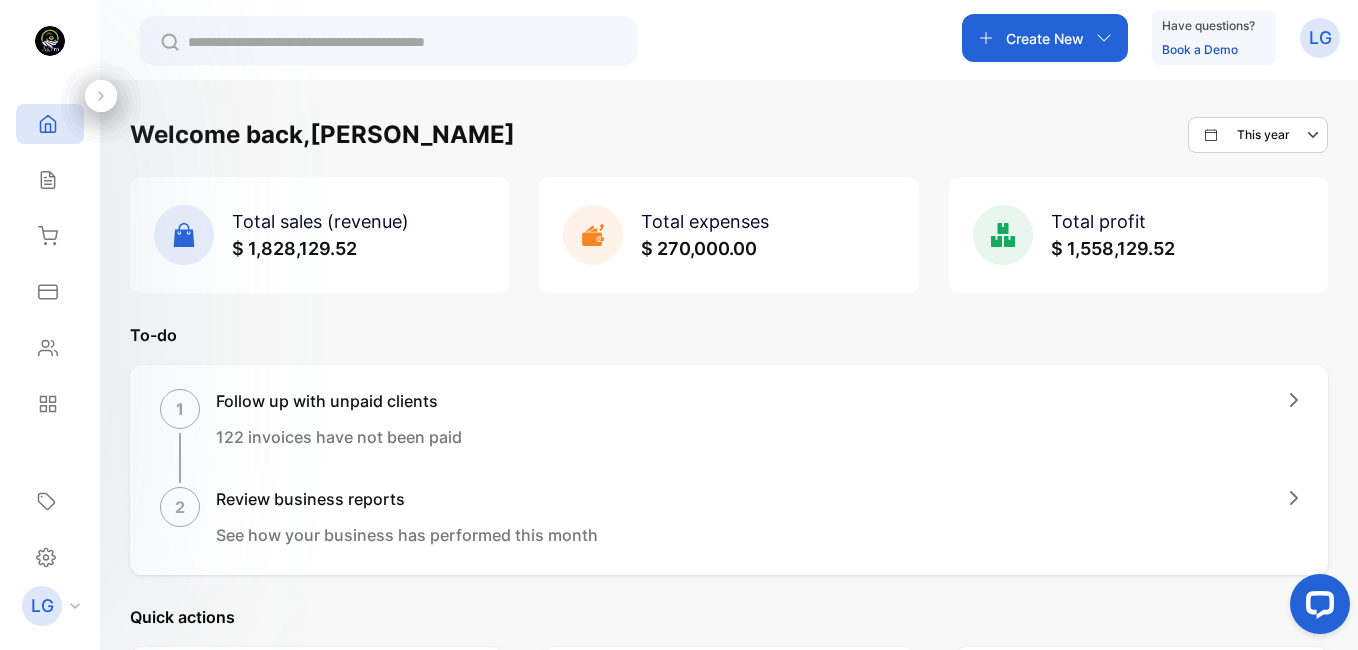 scroll, scrollTop: 569, scrollLeft: 0, axis: vertical 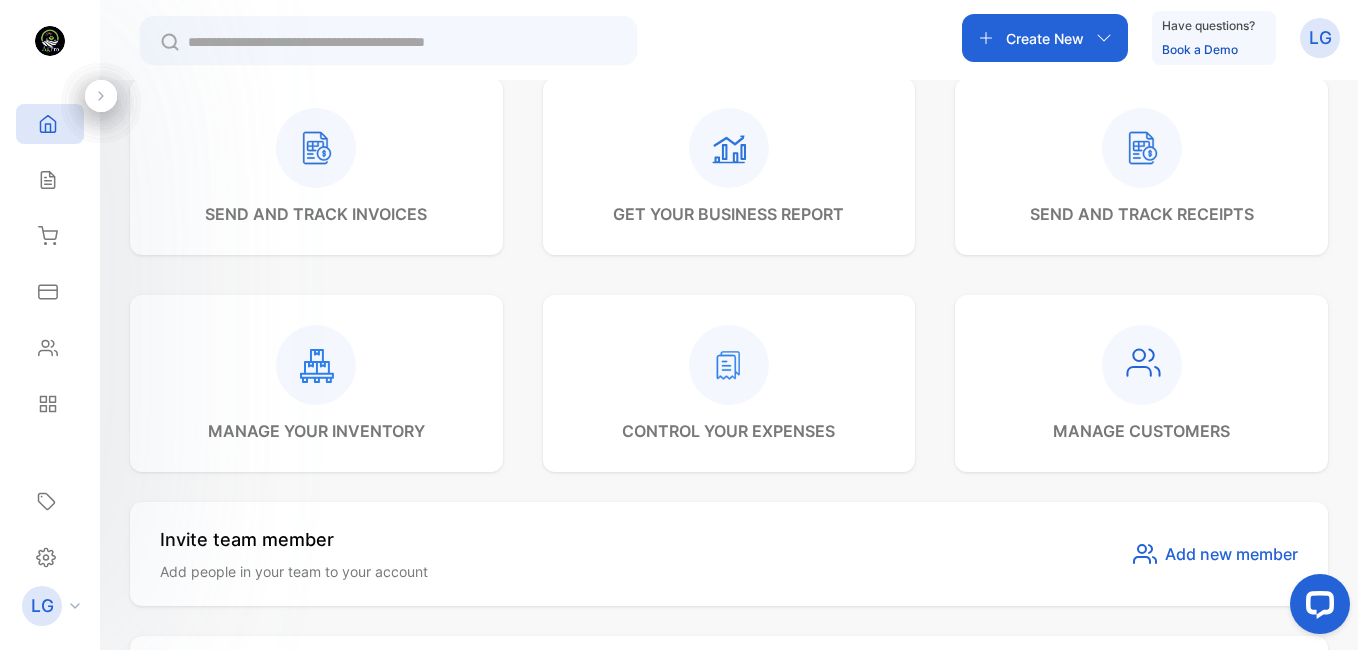 click on "send and track invoices" at bounding box center (316, 167) 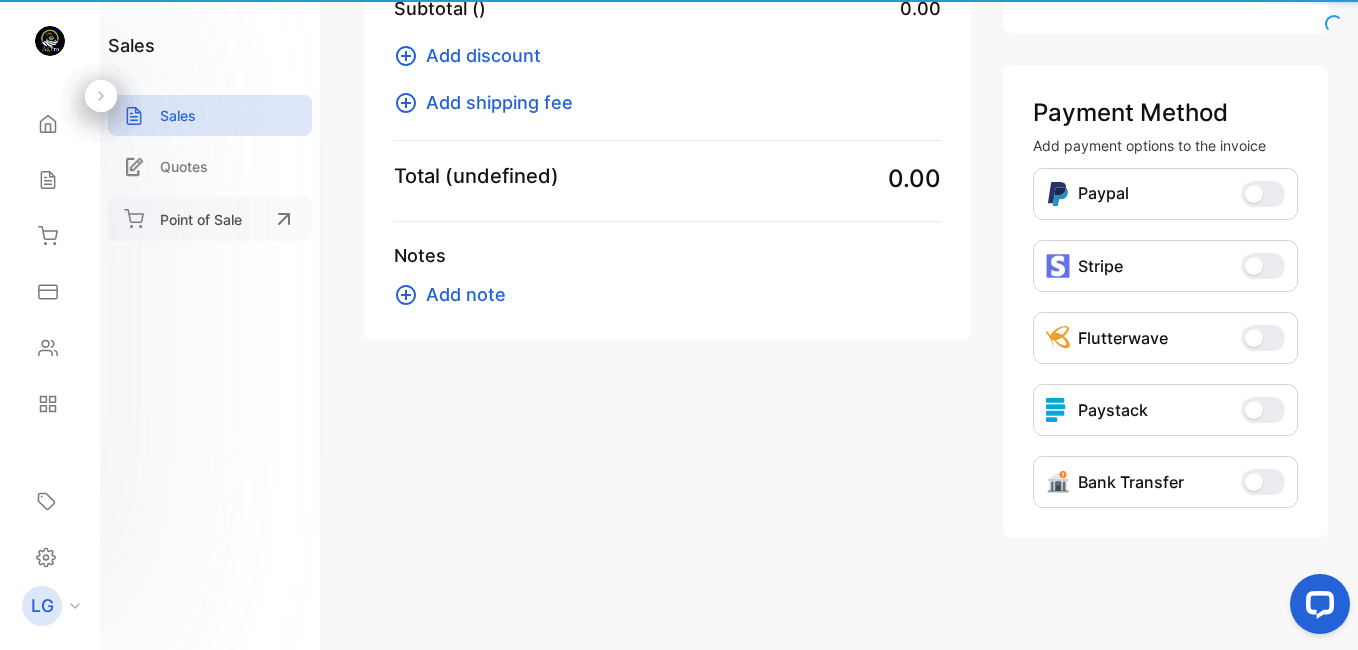 scroll, scrollTop: 361, scrollLeft: 0, axis: vertical 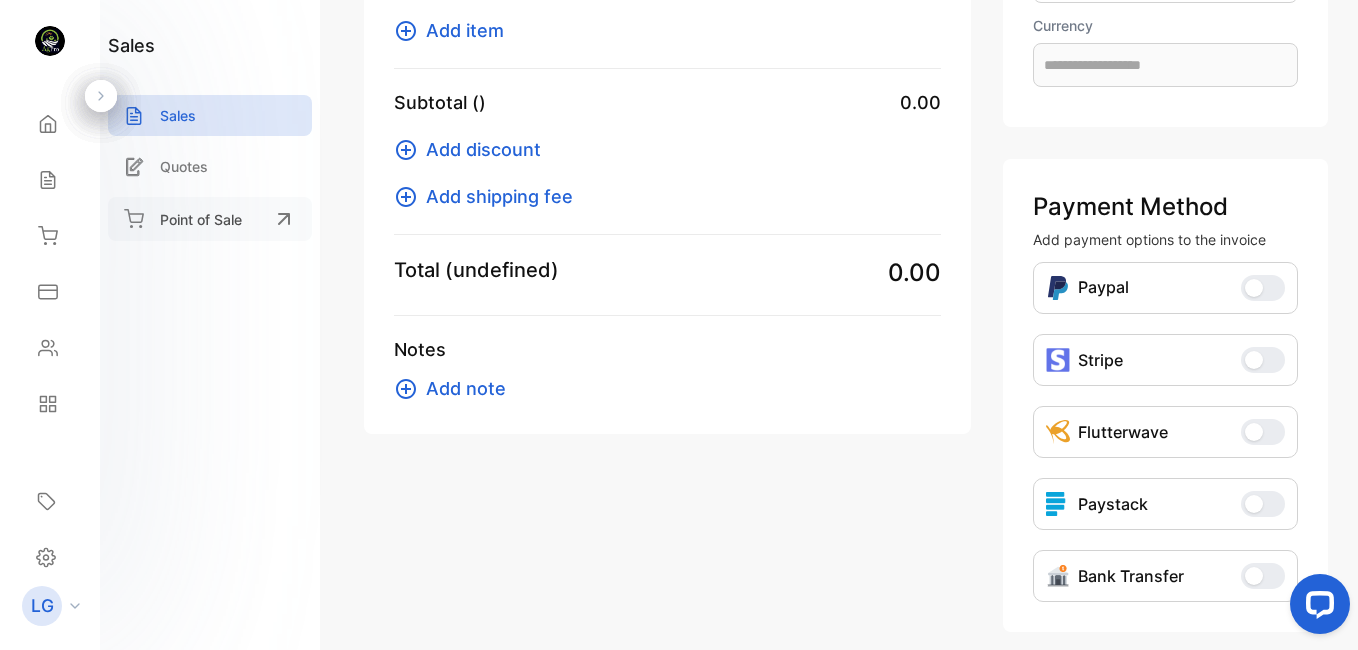 type on "**********" 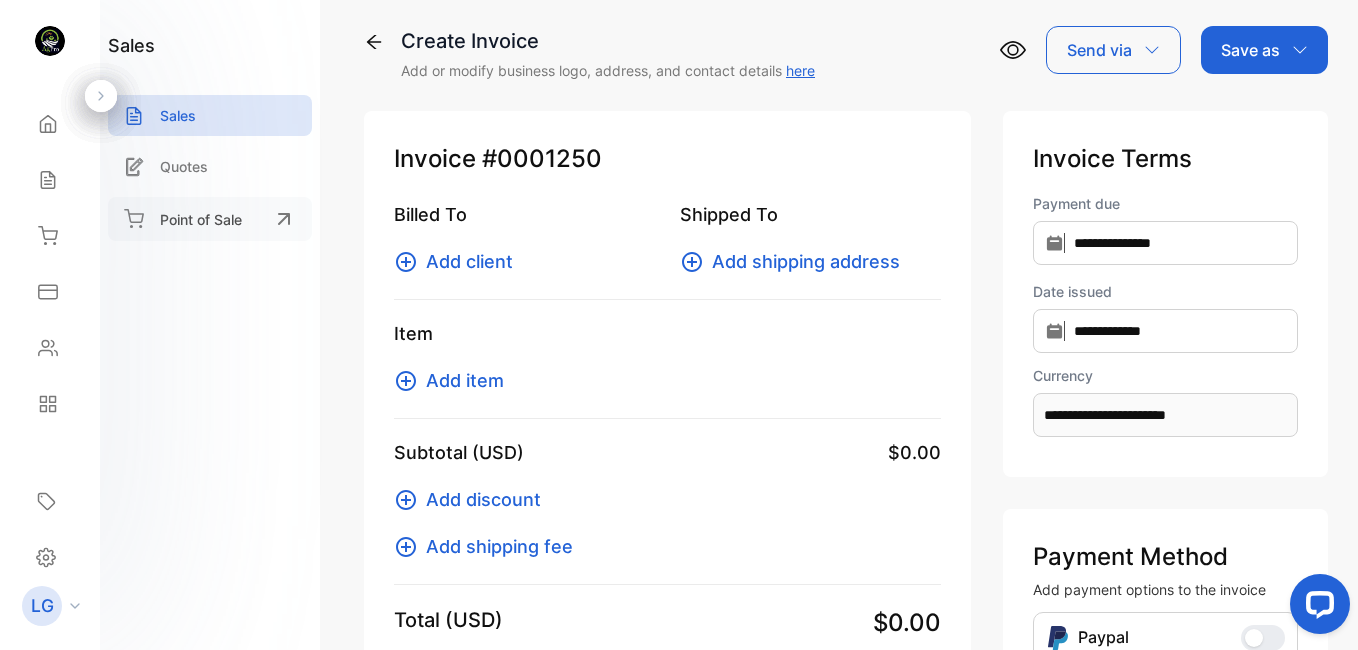 scroll, scrollTop: 0, scrollLeft: 0, axis: both 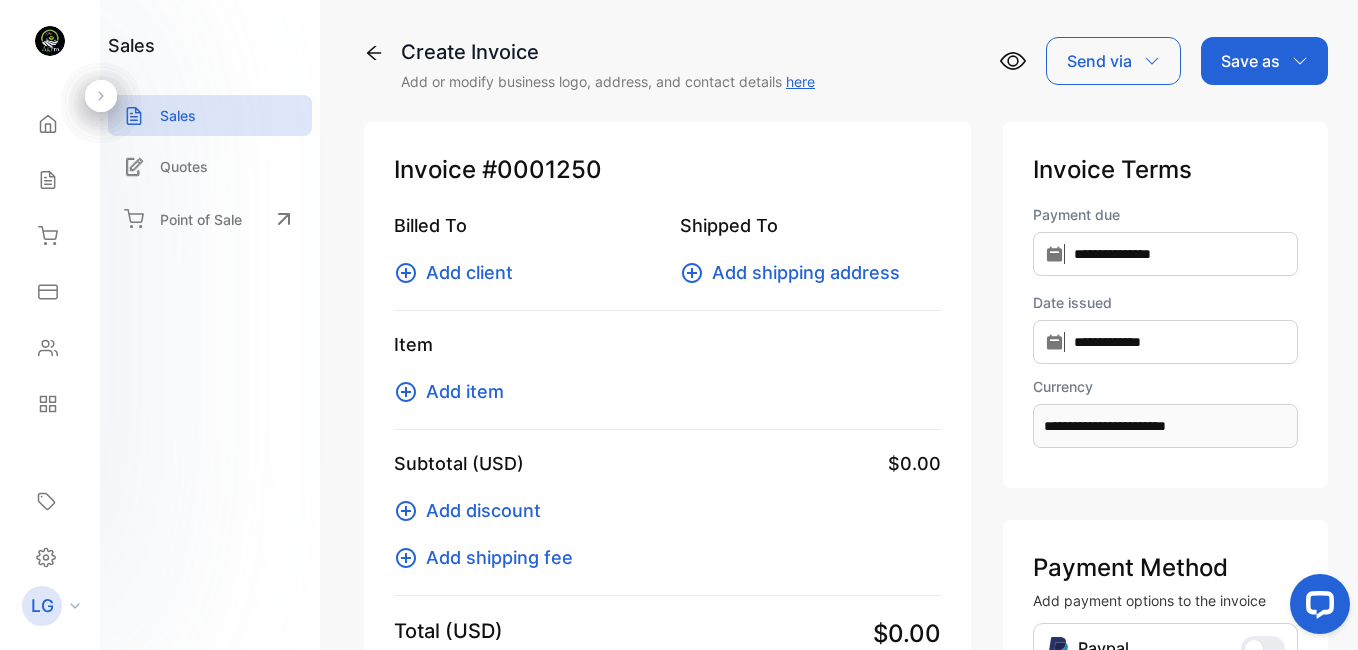 click on "Add client" at bounding box center [469, 272] 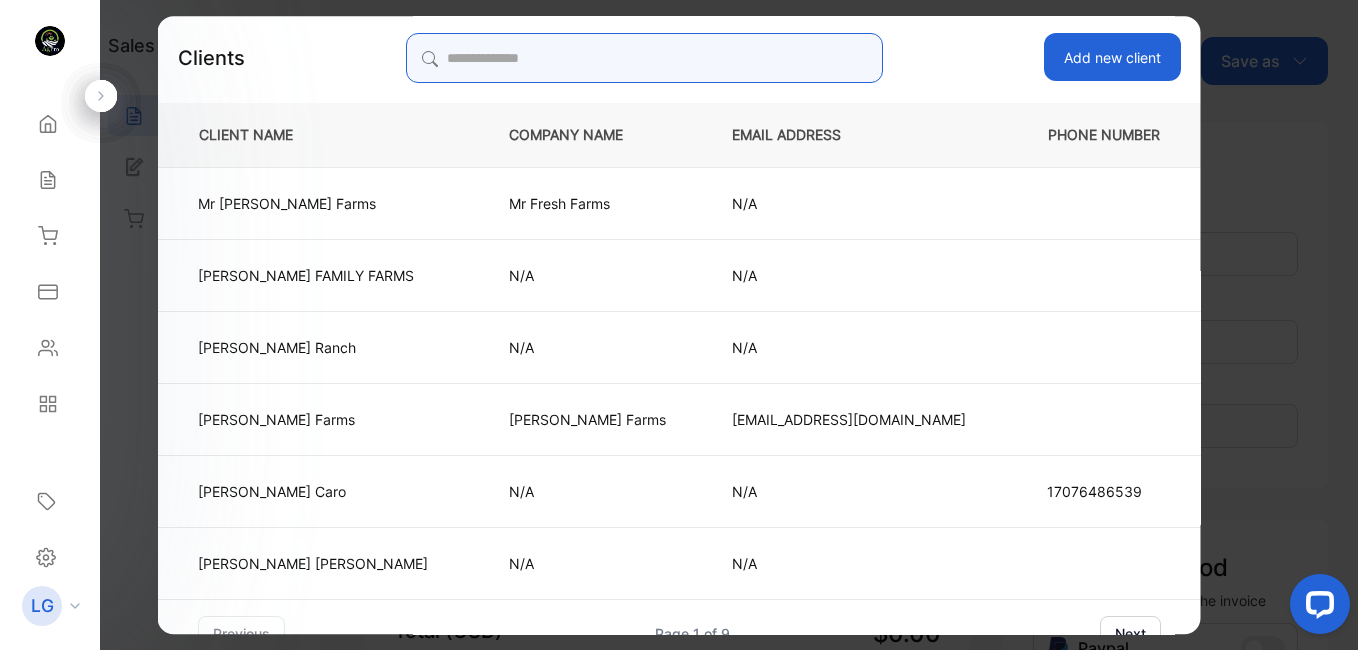 click at bounding box center (644, 58) 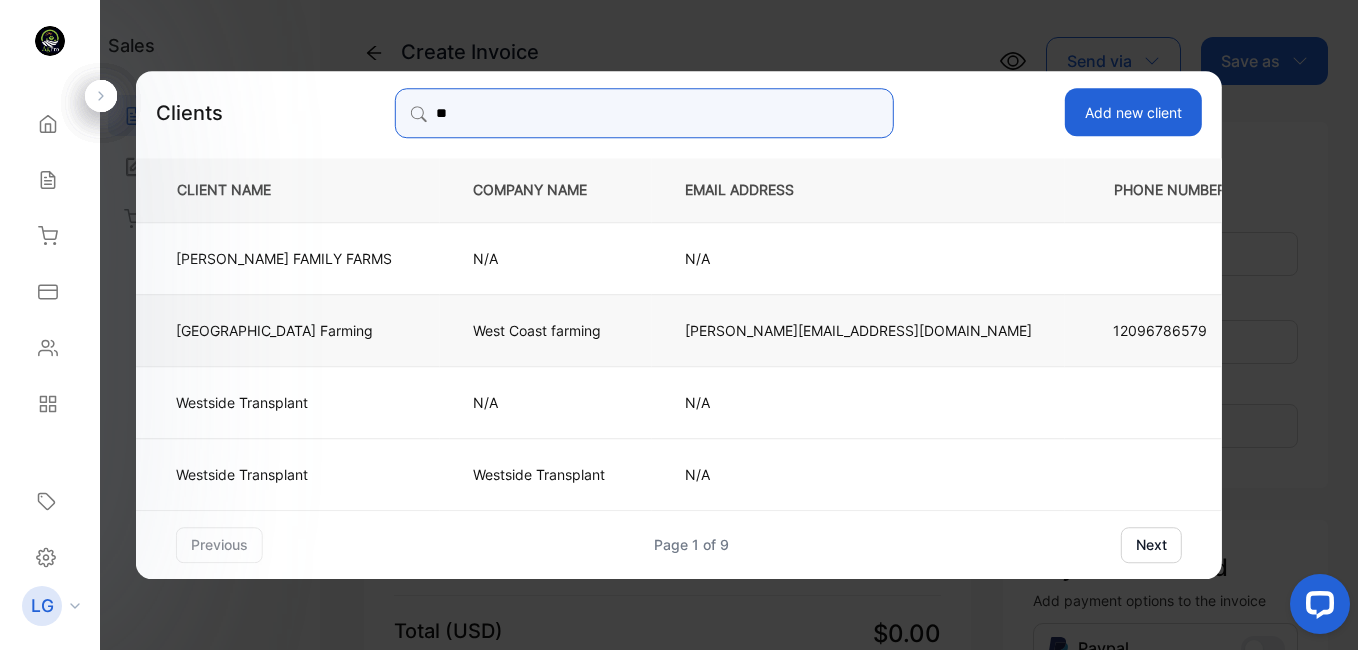 type on "**" 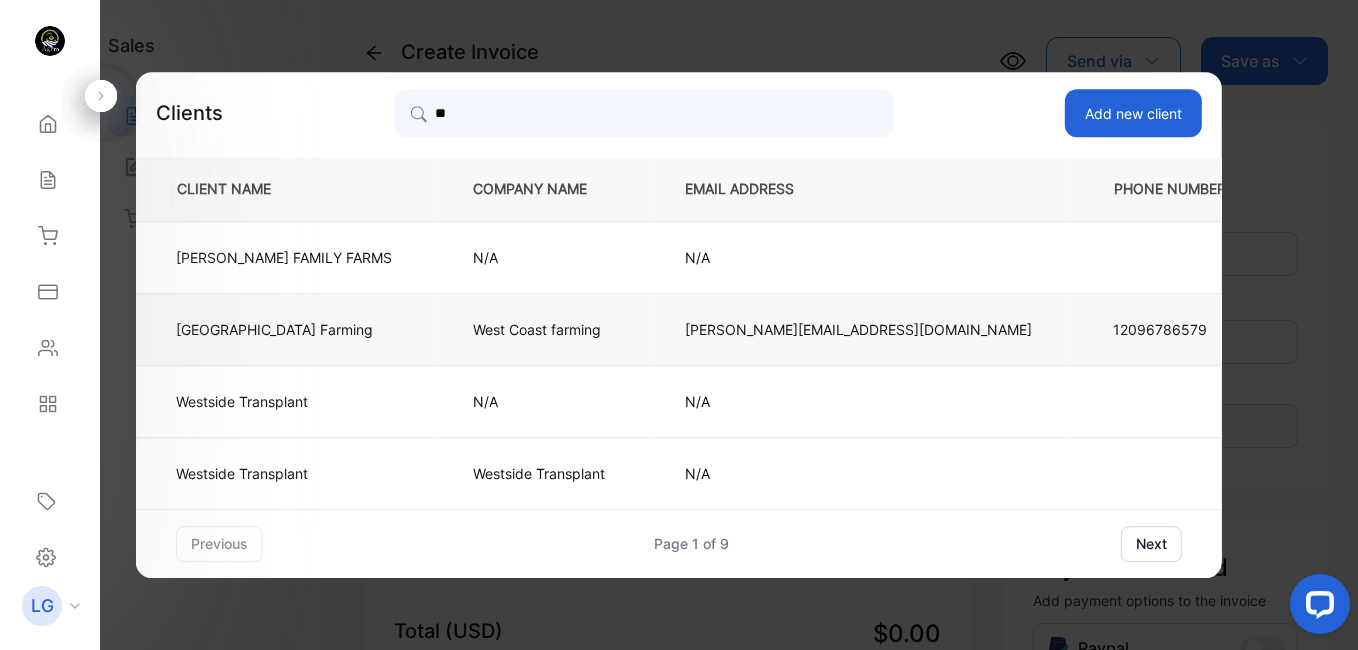 click on "West Coast    Farming" at bounding box center (284, 329) 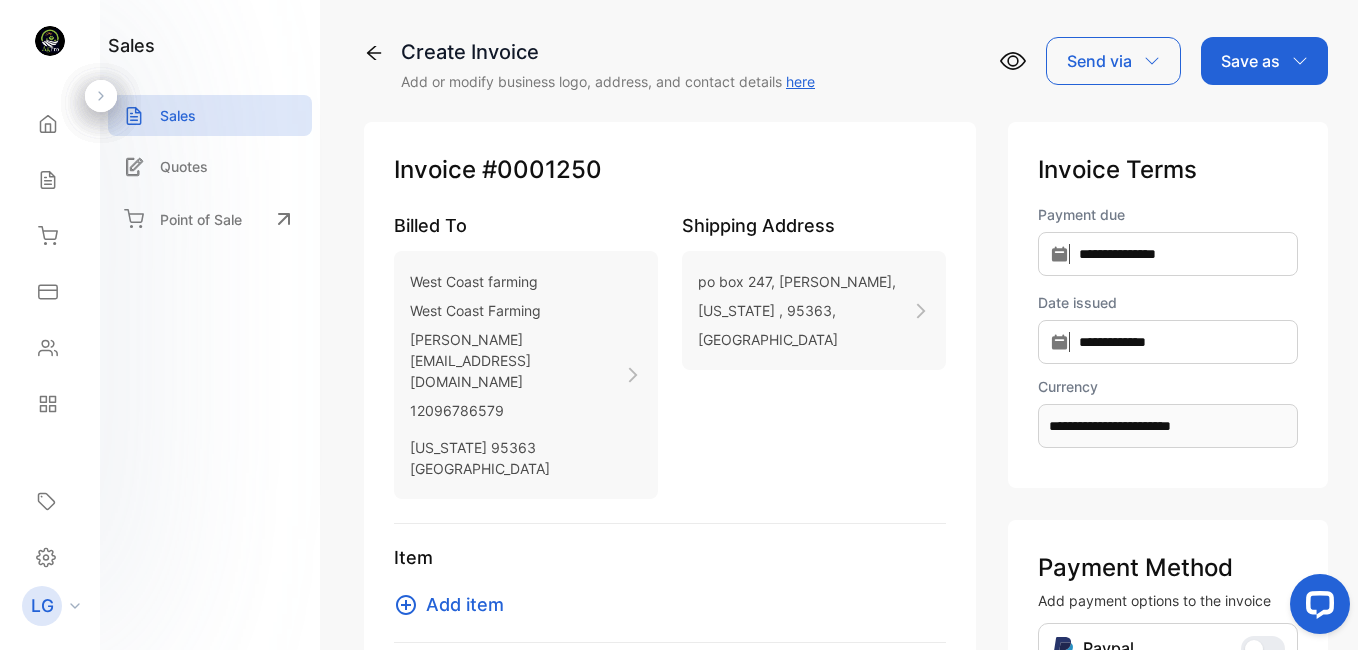 click on "Add item" at bounding box center (465, 604) 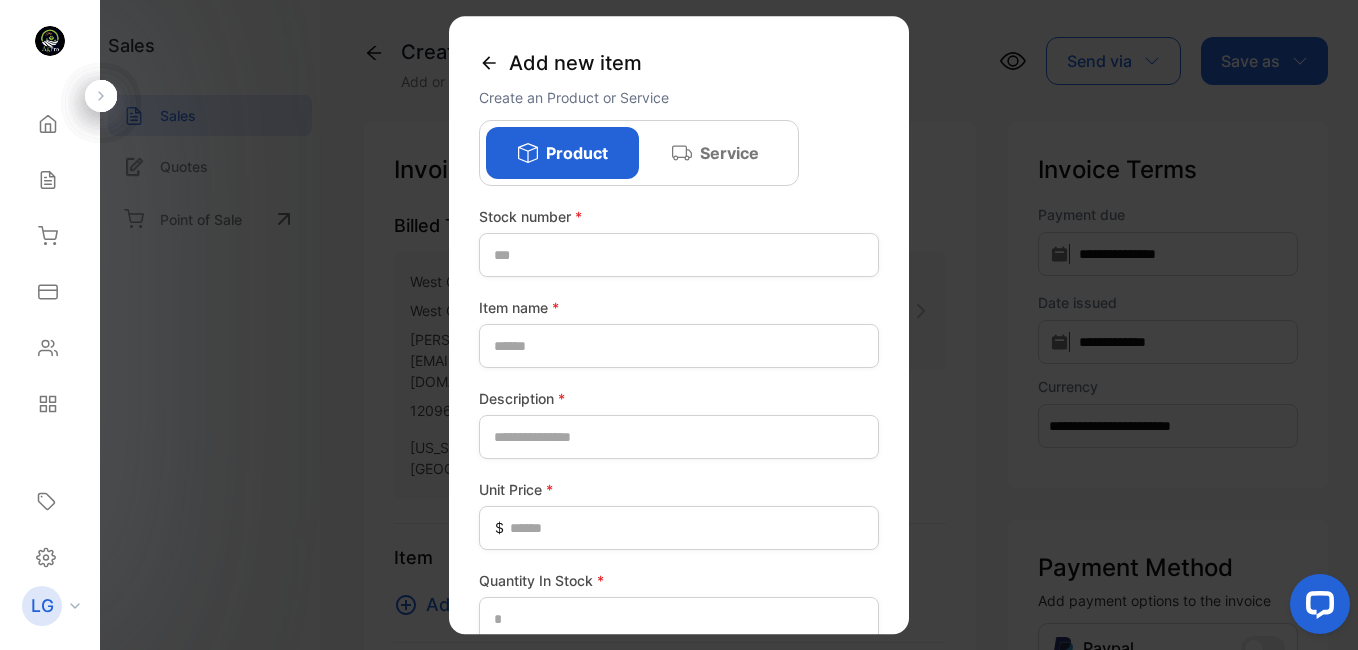 click 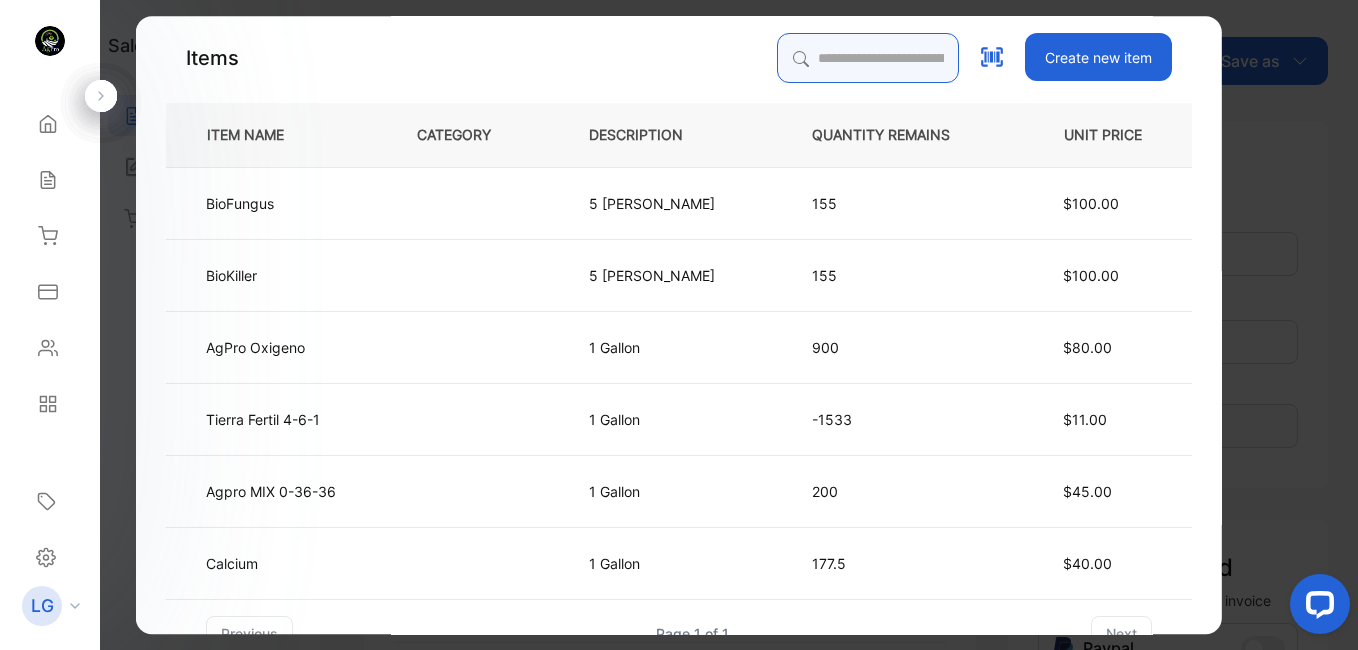 click at bounding box center [868, 58] 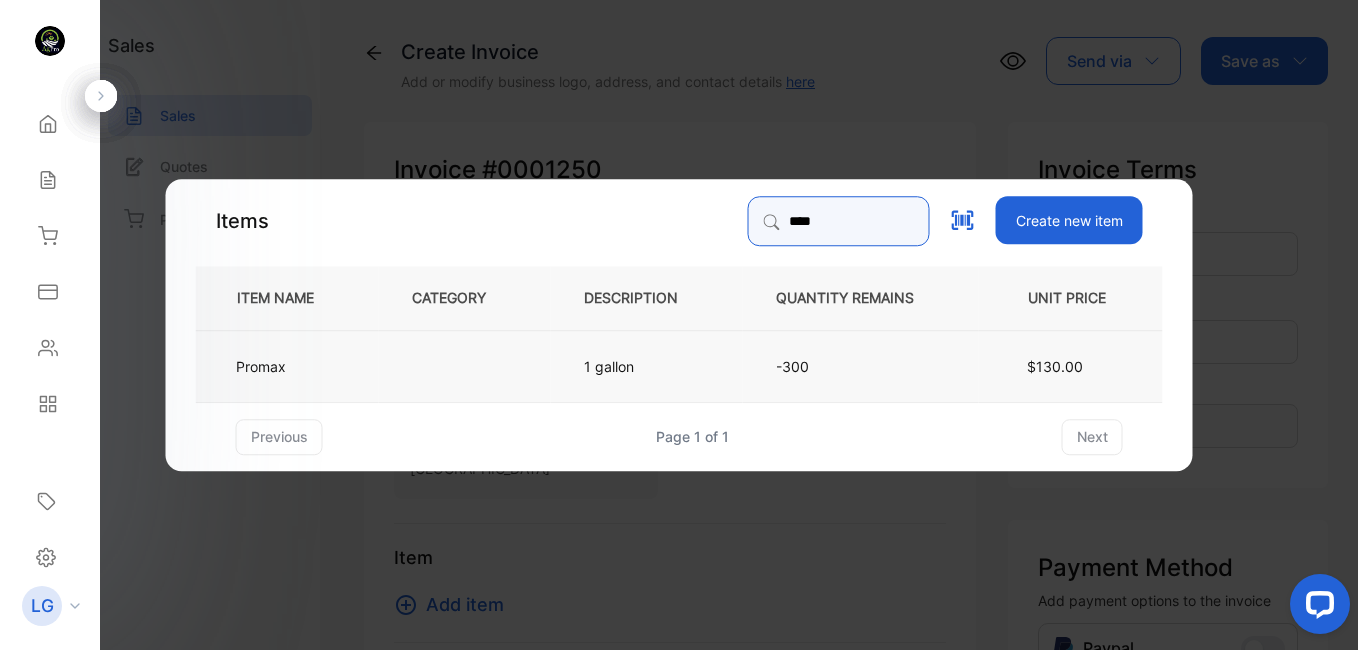 type on "****" 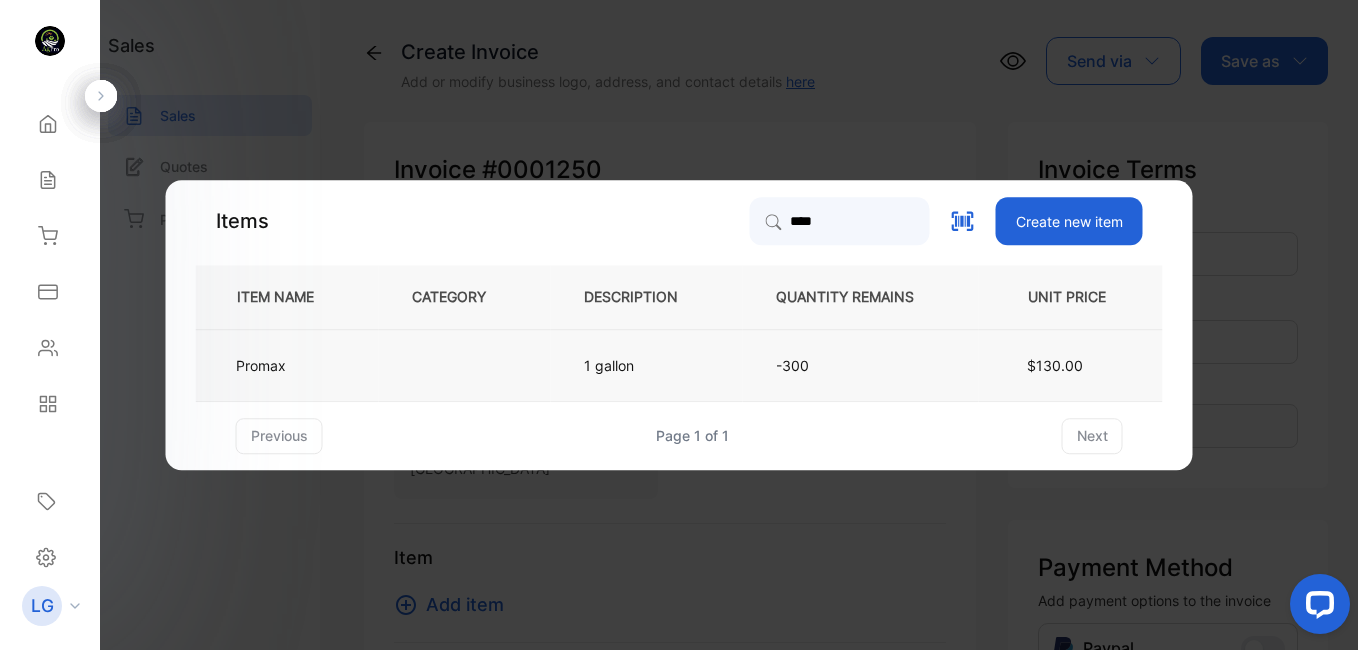 click at bounding box center (465, 365) 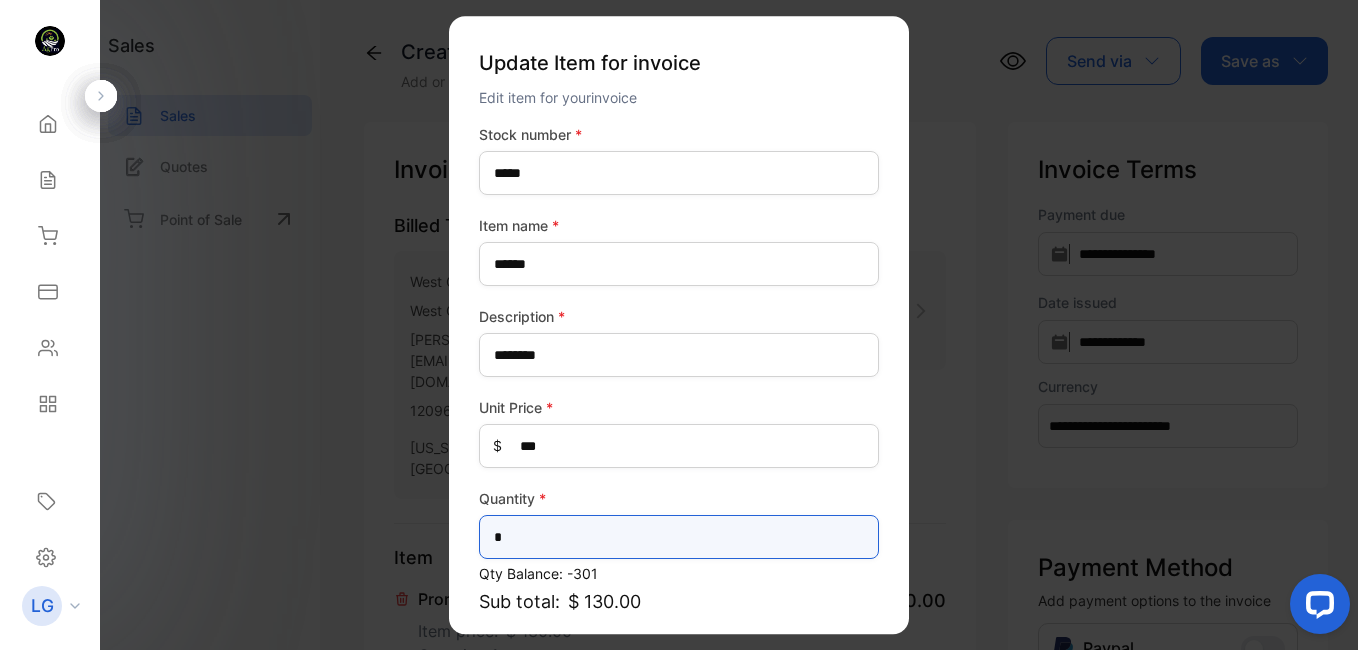 click on "*" at bounding box center [679, 537] 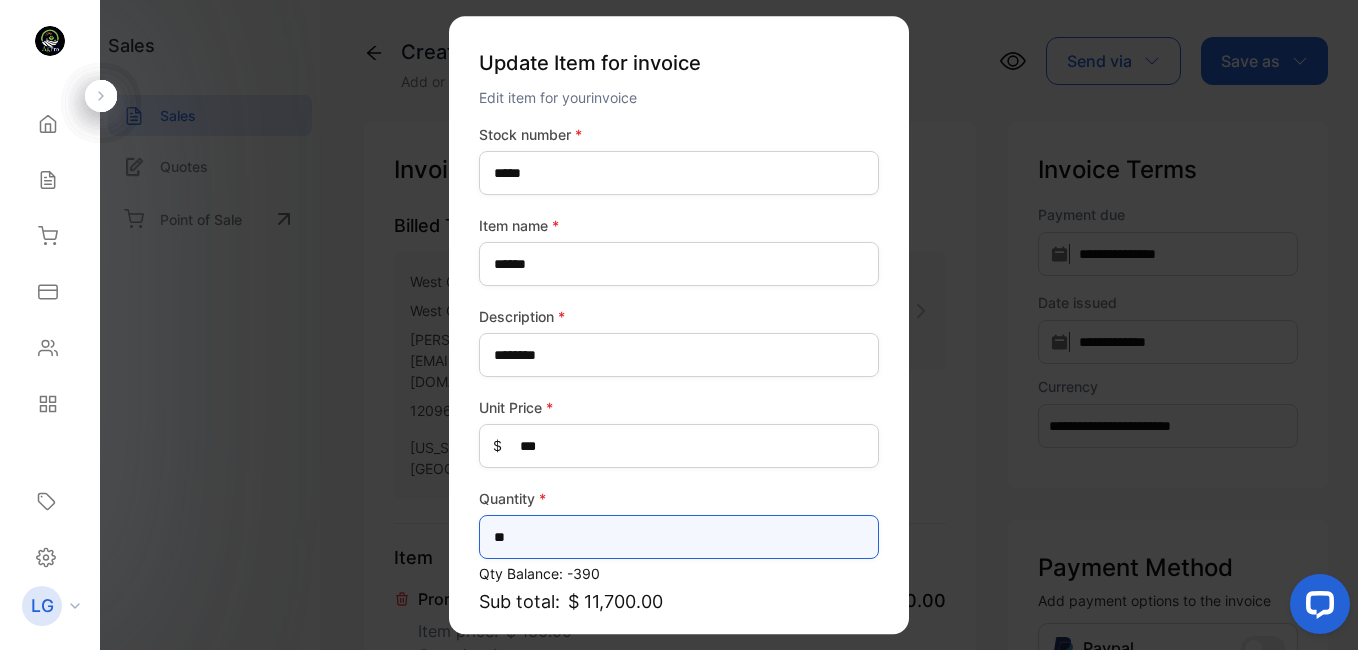 scroll, scrollTop: 173, scrollLeft: 0, axis: vertical 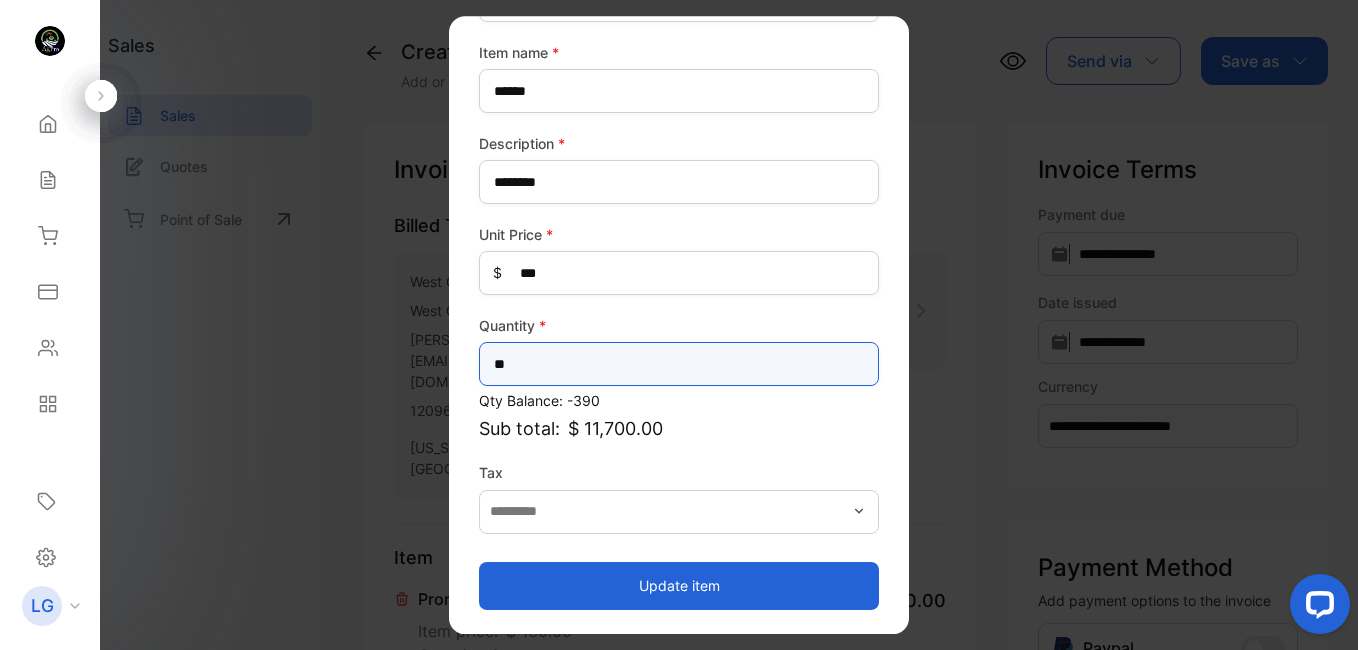 type on "**" 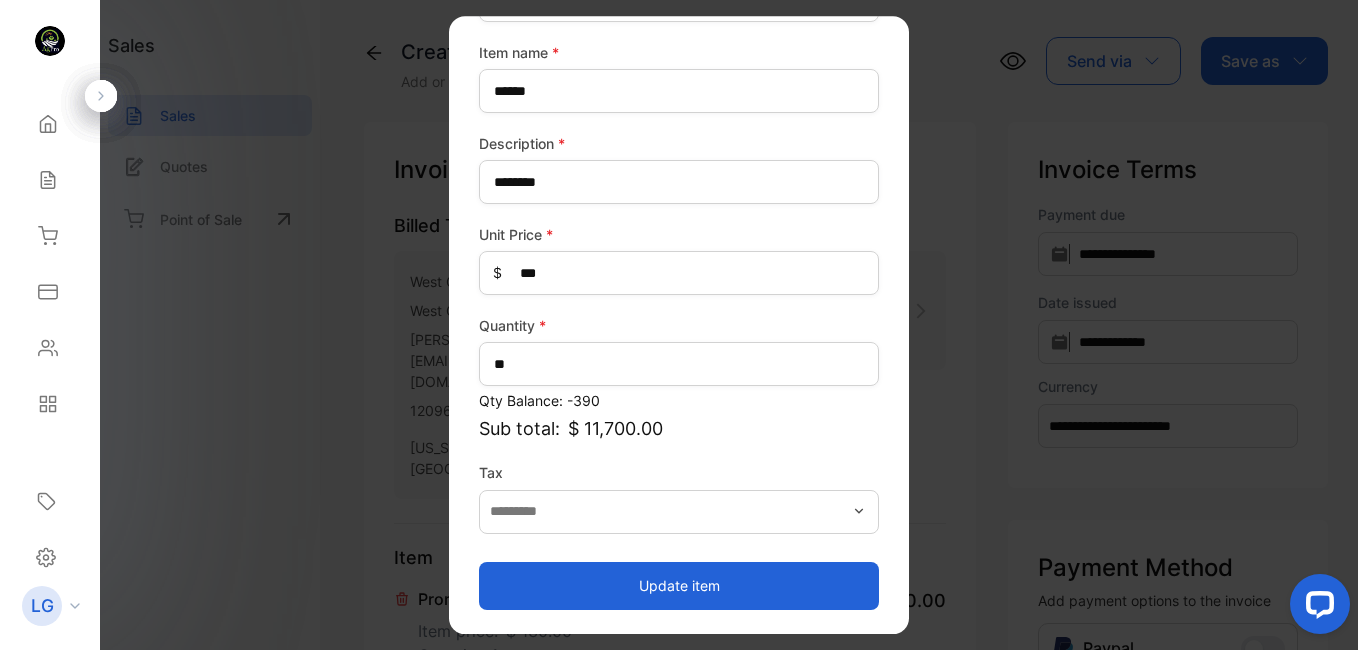 click on "Update item" at bounding box center [679, 586] 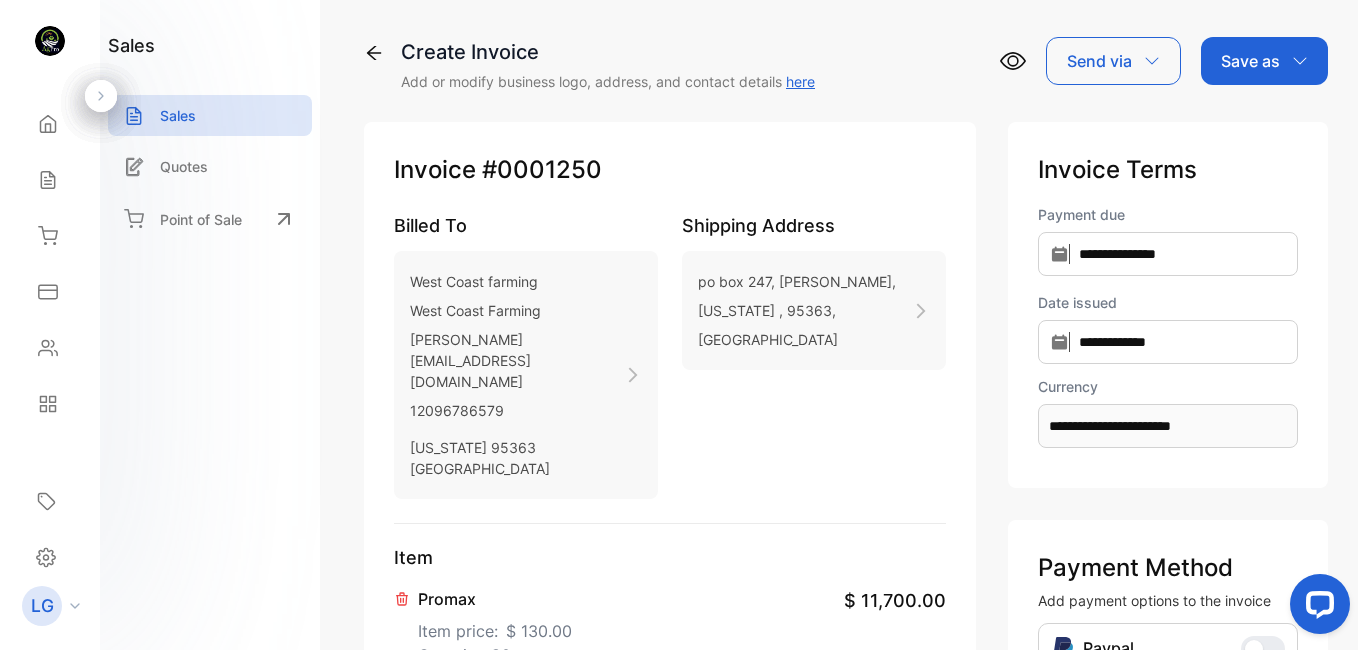 click on "Promax Item price: $ 130.00 Quantity: 90 $ 11,700.00" at bounding box center [670, 625] 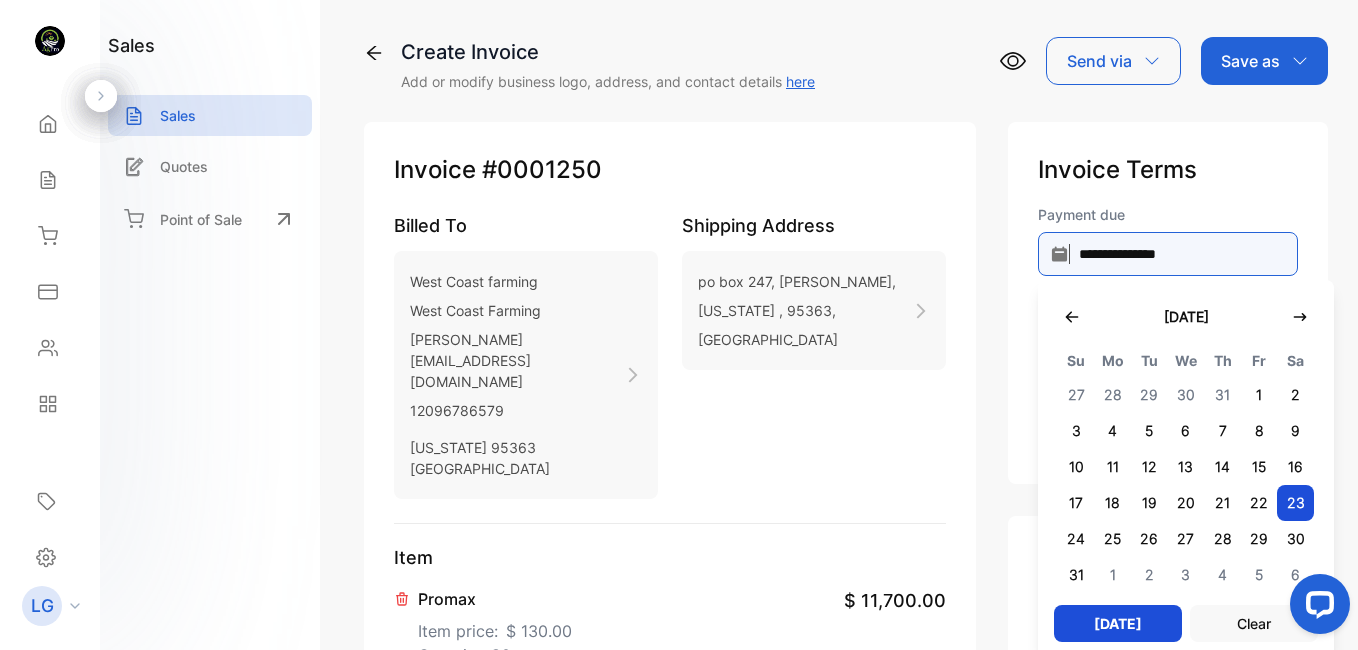click on "**********" at bounding box center [1168, 254] 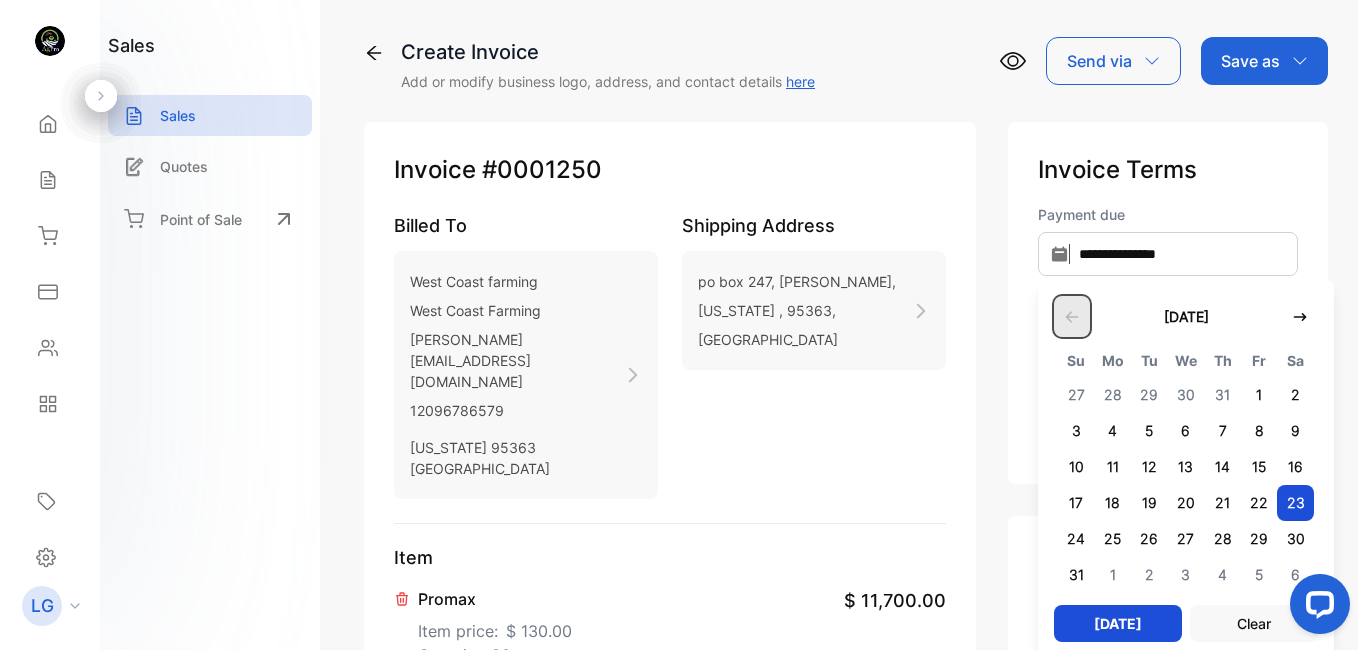click 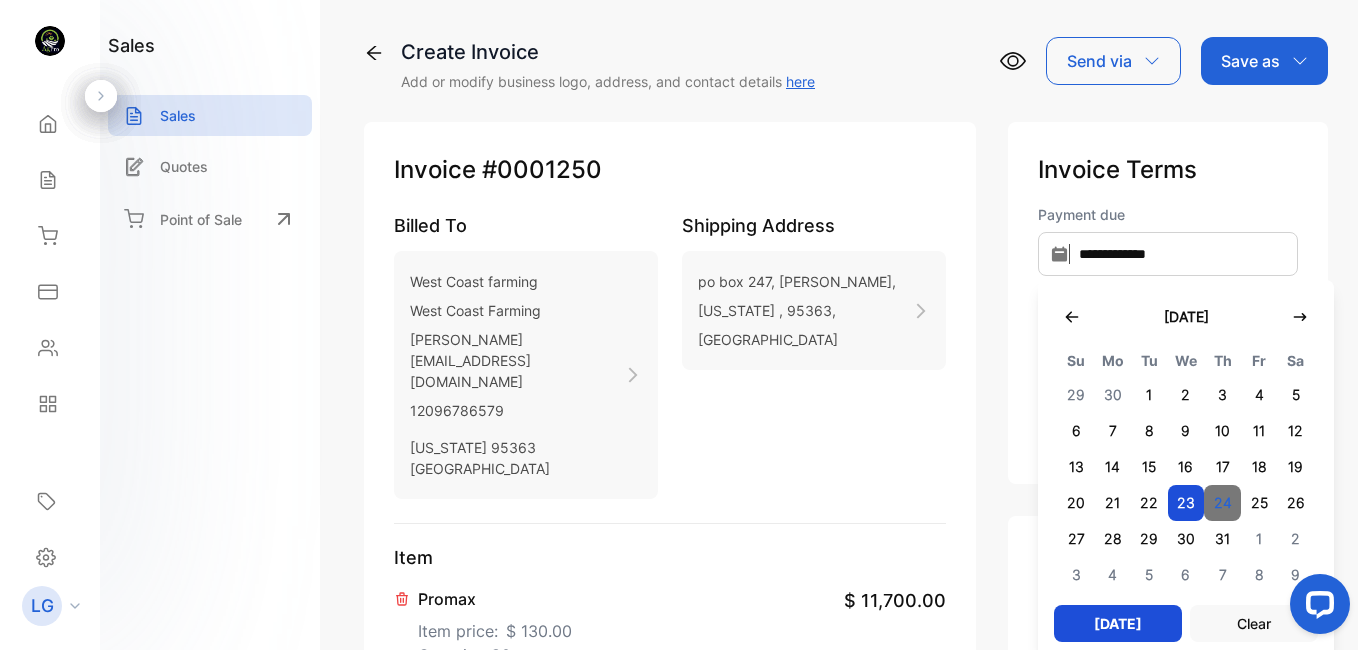 click on "24" at bounding box center (1222, 503) 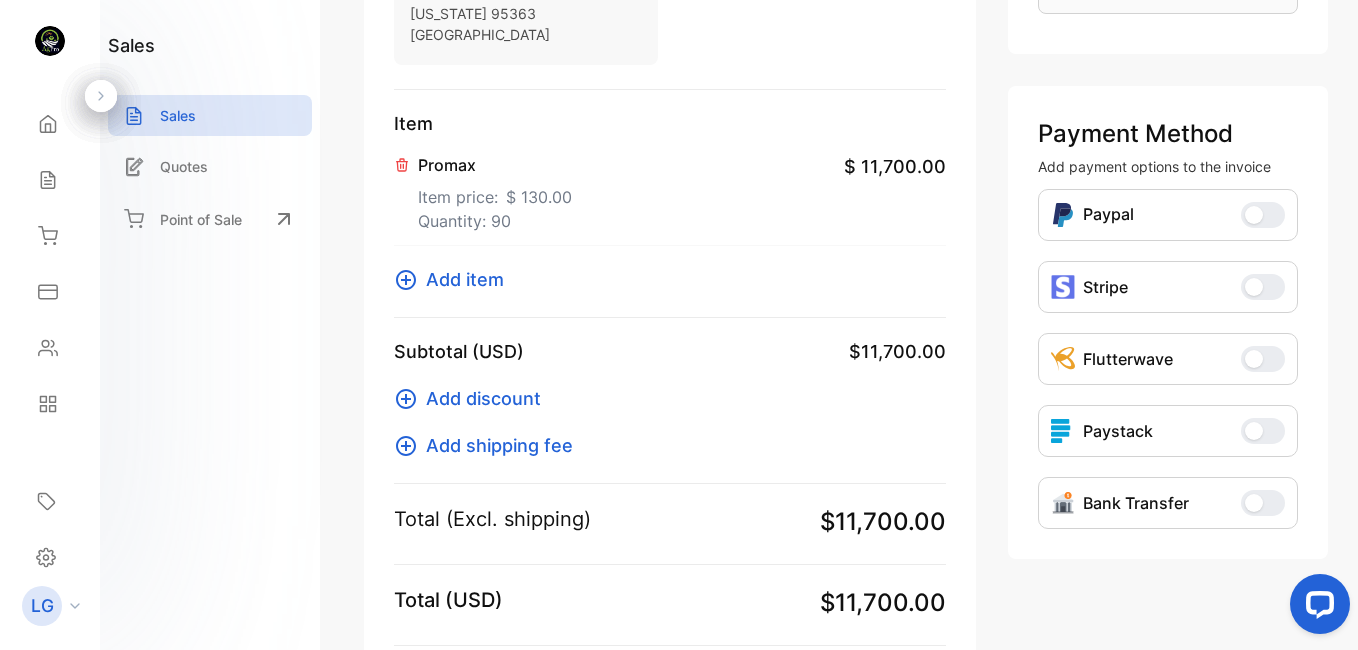 scroll, scrollTop: 437, scrollLeft: 0, axis: vertical 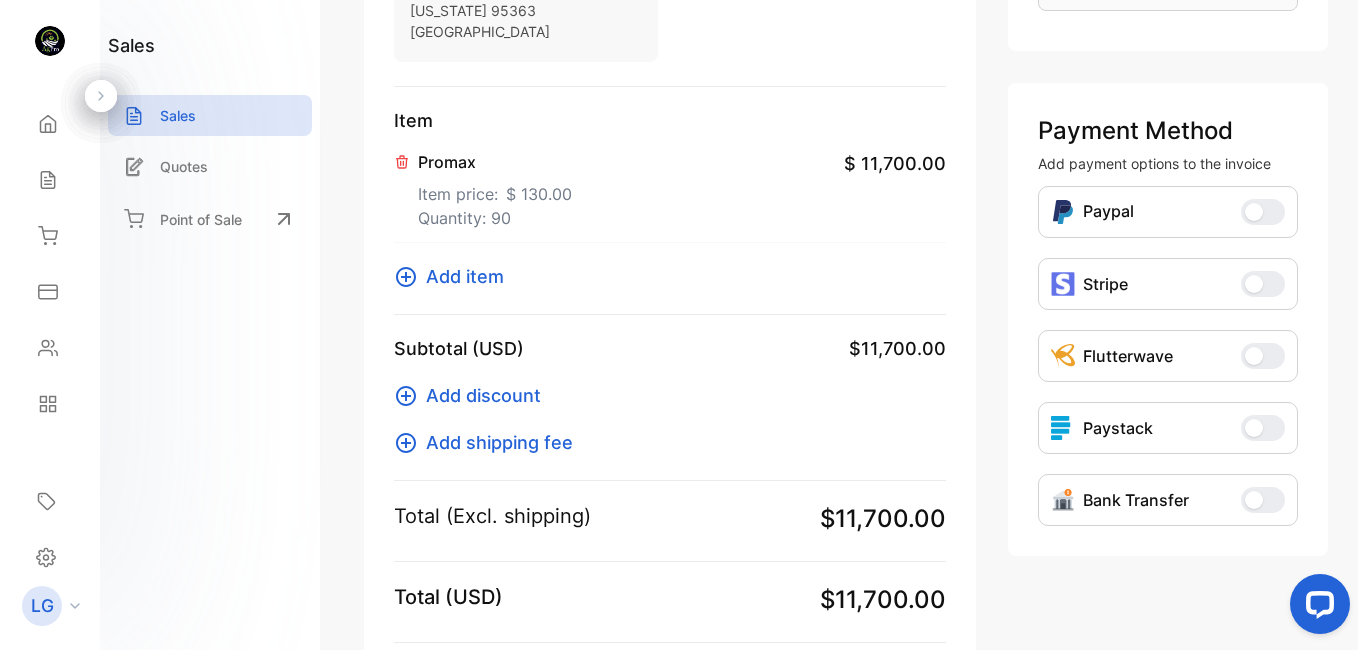 click on "Add item" at bounding box center [465, 276] 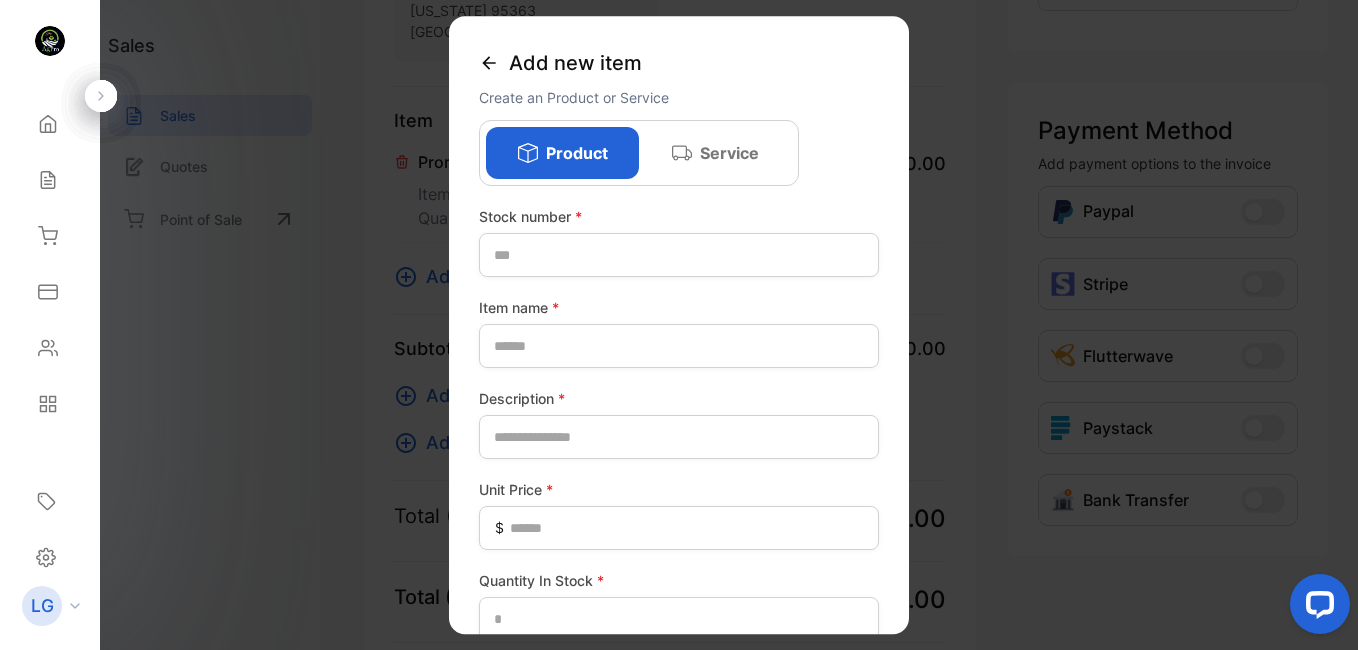 click 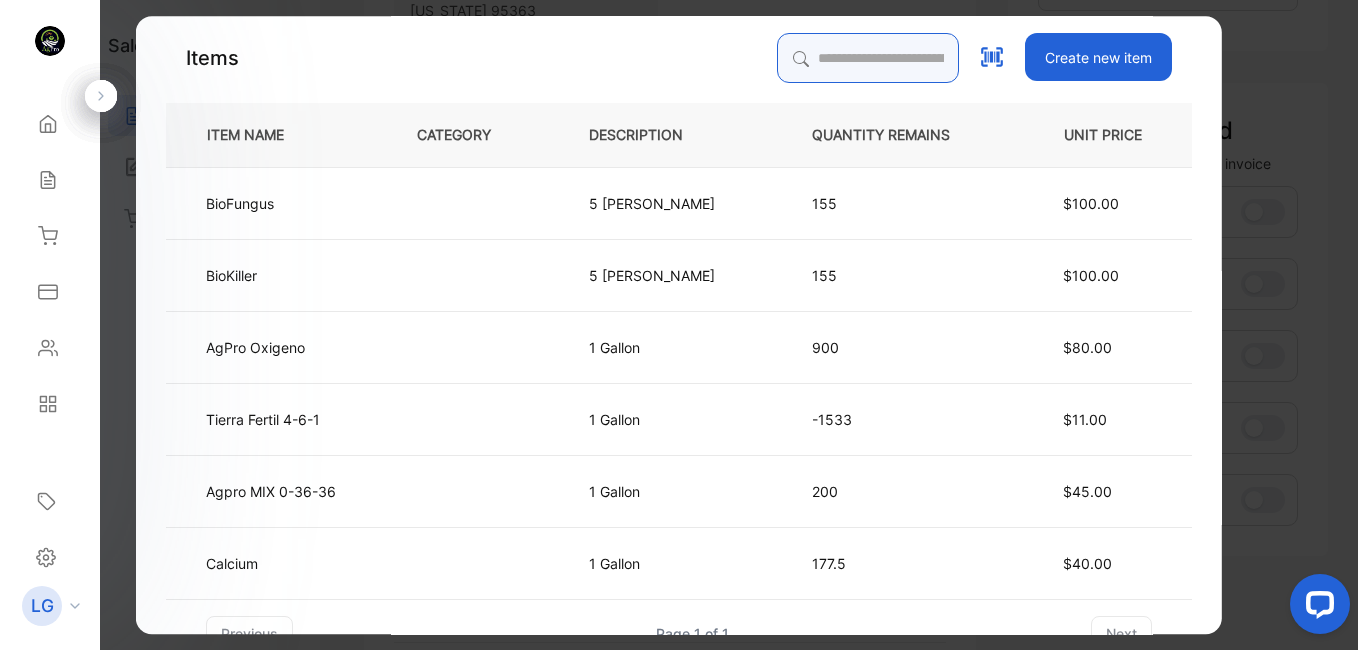 click at bounding box center (868, 58) 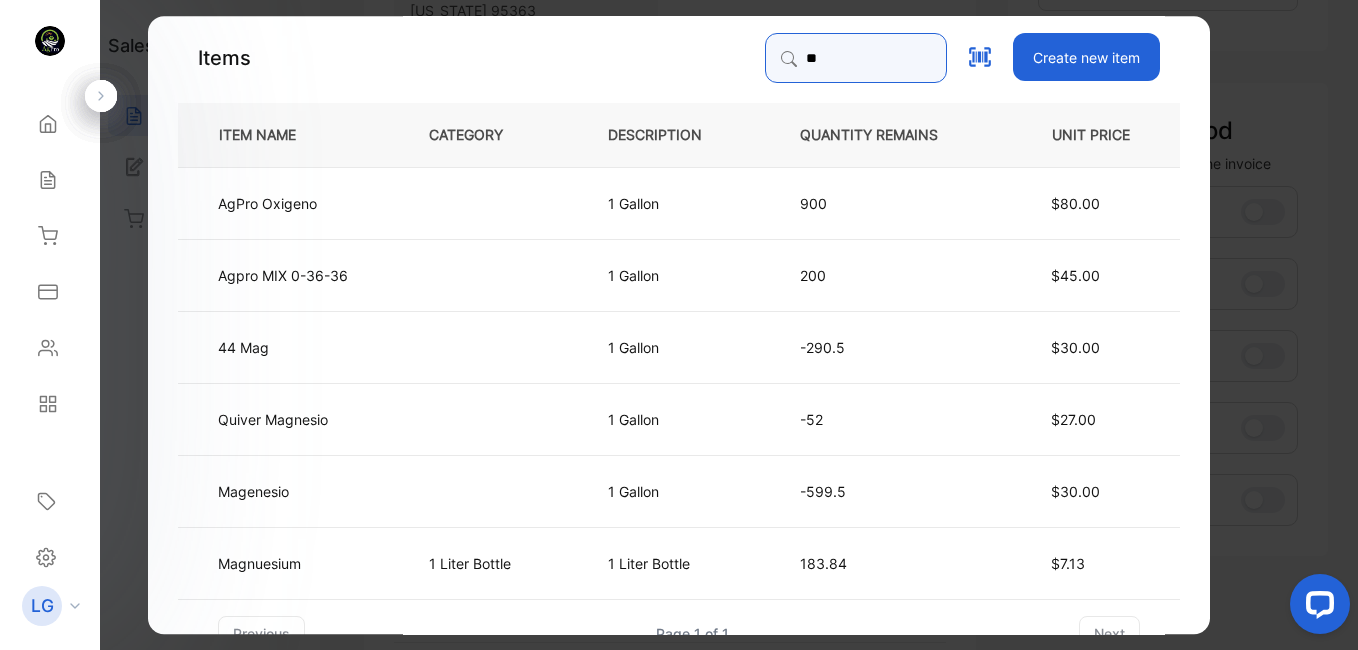 type on "*" 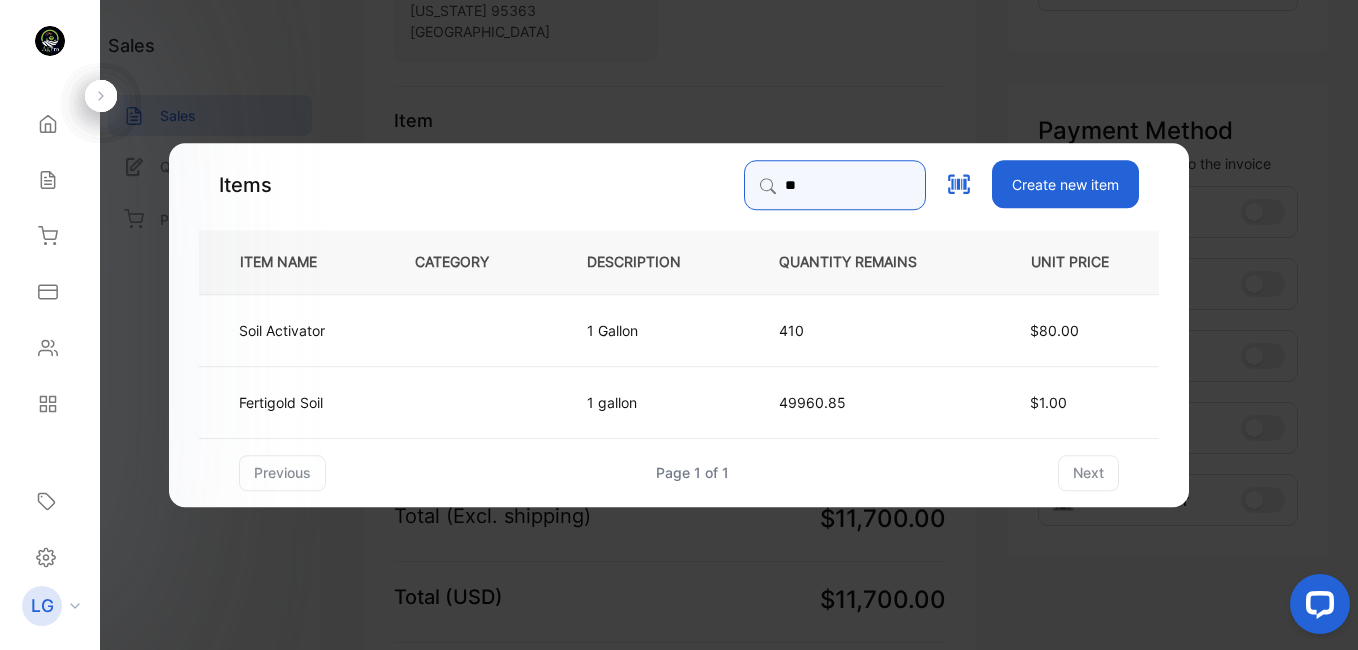 type on "*" 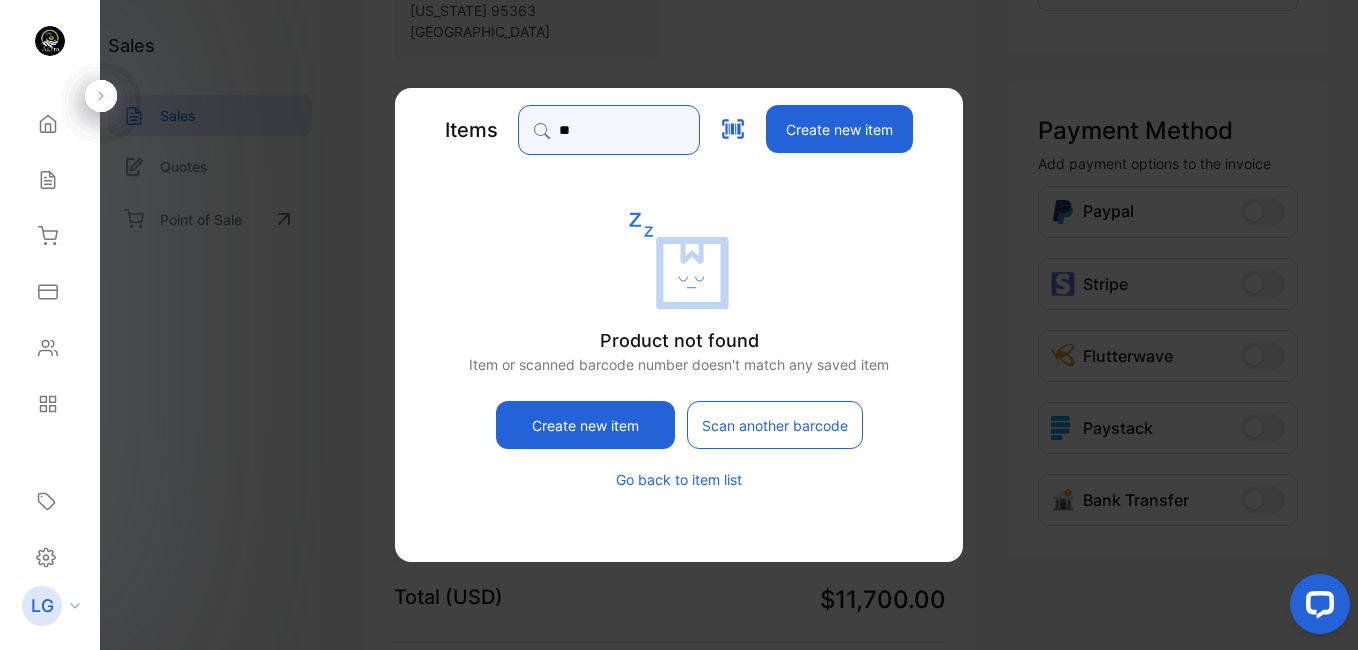 type on "*" 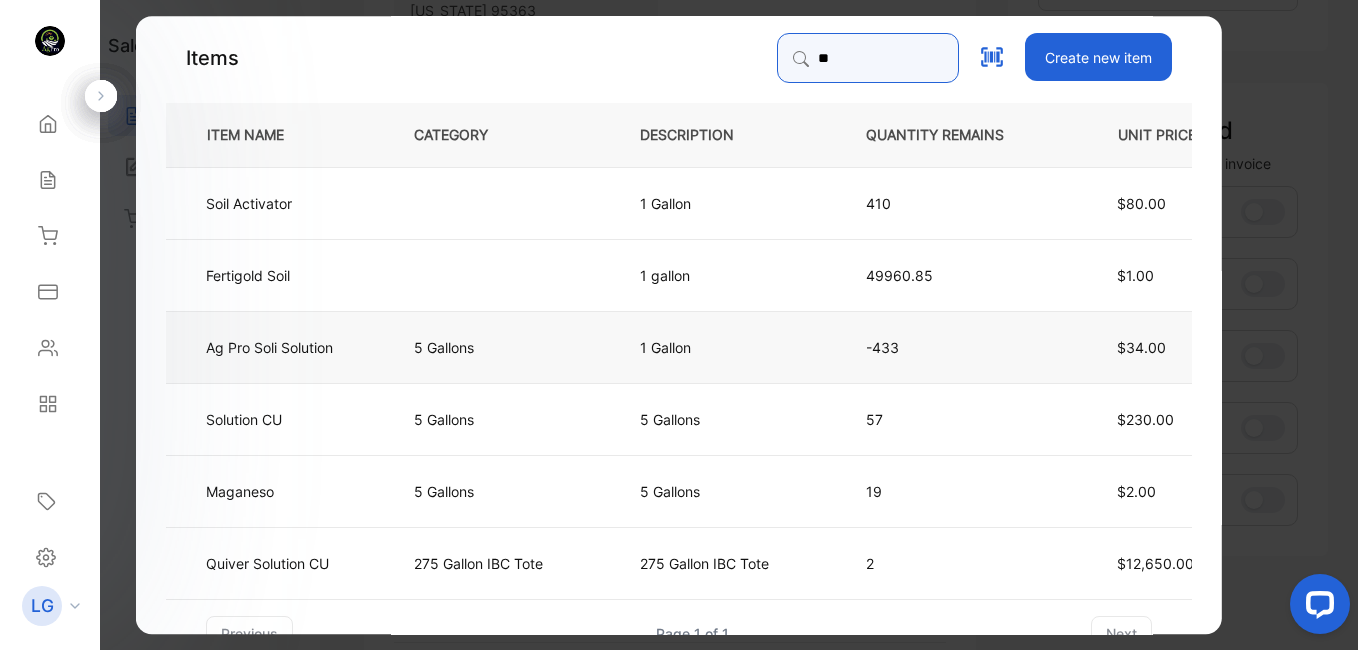 type on "**" 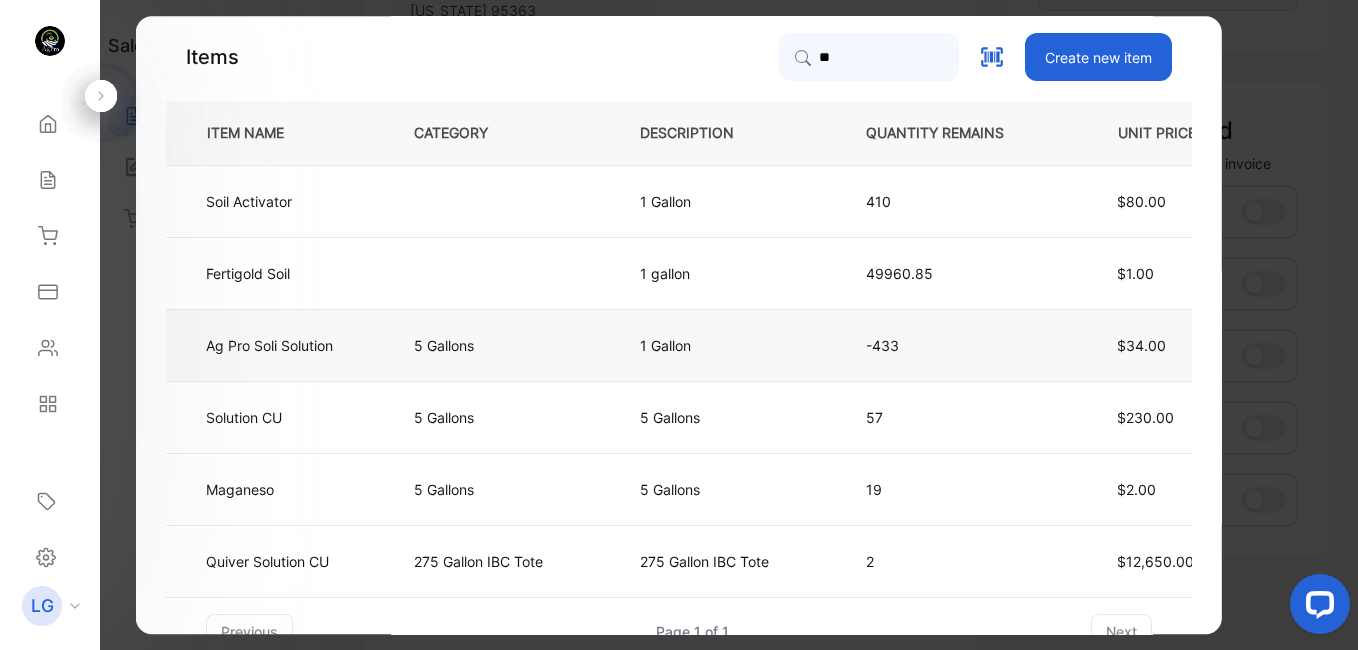 click on "5 Gallons" at bounding box center [494, 345] 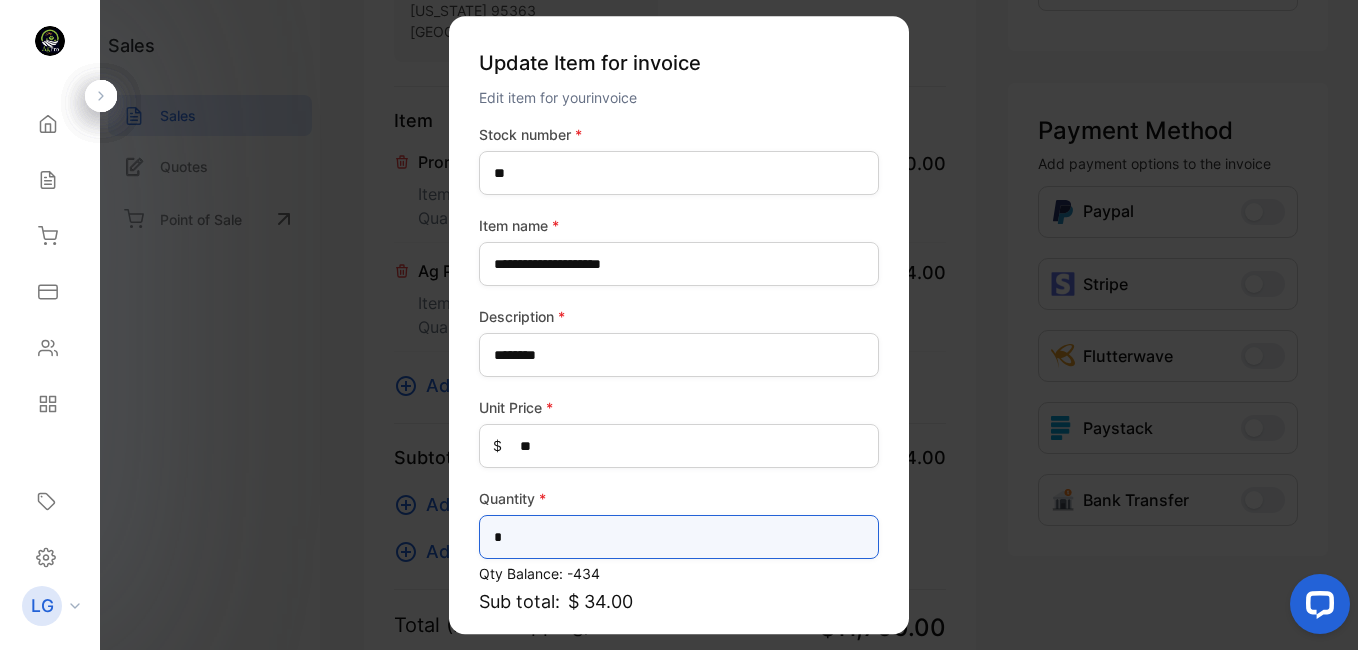 click on "*" at bounding box center (679, 537) 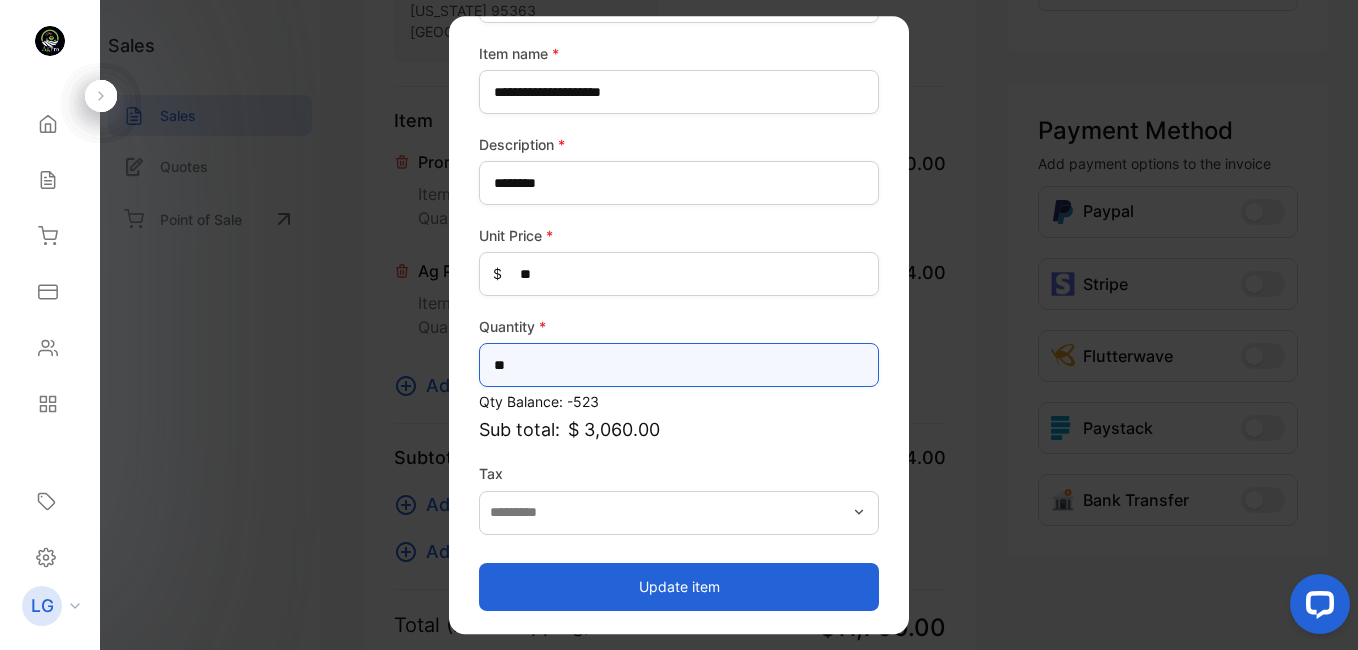 scroll, scrollTop: 173, scrollLeft: 0, axis: vertical 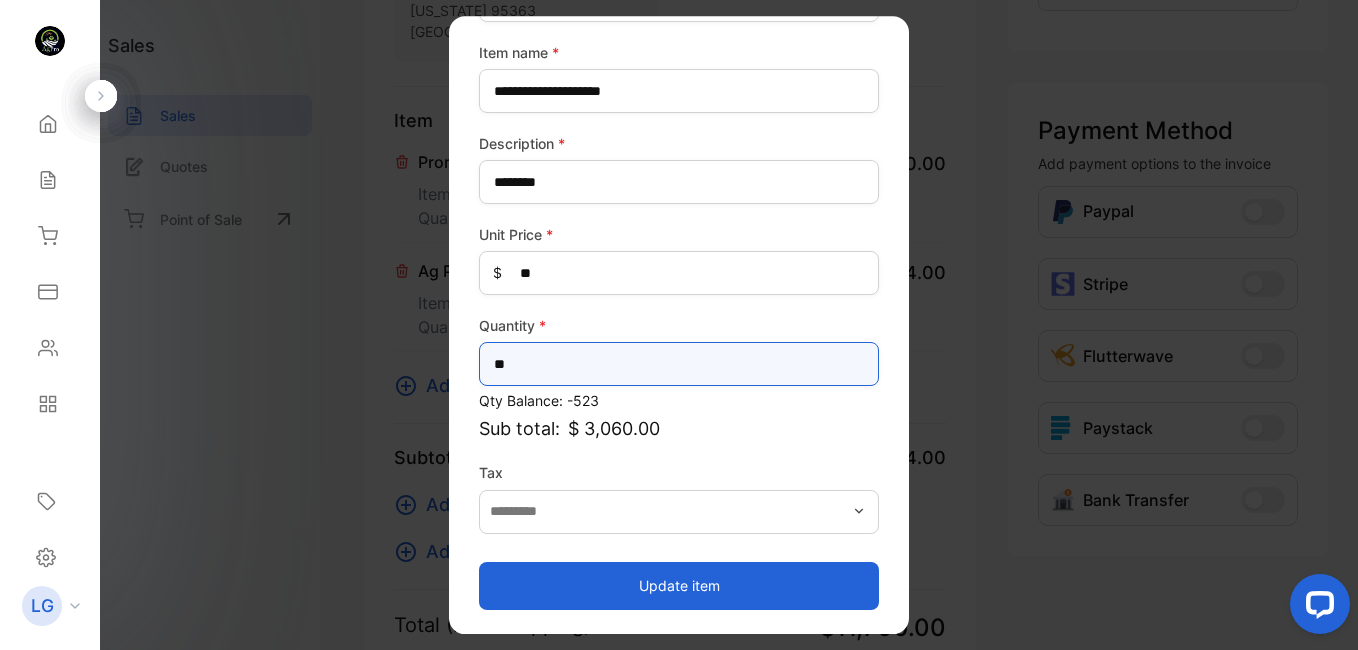 type on "**" 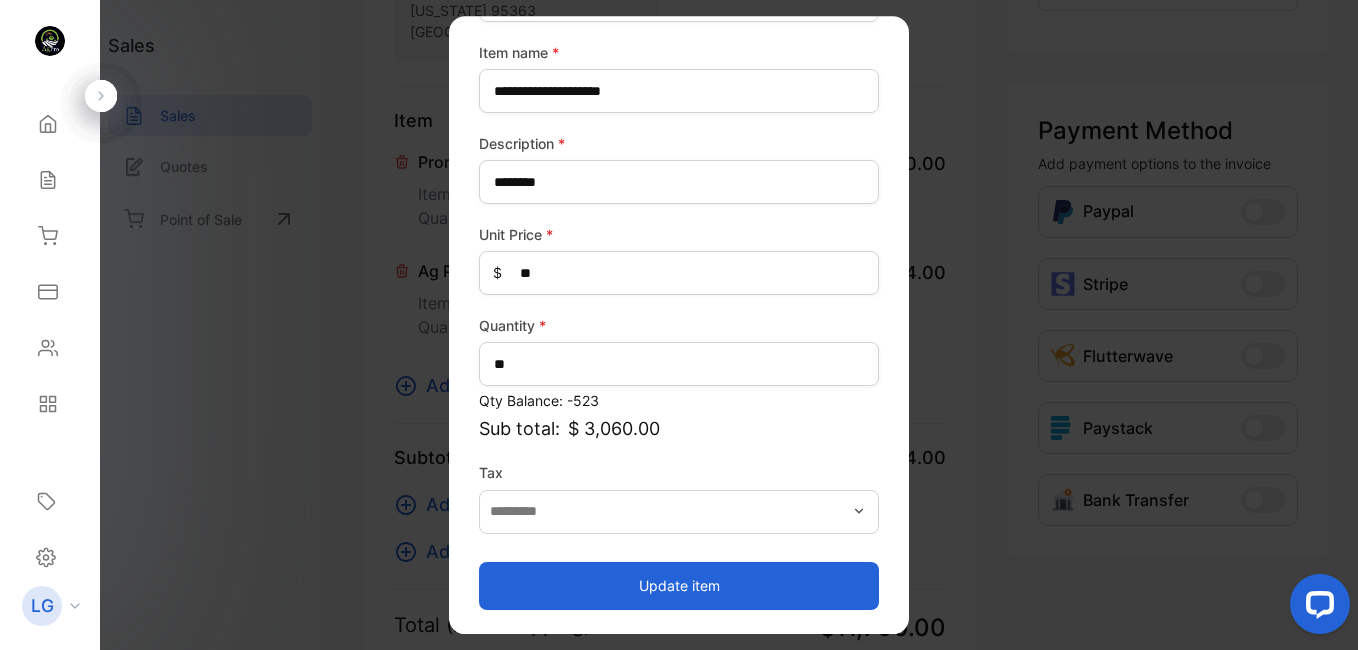 click on "Update item" at bounding box center [679, 586] 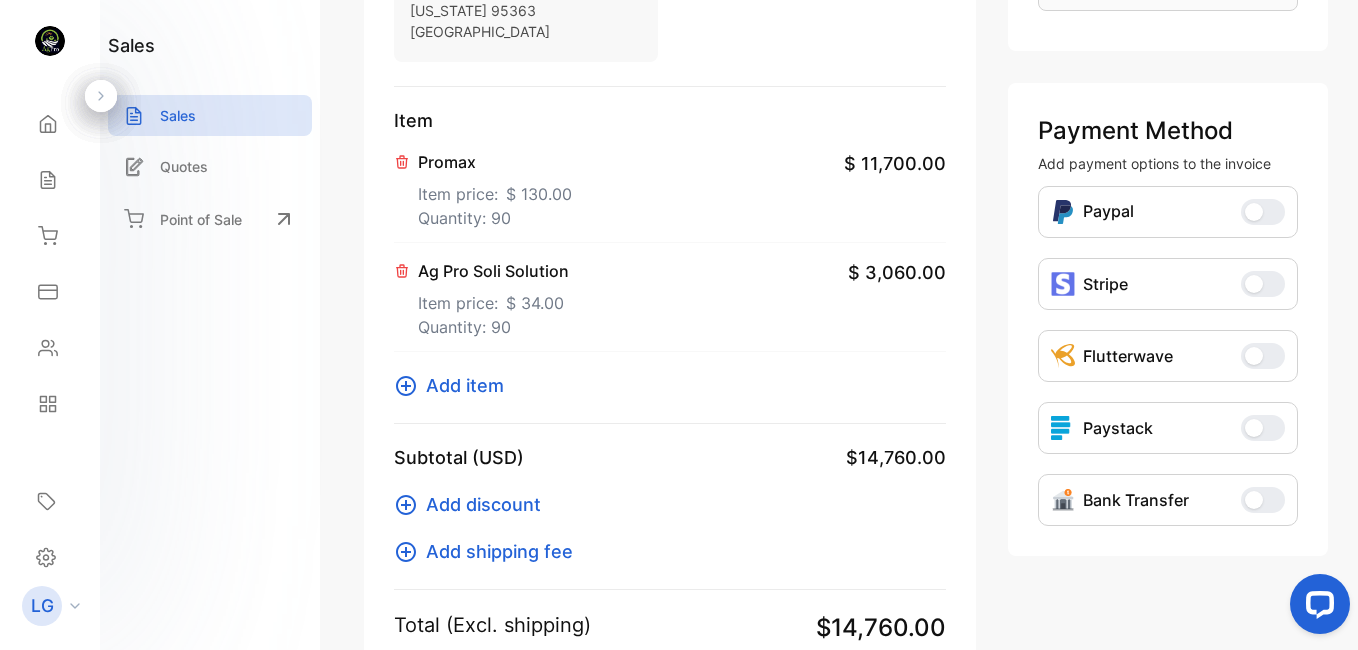 click on "Add item" at bounding box center [465, 385] 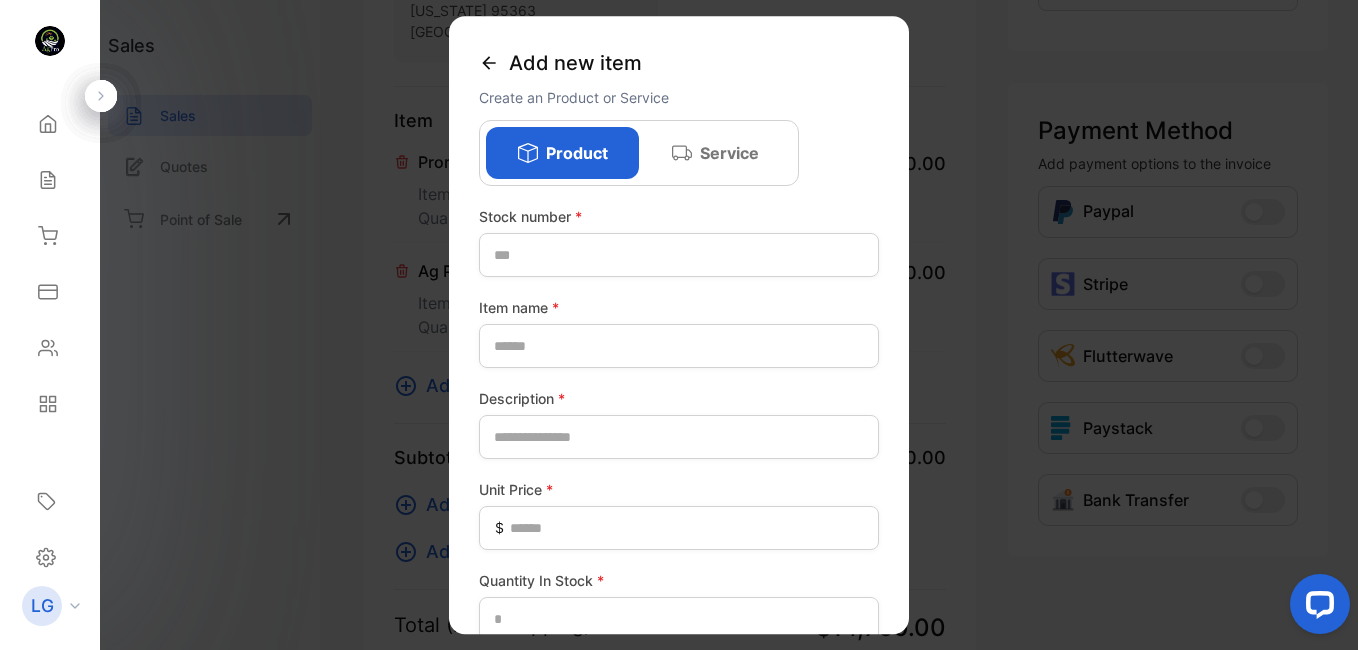 type 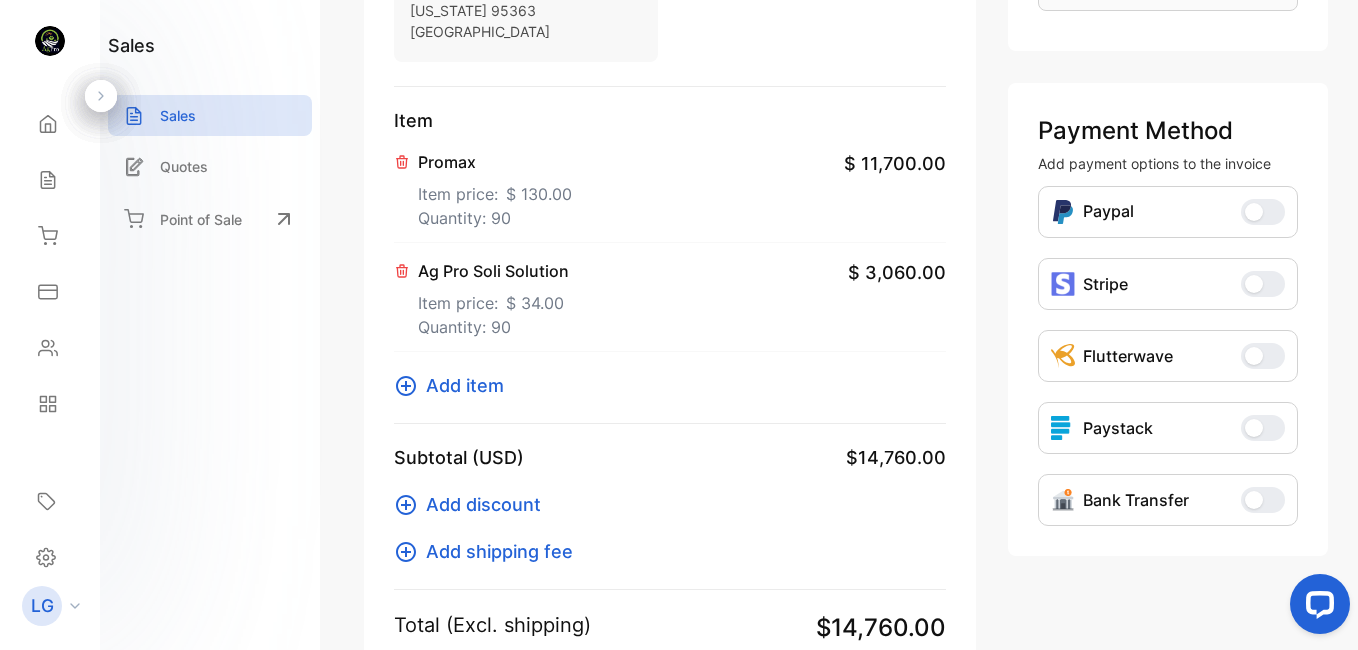 click on "Item Promax Item price: $ 130.00 Quantity: 90 $ 11,700.00 Ag Pro Soli Solution  Item price: $ 34.00 Quantity: 90 $ 3,060.00 Add item" at bounding box center [670, 265] 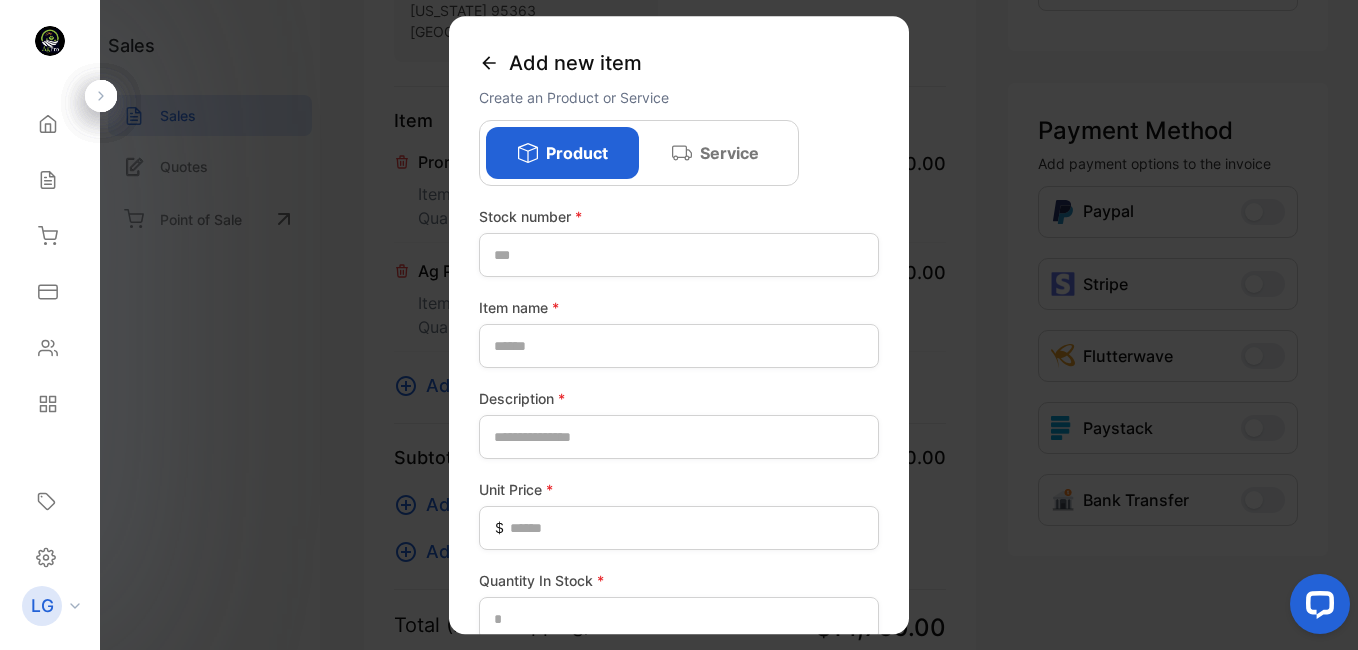 click 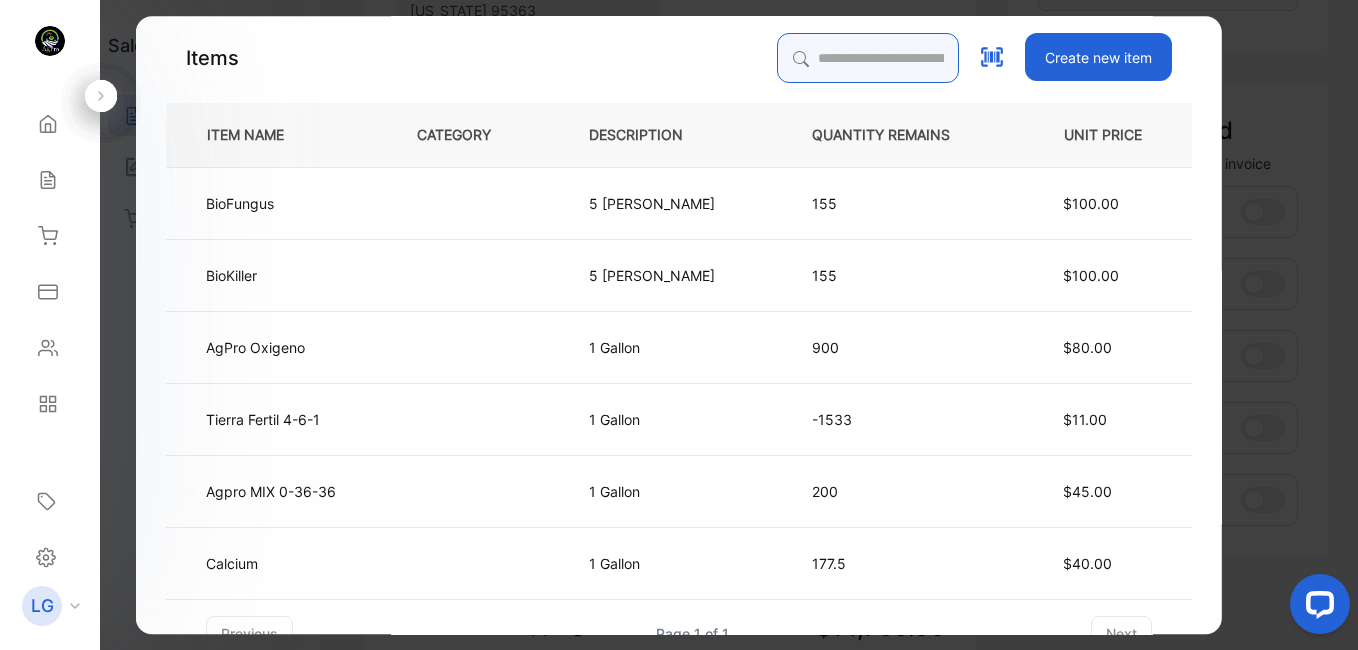 click at bounding box center [868, 58] 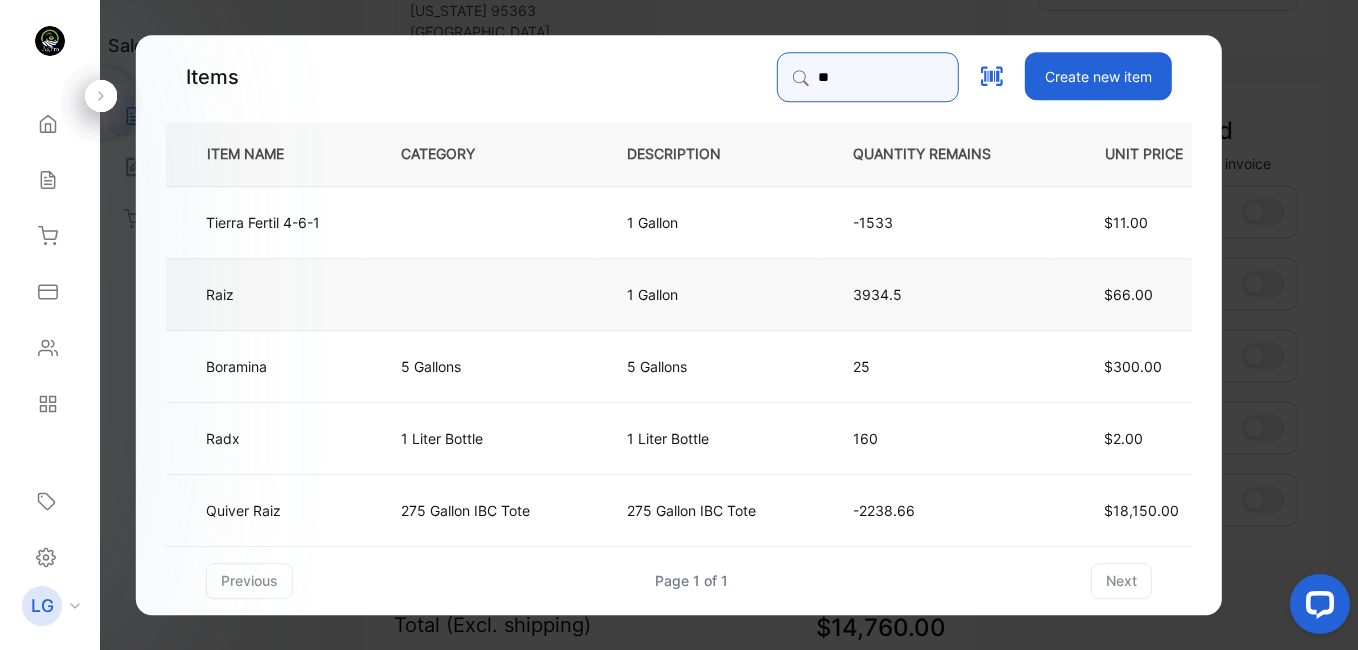 type on "**" 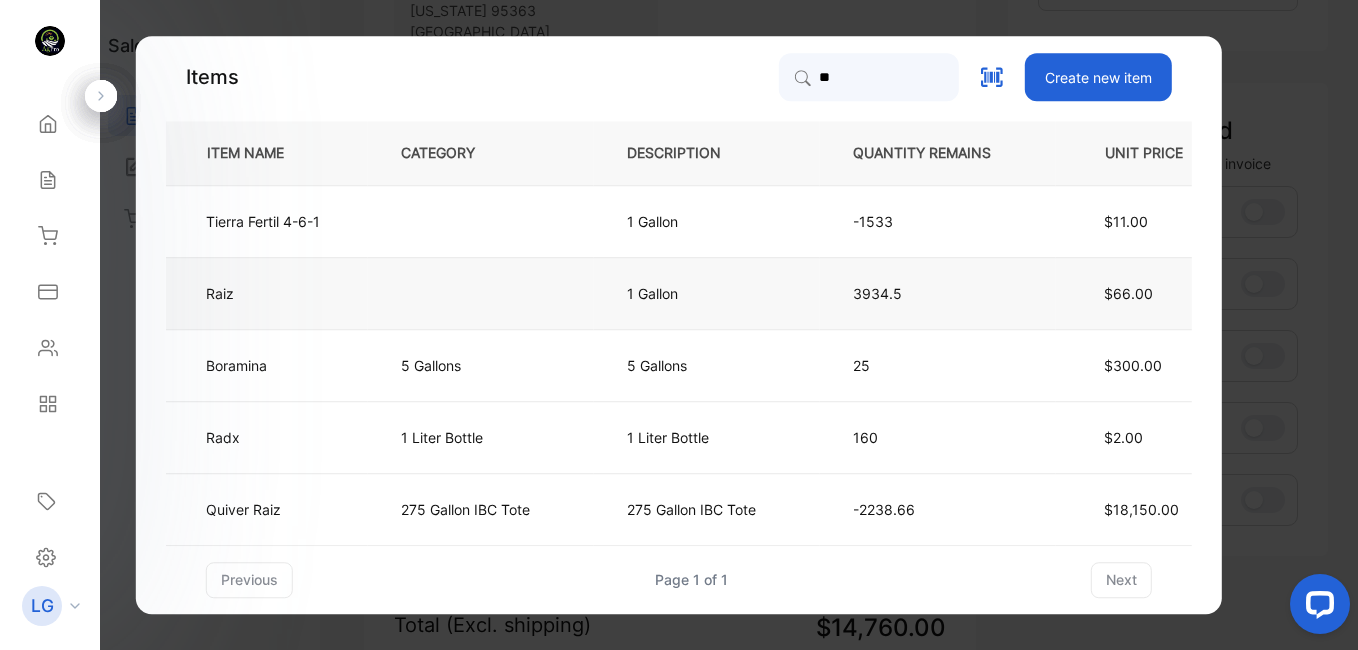 click on "Raiz" at bounding box center [267, 293] 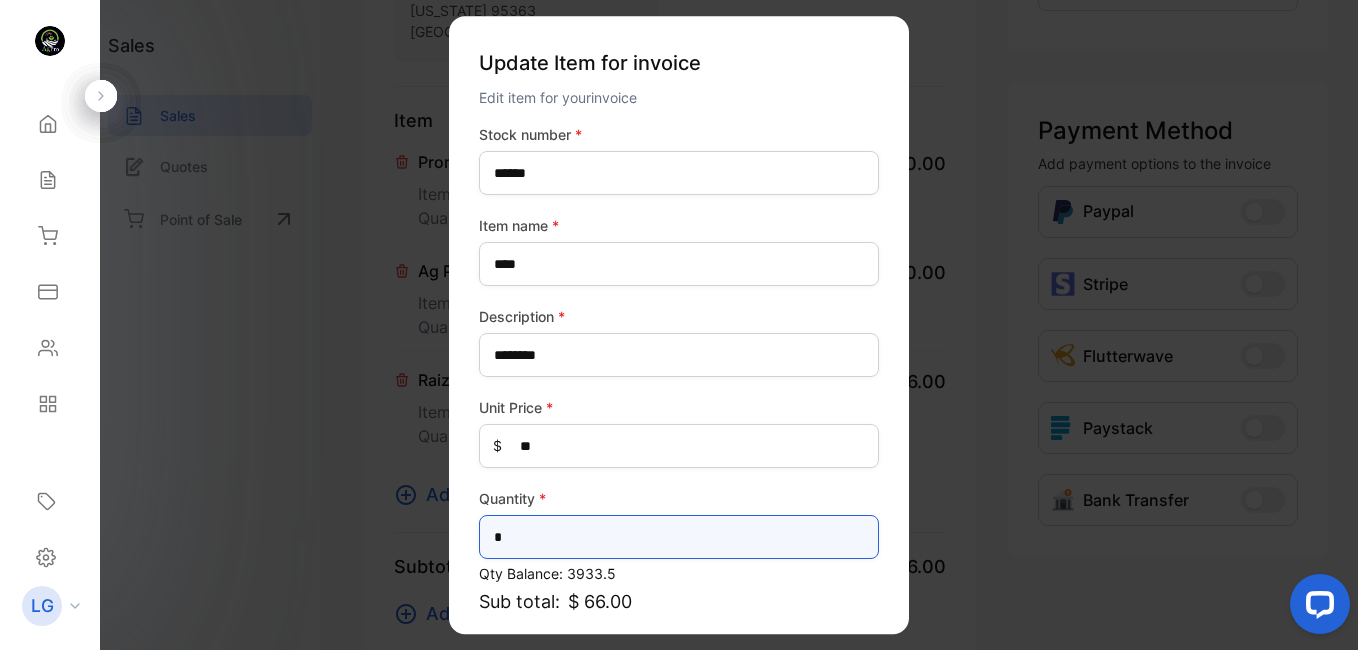 click on "*" at bounding box center [679, 537] 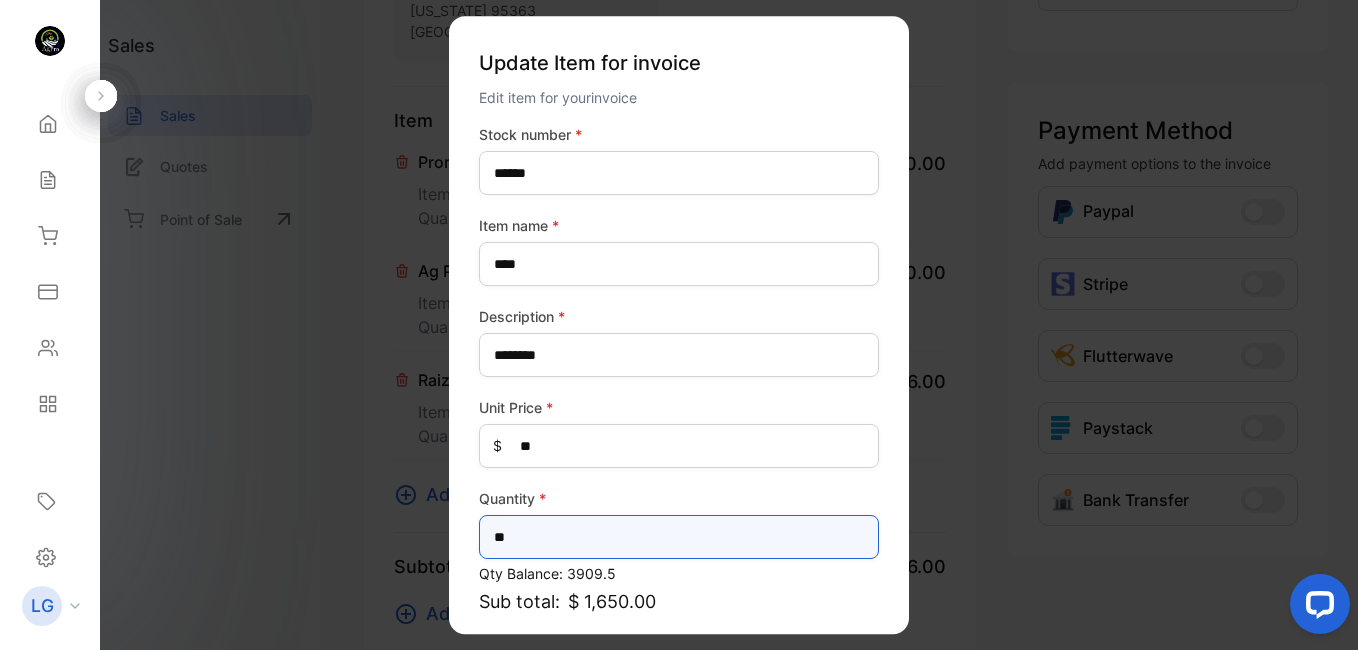 scroll, scrollTop: 173, scrollLeft: 0, axis: vertical 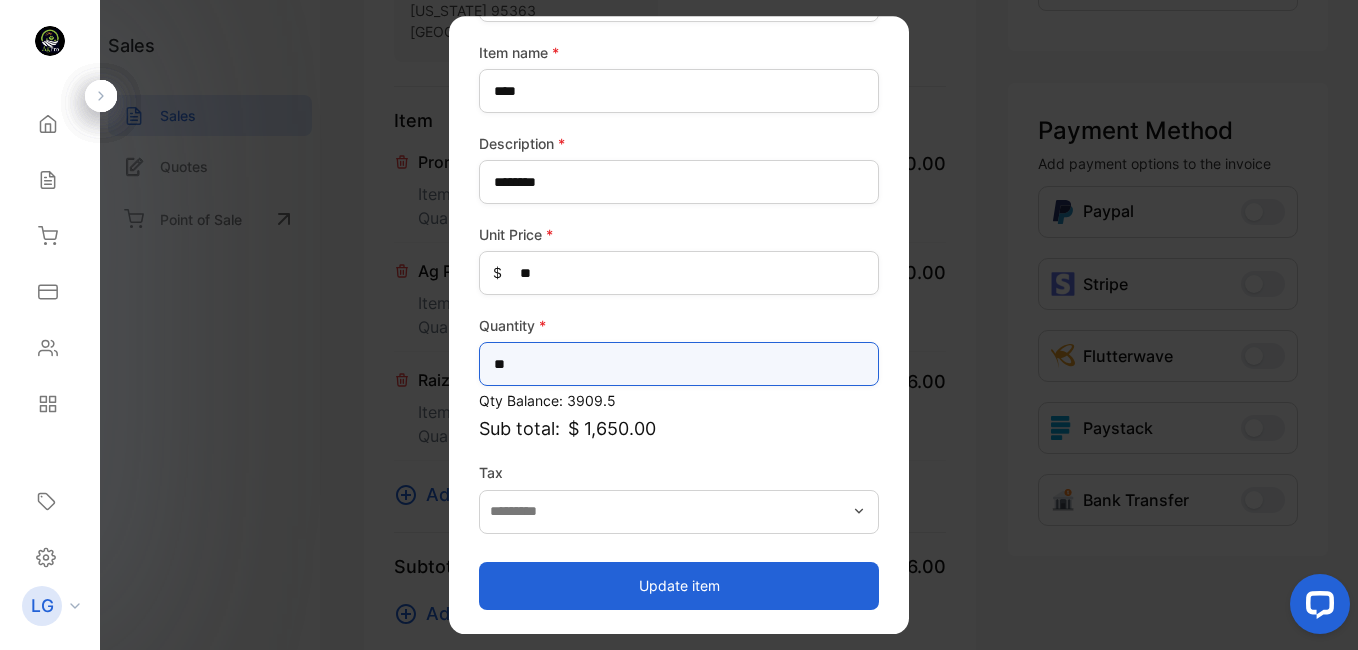 type on "**" 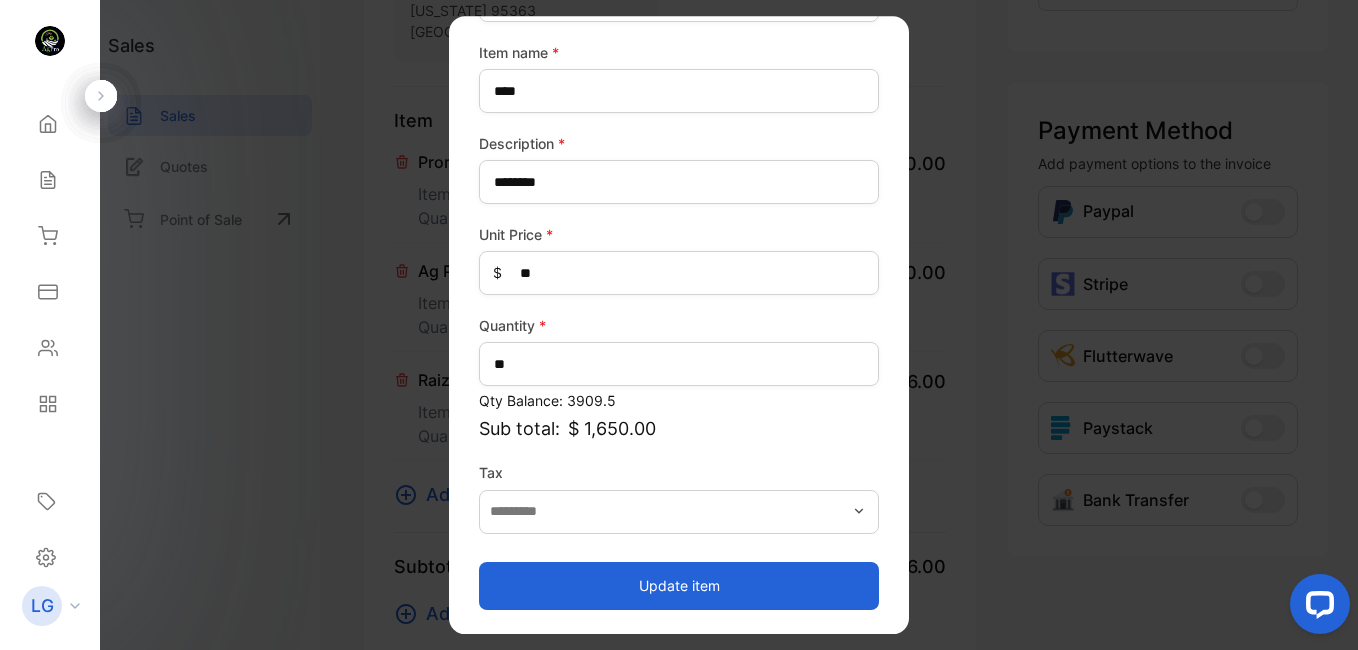 click on "Update item" at bounding box center (679, 586) 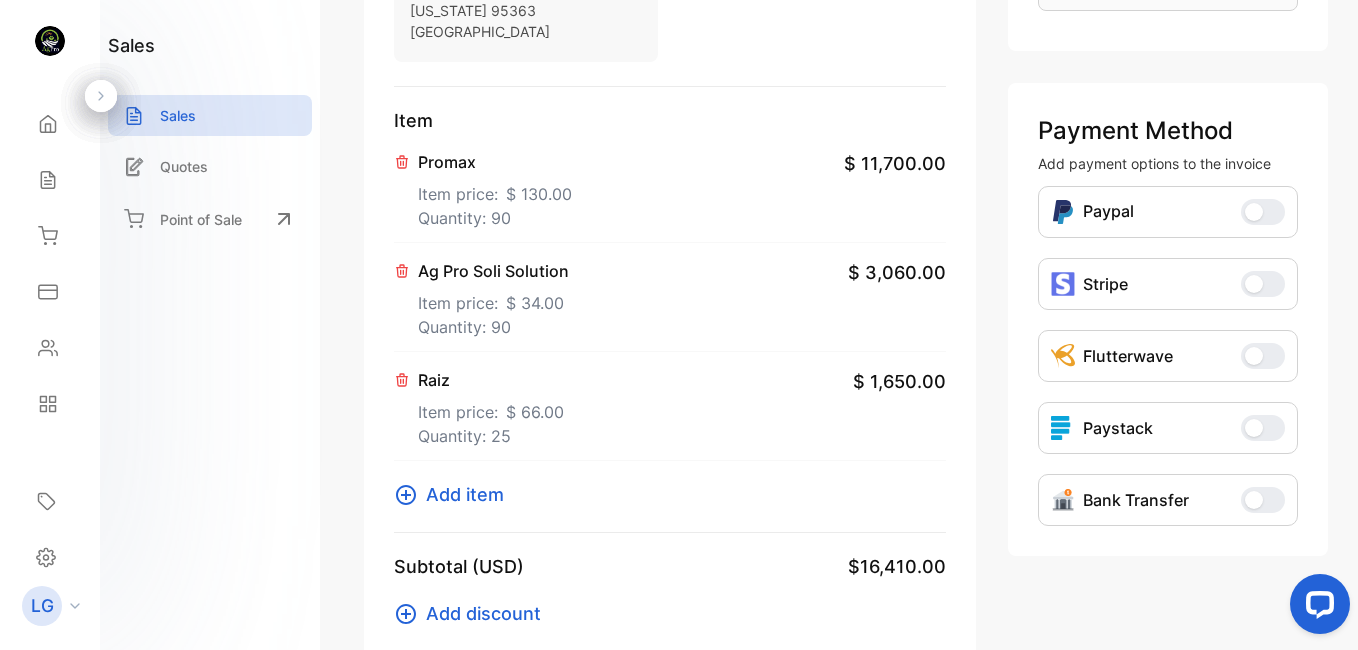 scroll, scrollTop: 0, scrollLeft: 0, axis: both 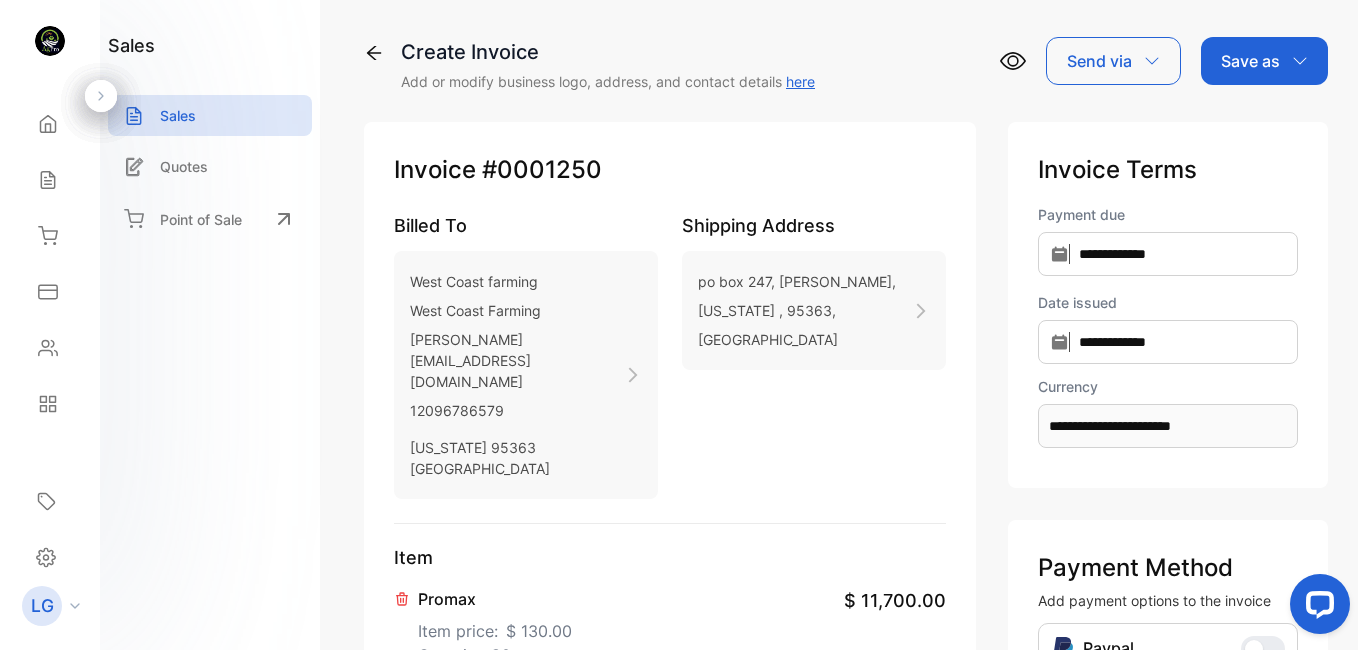 click on "Save as" at bounding box center [1250, 61] 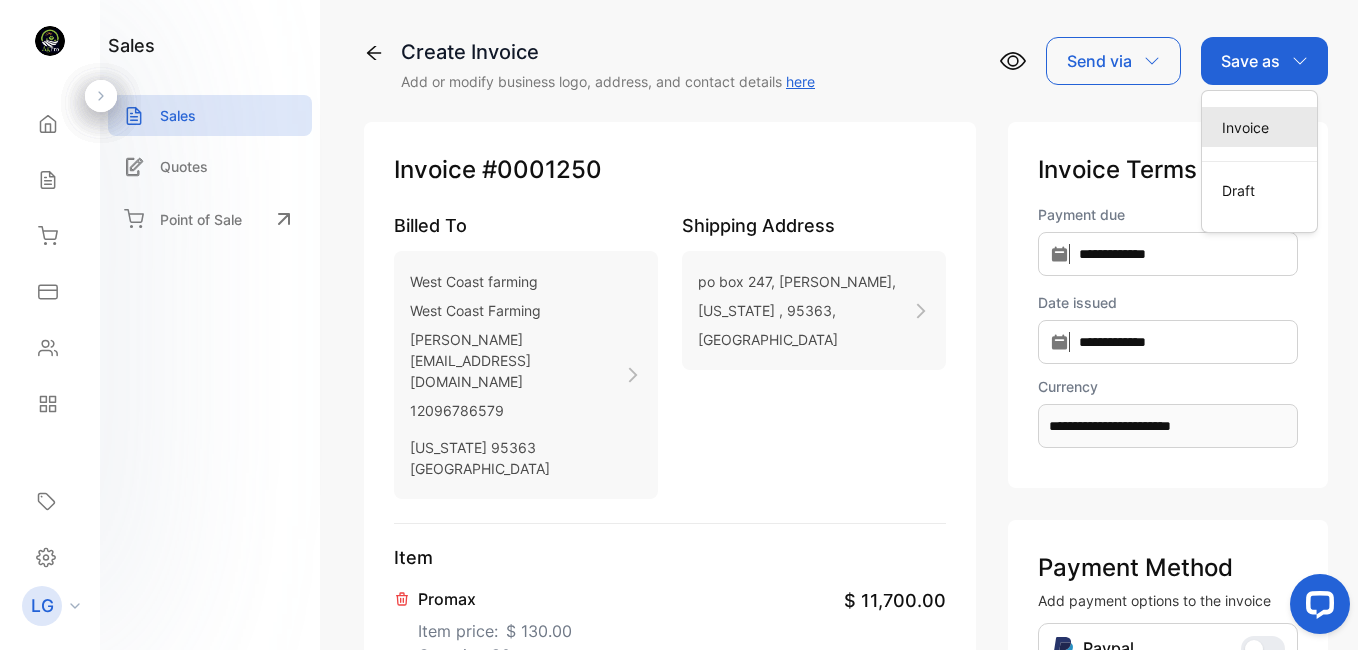 click on "Invoice" at bounding box center (1259, 127) 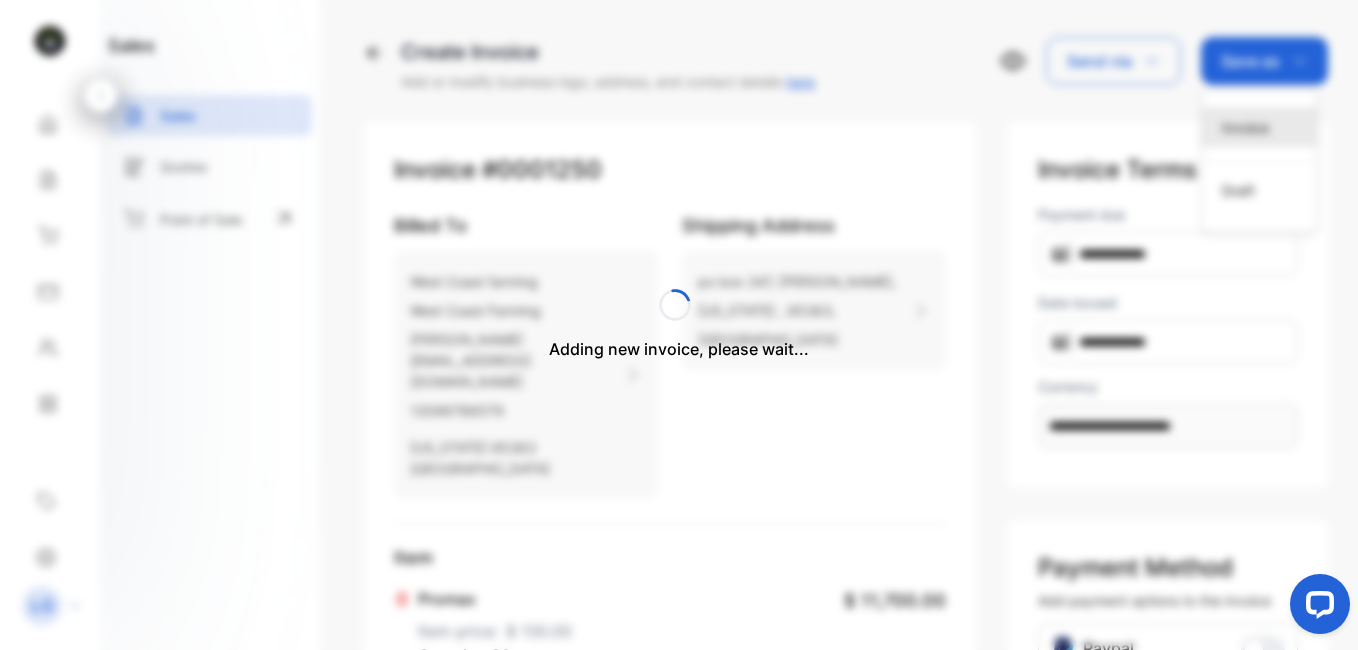 type 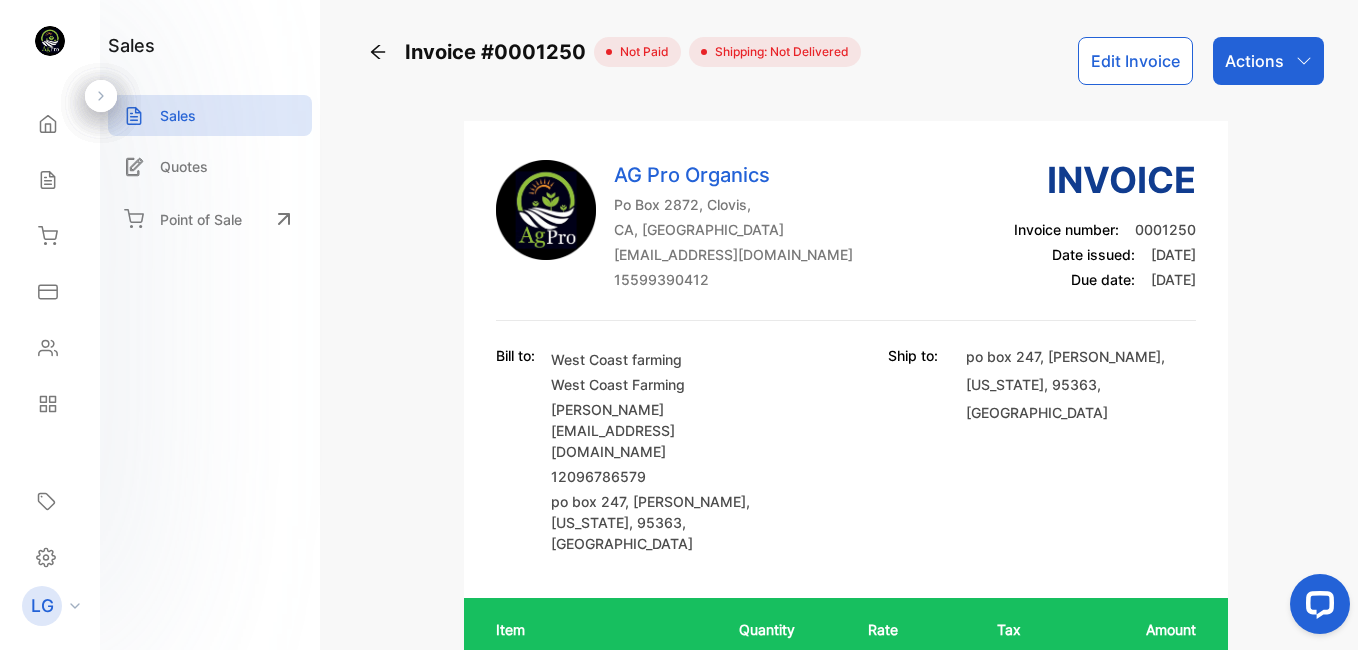 click on "Actions" at bounding box center (1254, 61) 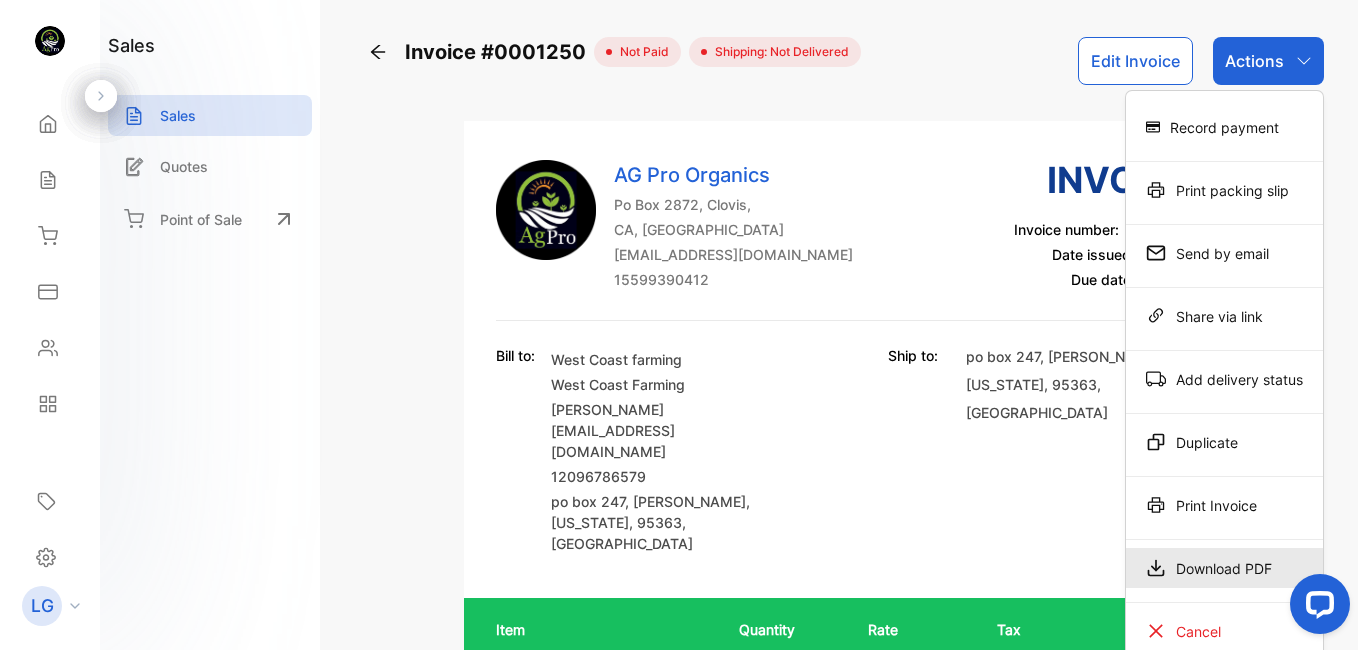 click on "Download PDF" at bounding box center (1224, 568) 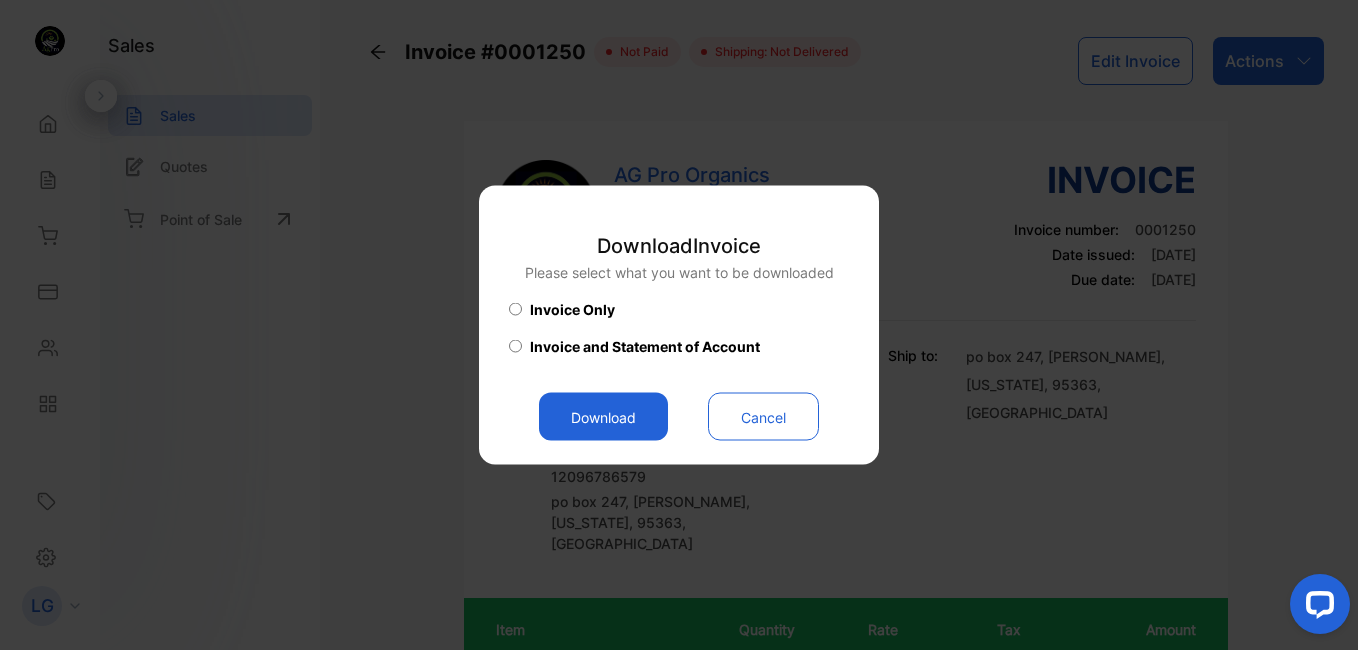 click on "Download" at bounding box center [603, 417] 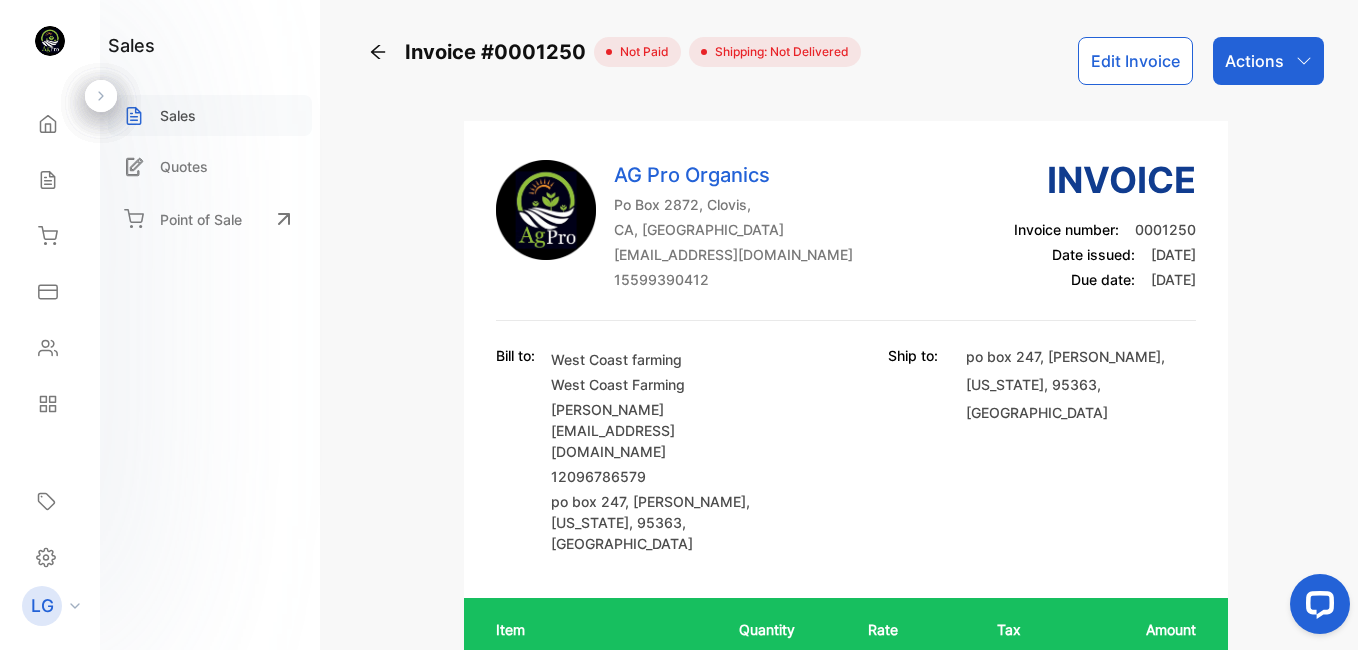 click on "Sales" at bounding box center (178, 115) 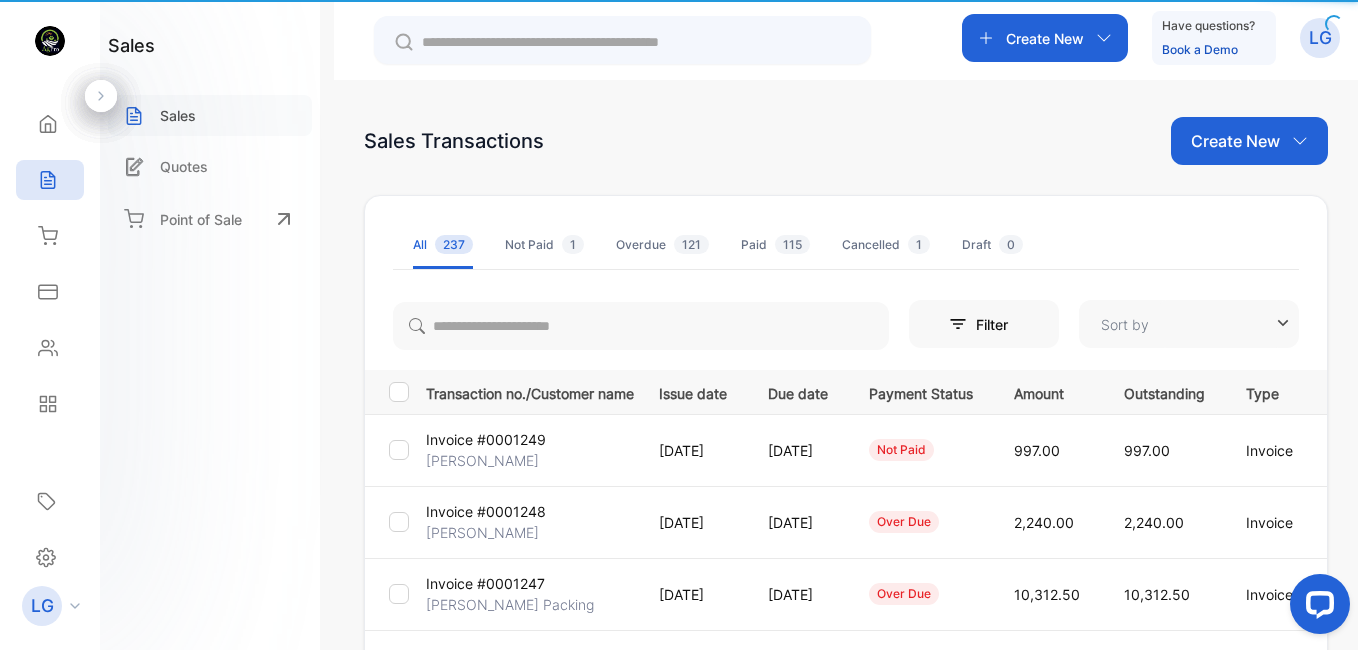 type on "**********" 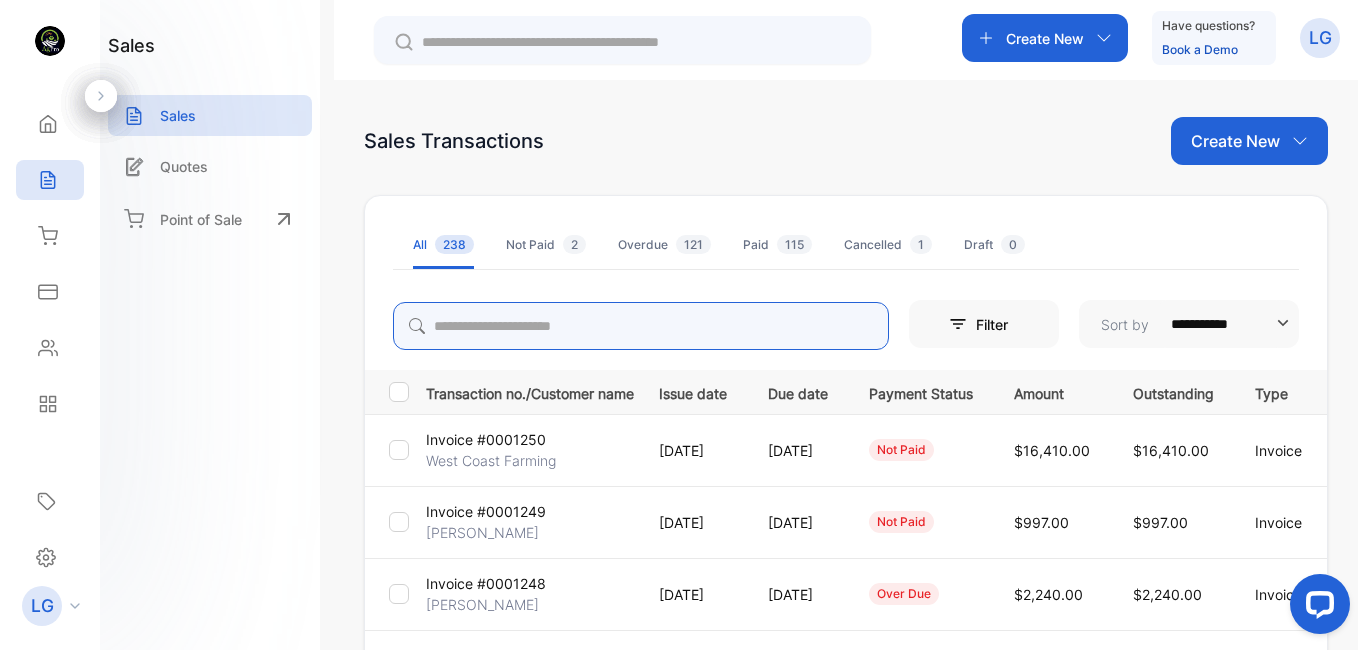 click at bounding box center [641, 326] 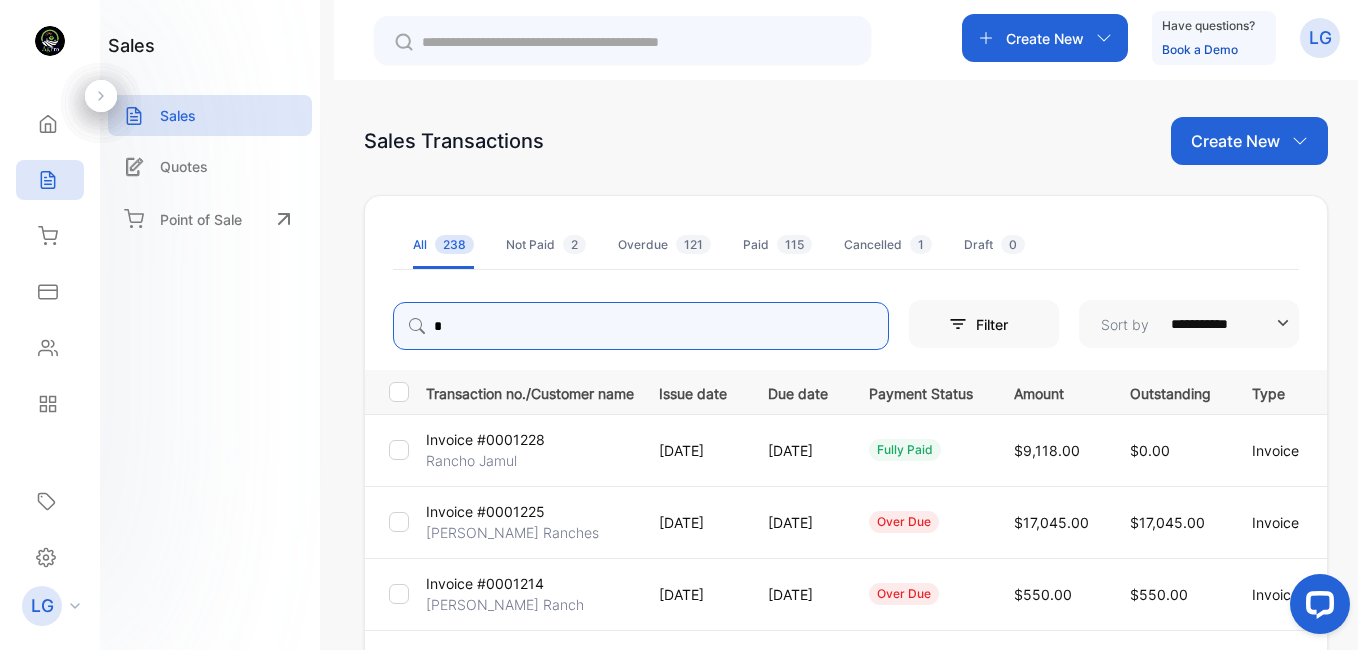 scroll, scrollTop: 569, scrollLeft: 0, axis: vertical 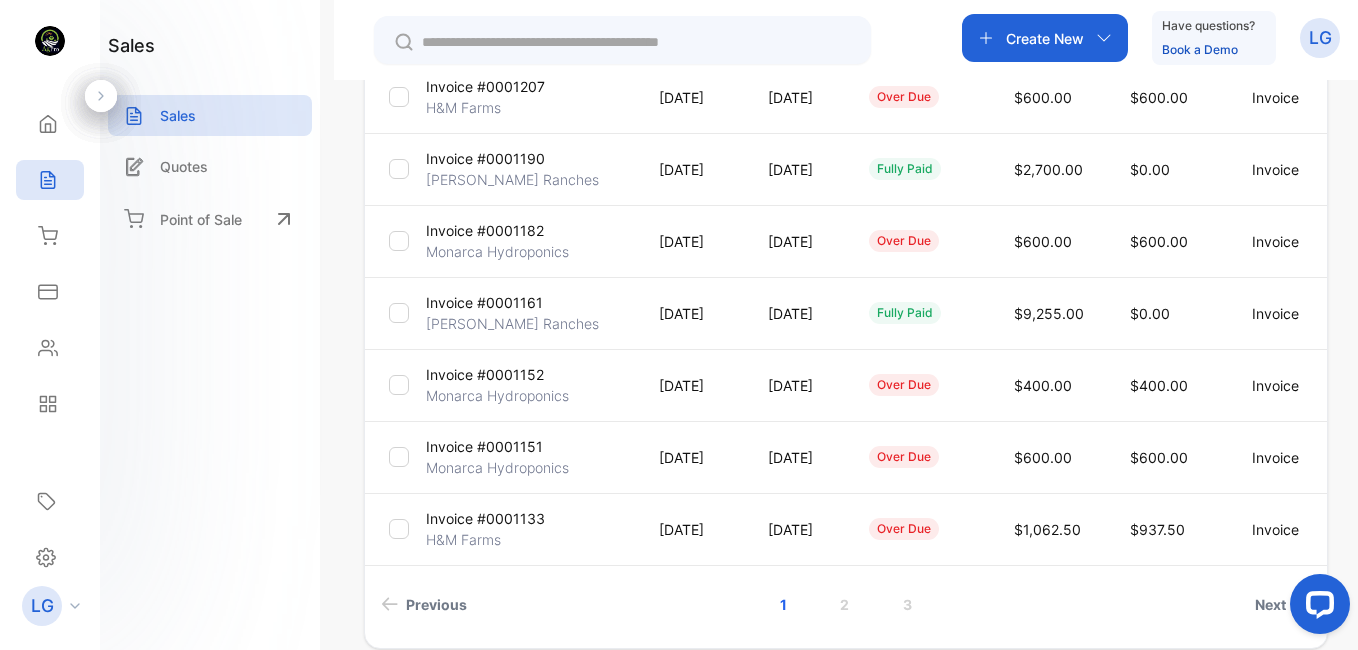 type on "*" 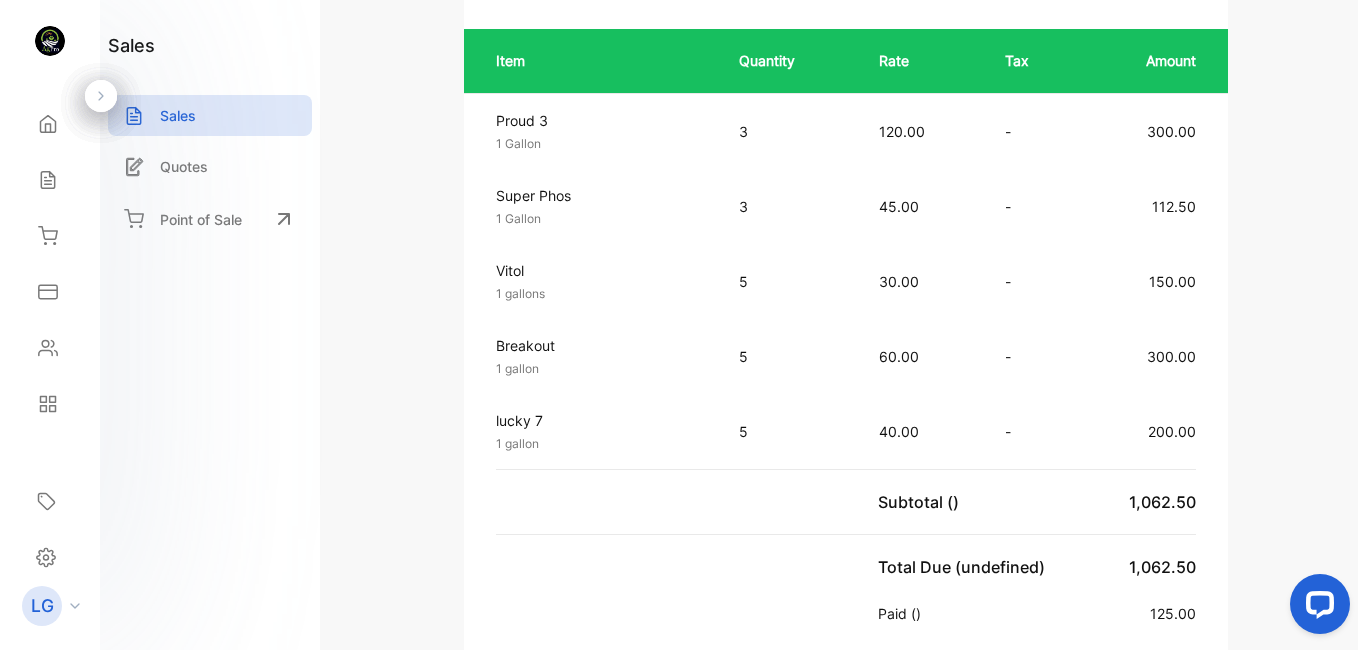 scroll, scrollTop: 611, scrollLeft: 0, axis: vertical 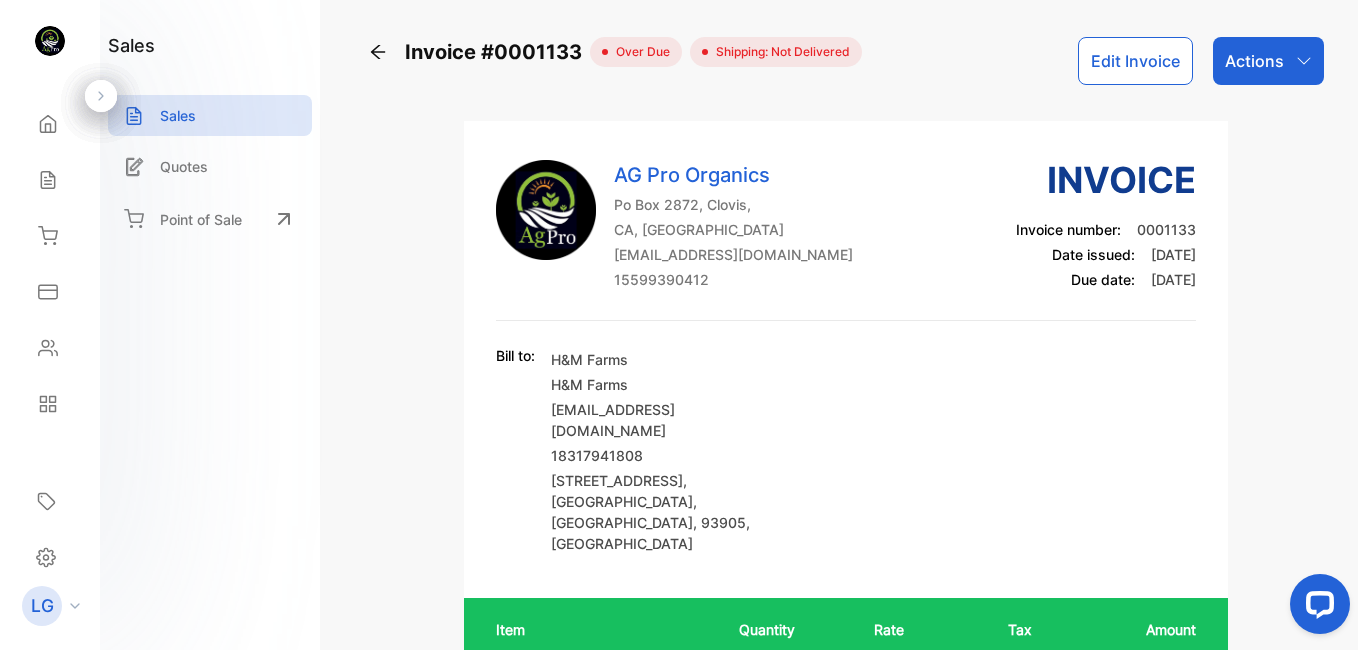 click on "Actions" at bounding box center [1268, 61] 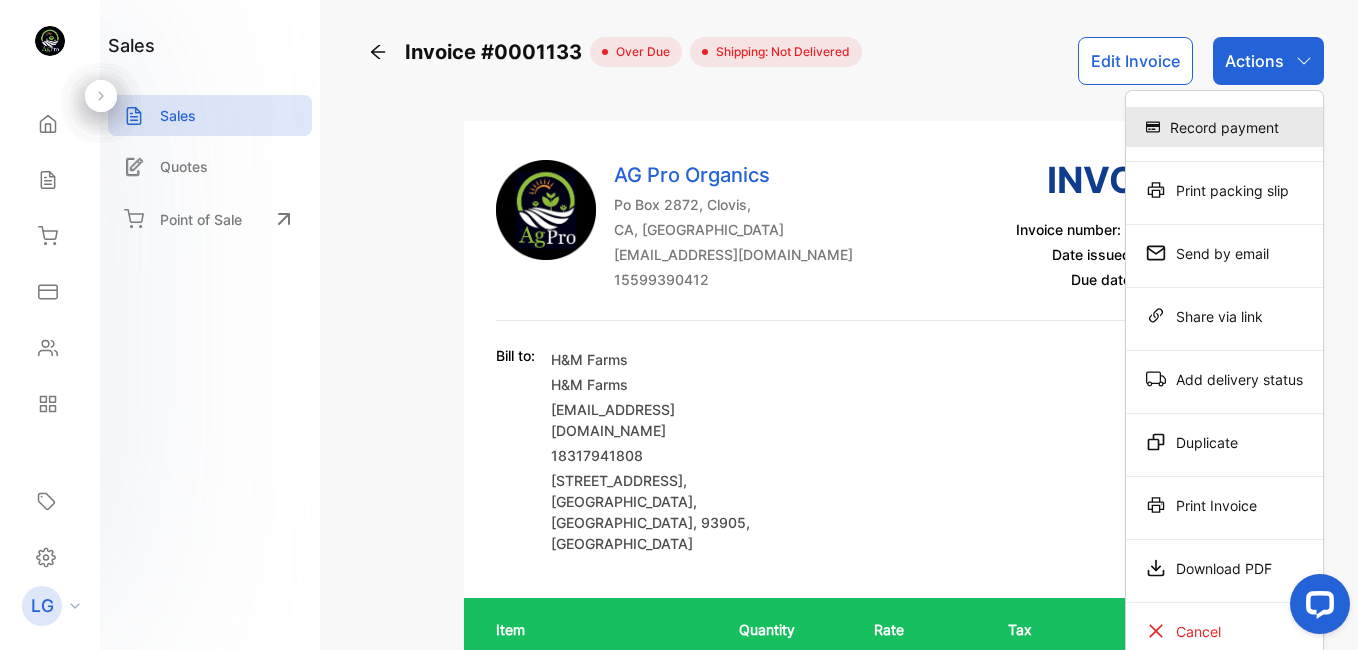 click on "Record payment" at bounding box center [1224, 127] 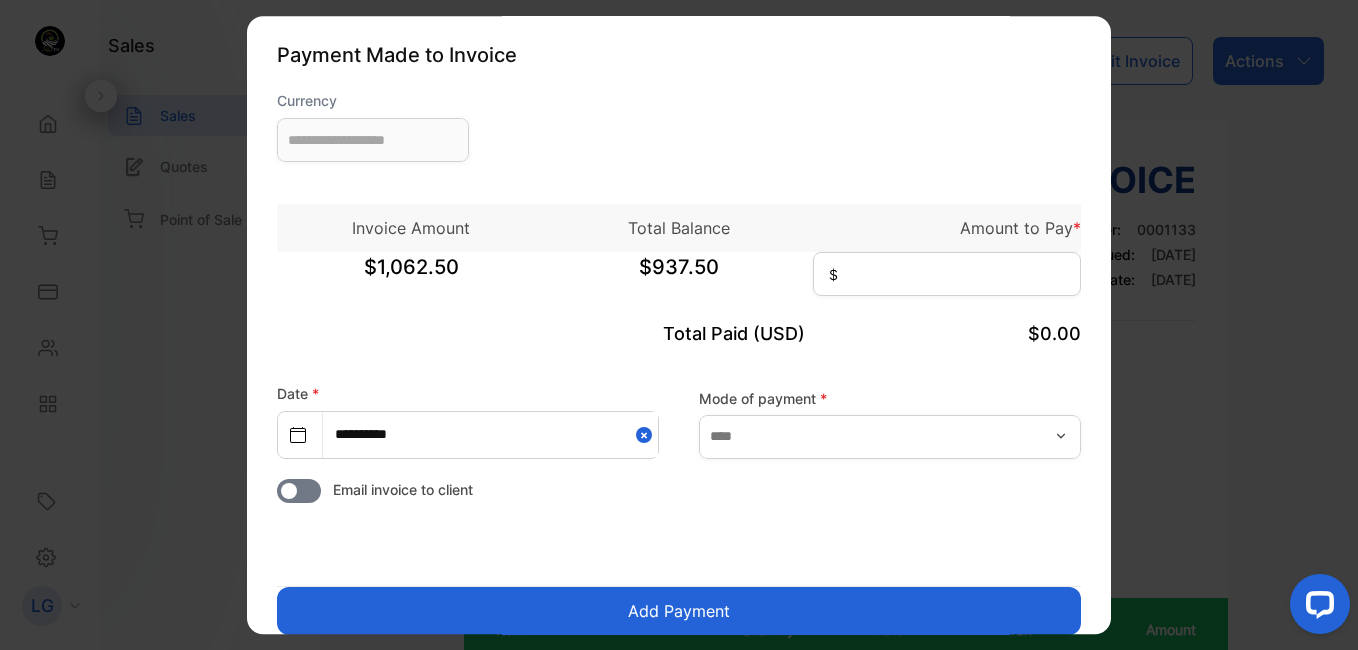 type on "**********" 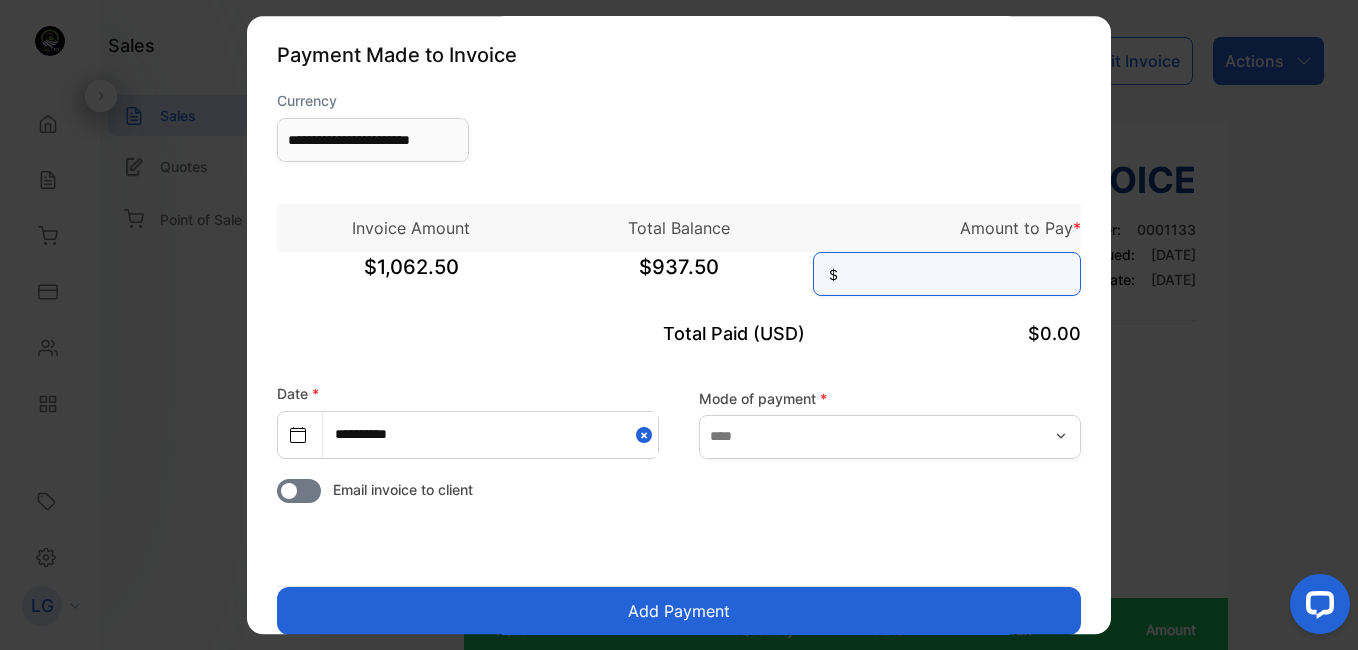 click at bounding box center [947, 274] 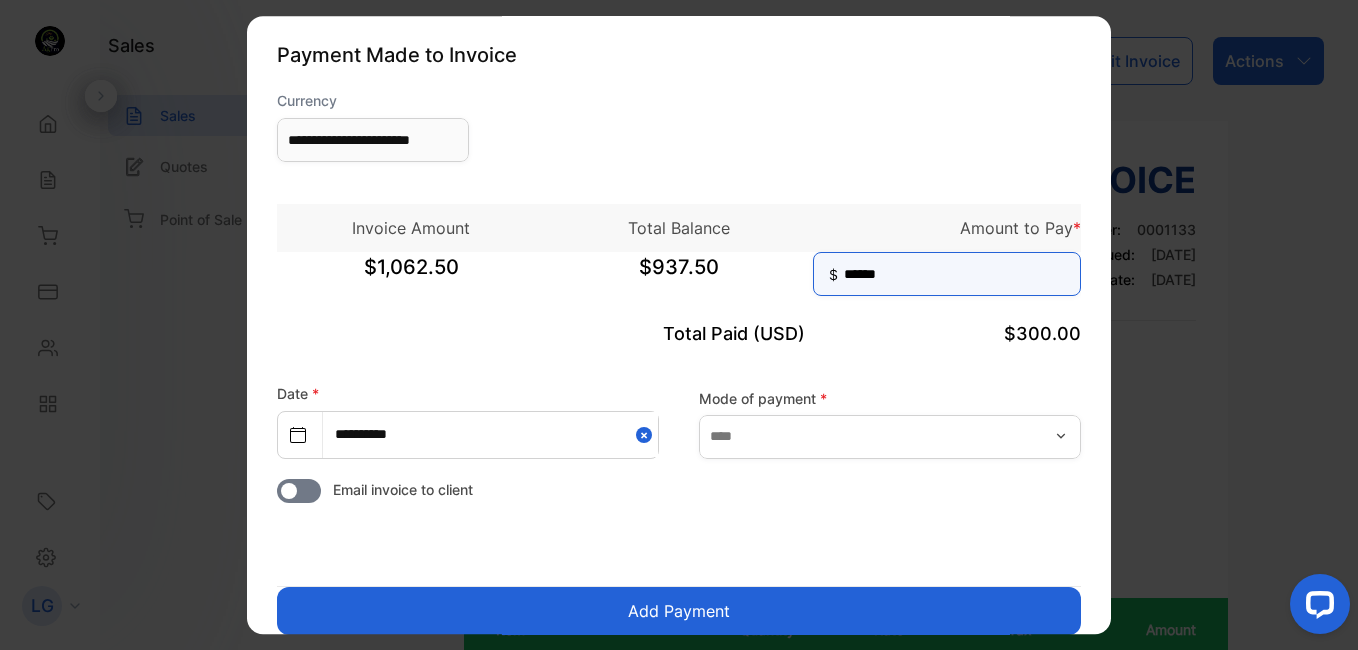 type on "******" 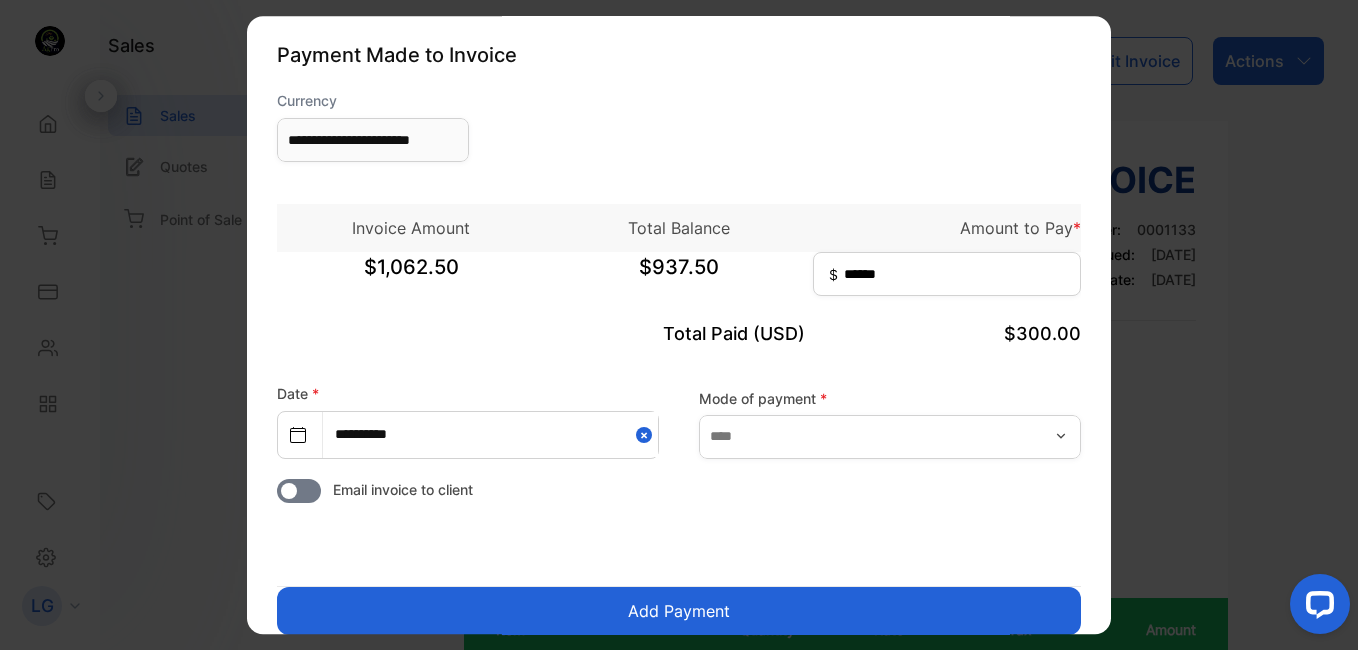 click on "Add Payment" at bounding box center [679, 611] 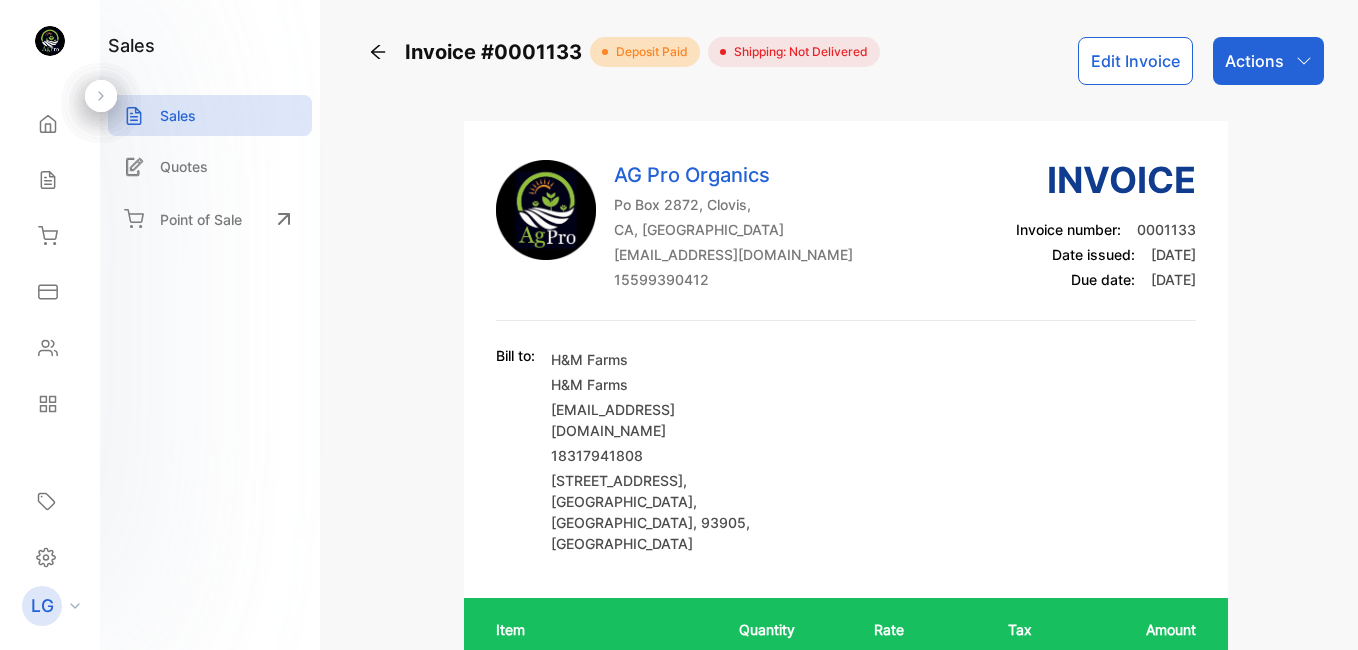 scroll, scrollTop: 0, scrollLeft: 0, axis: both 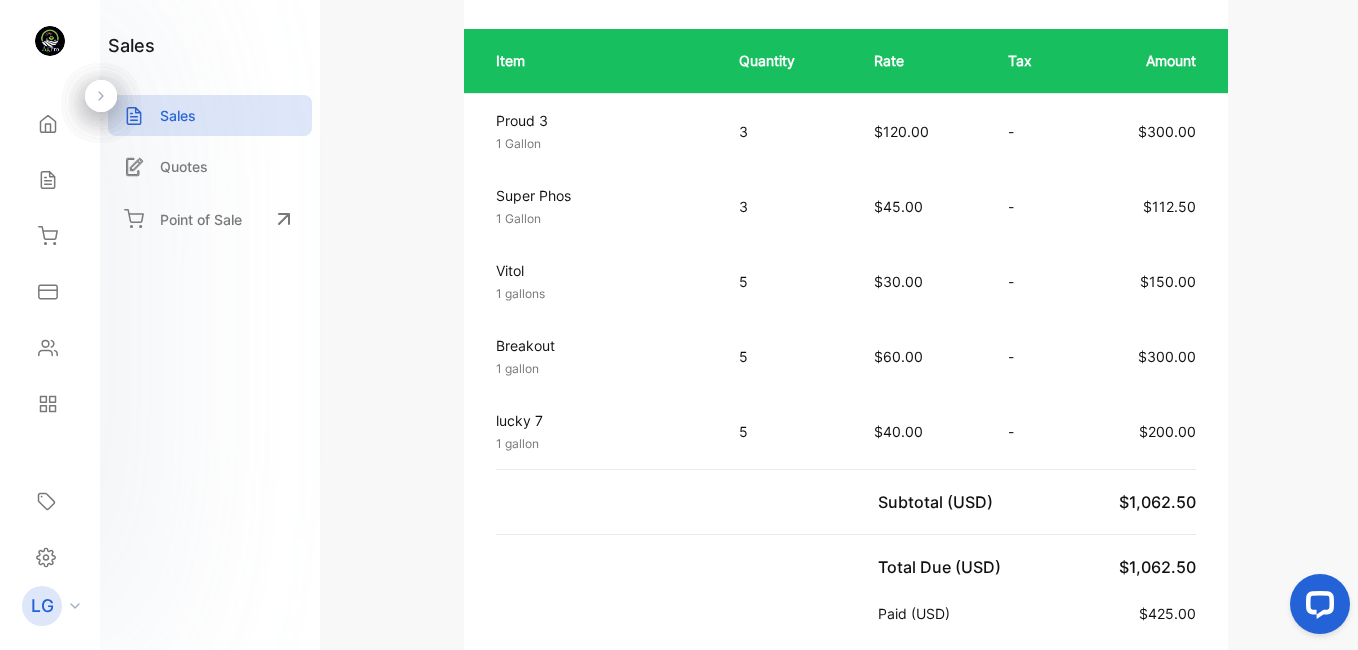 drag, startPoint x: 1349, startPoint y: 318, endPoint x: 1355, endPoint y: 341, distance: 23.769728 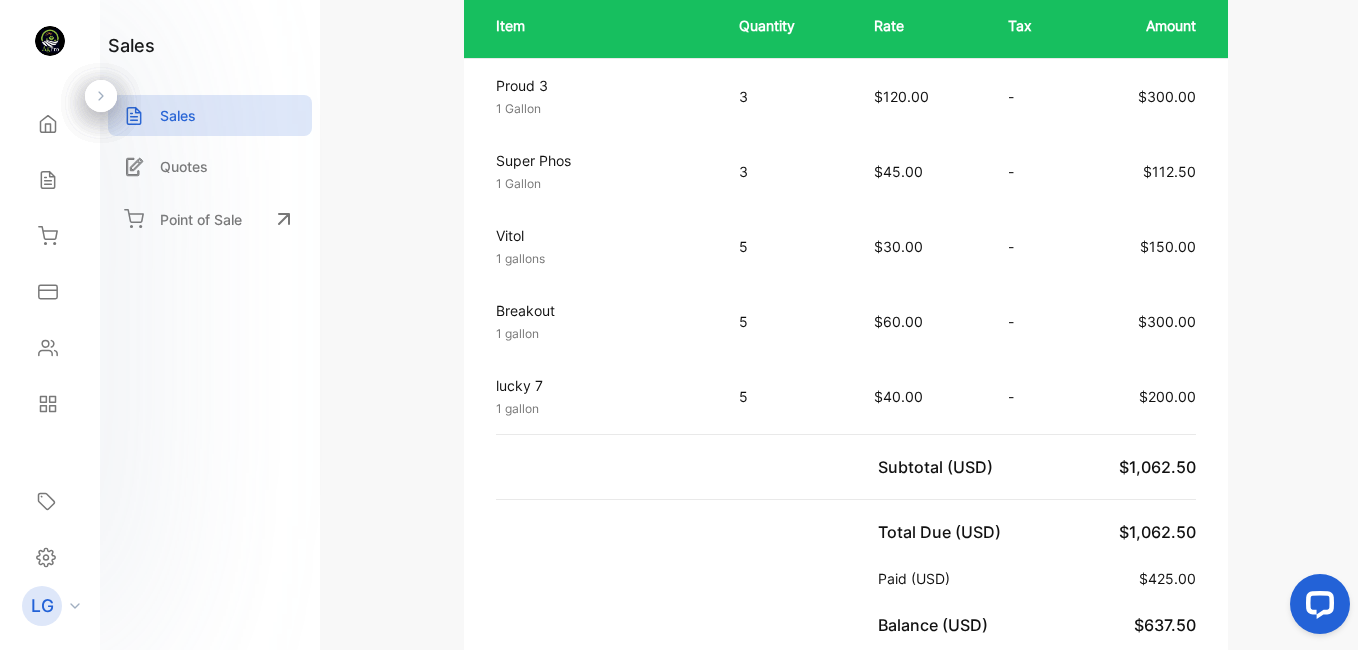 scroll, scrollTop: 0, scrollLeft: 0, axis: both 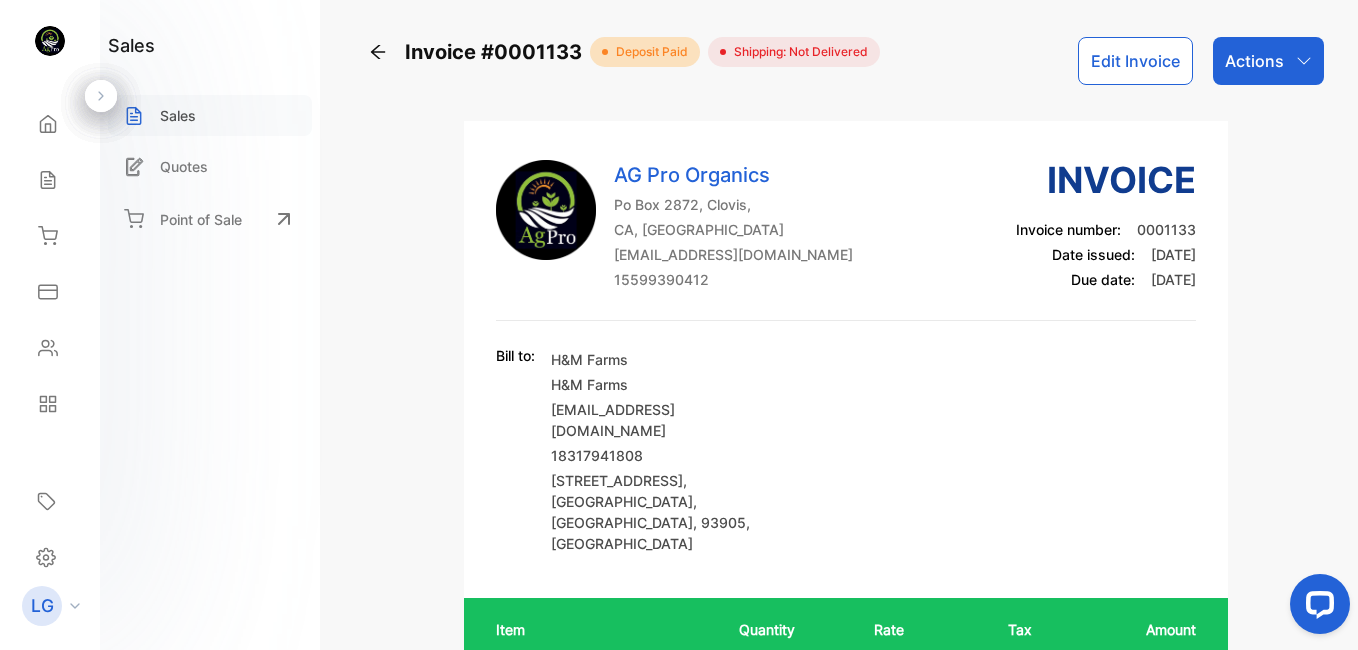 click on "Sales" at bounding box center [178, 115] 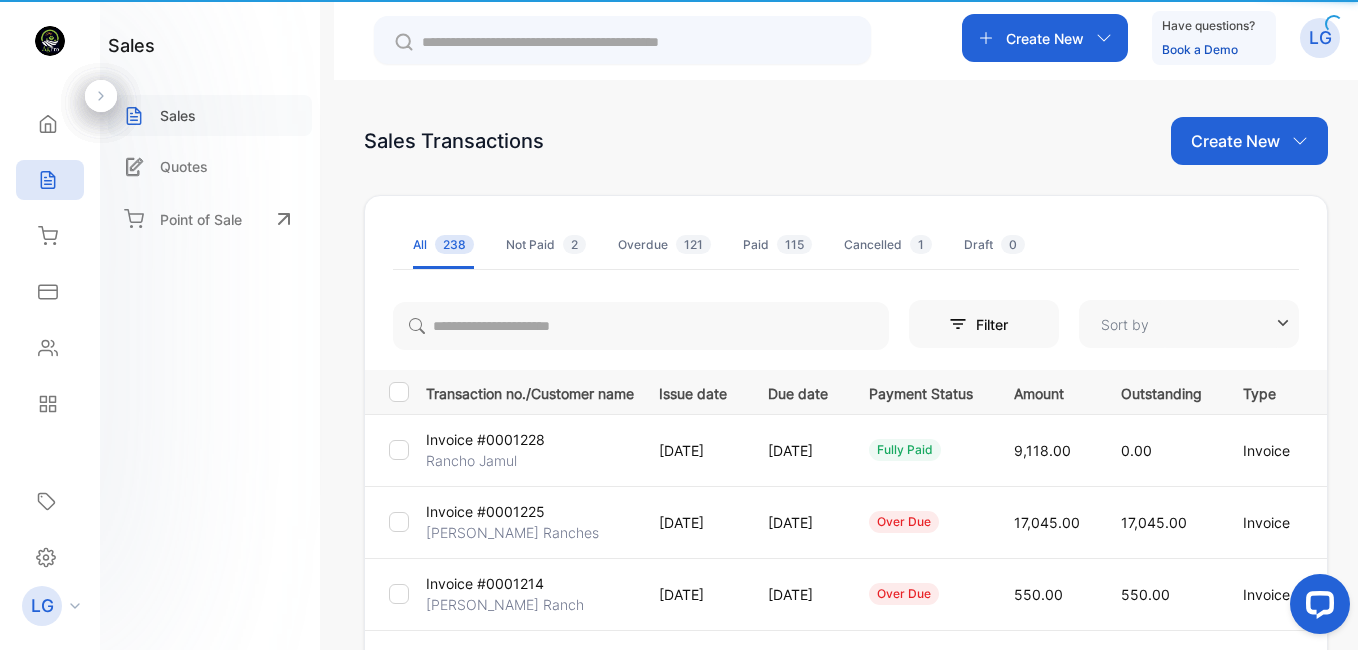 type on "**********" 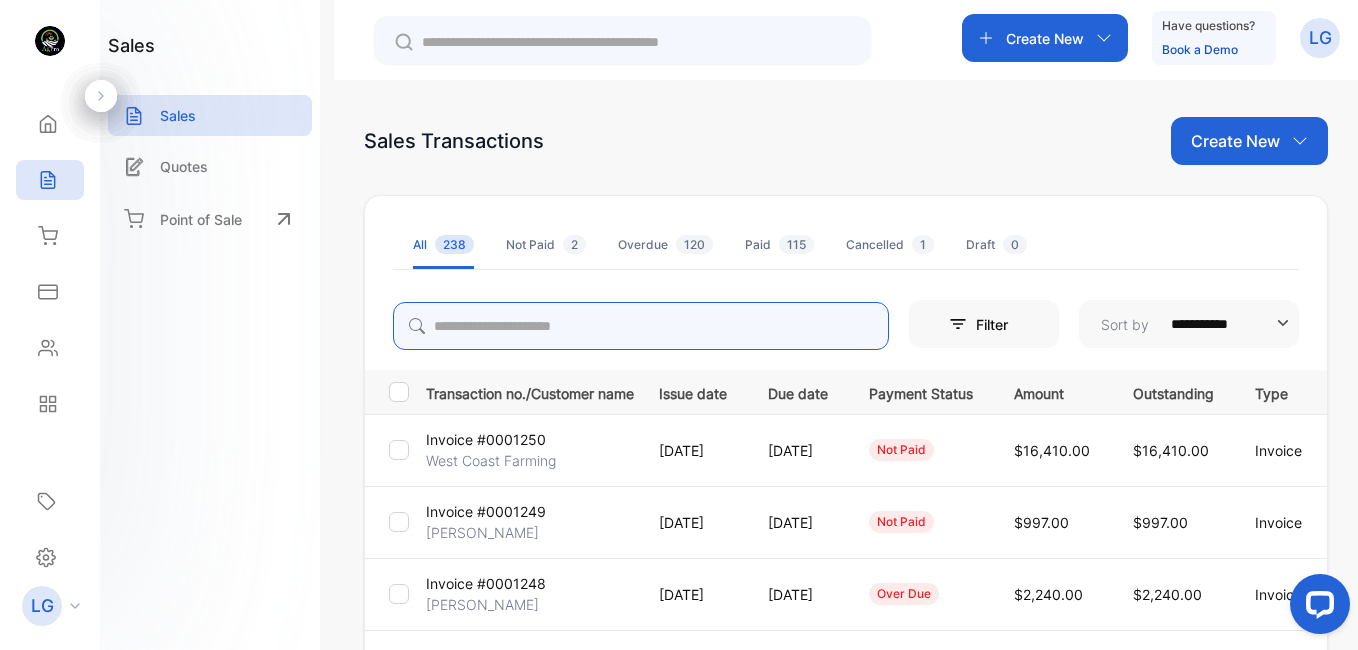 click at bounding box center (641, 326) 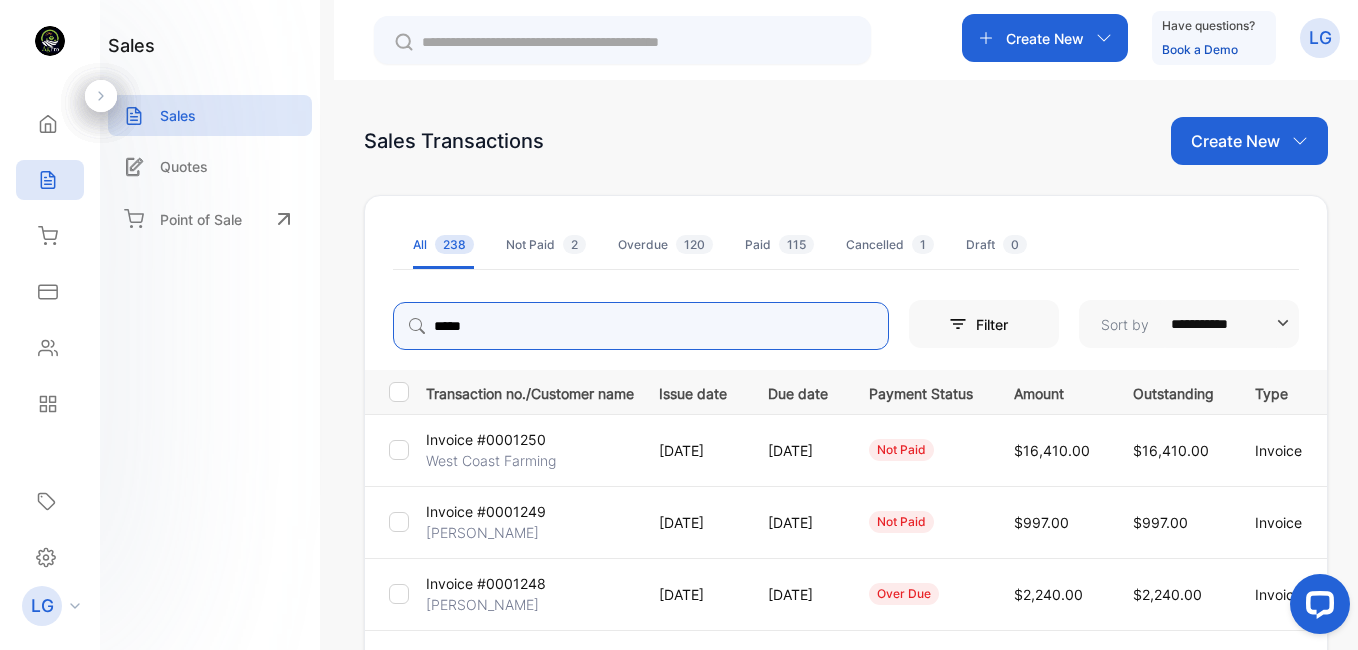 type on "********" 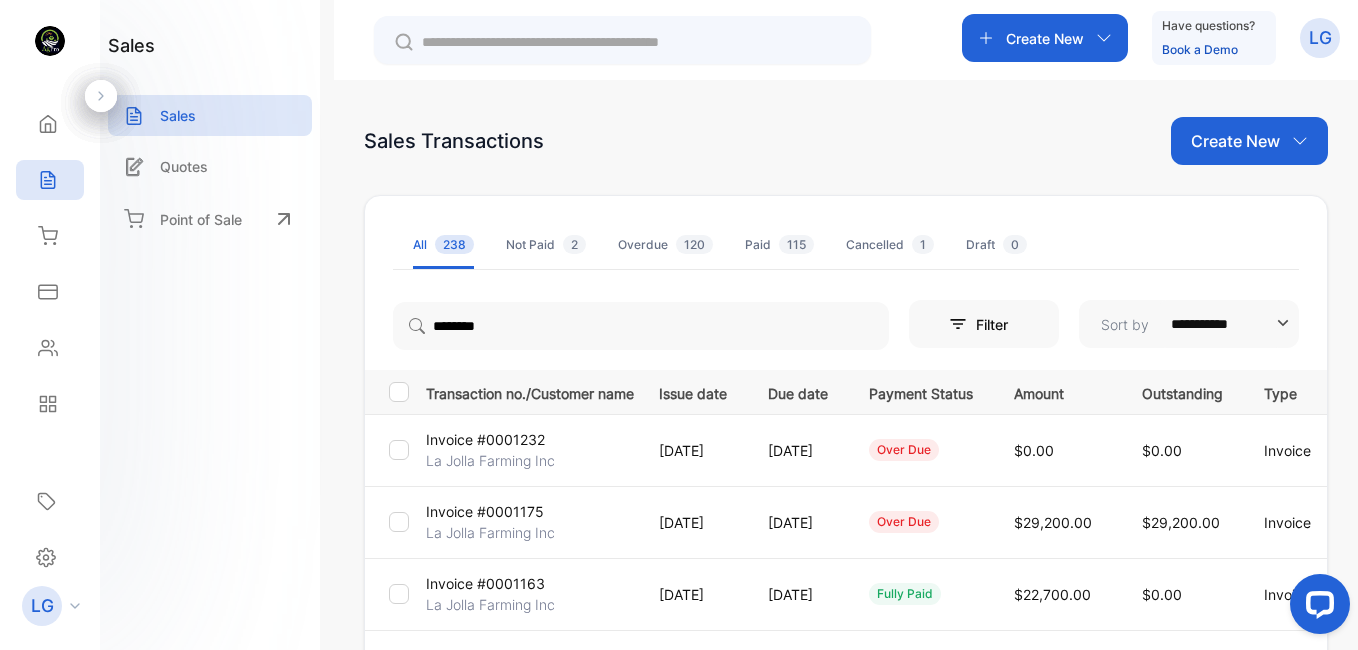 click on "[DATE]" at bounding box center (798, 522) 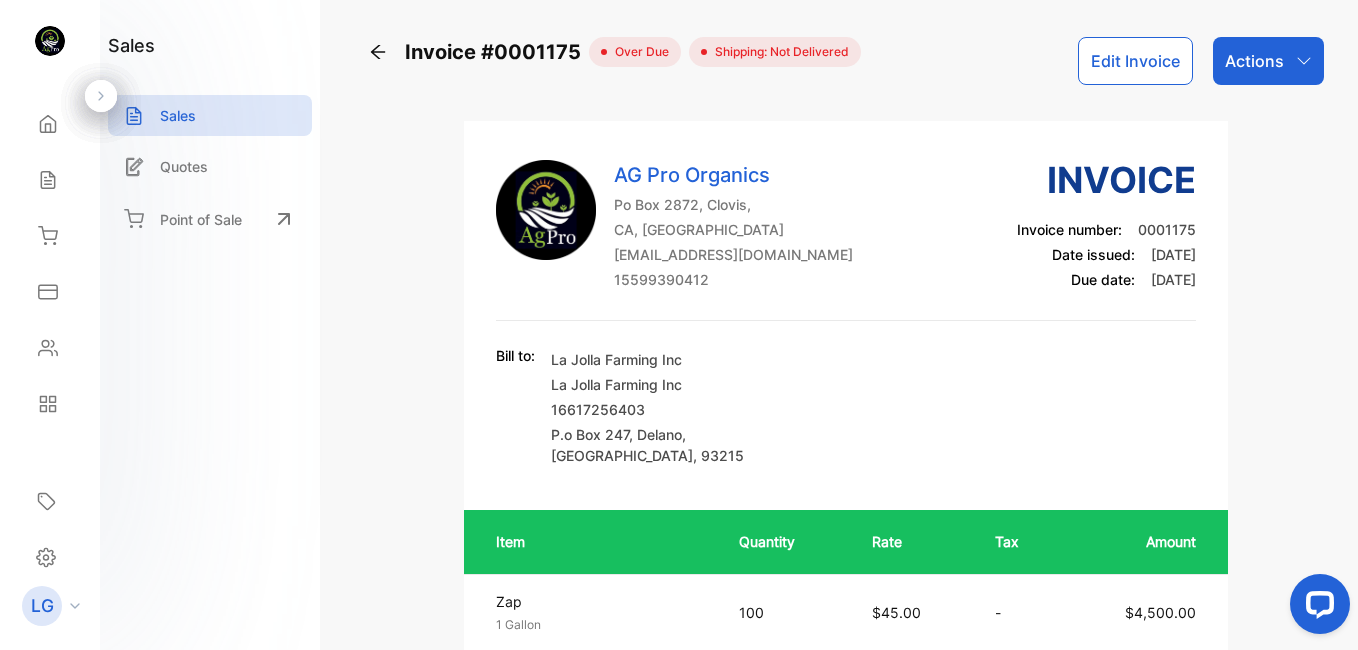 click on "Actions" at bounding box center [1254, 61] 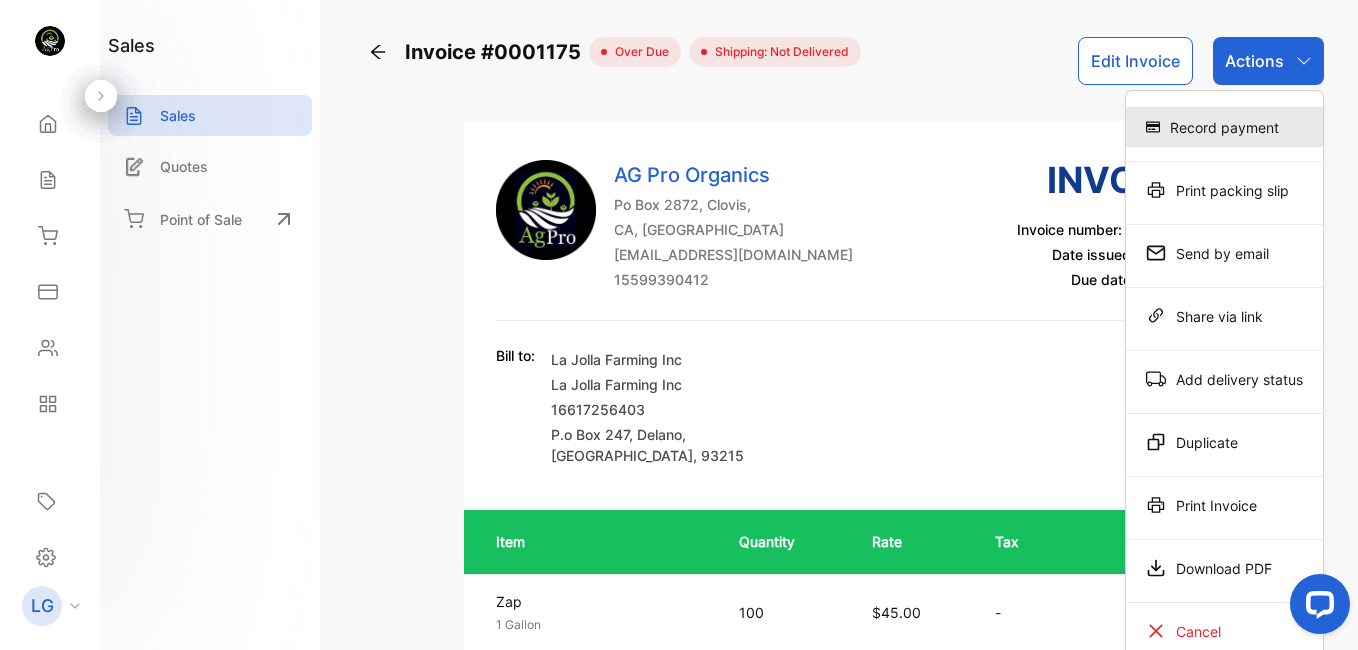click on "Record payment" at bounding box center [1224, 127] 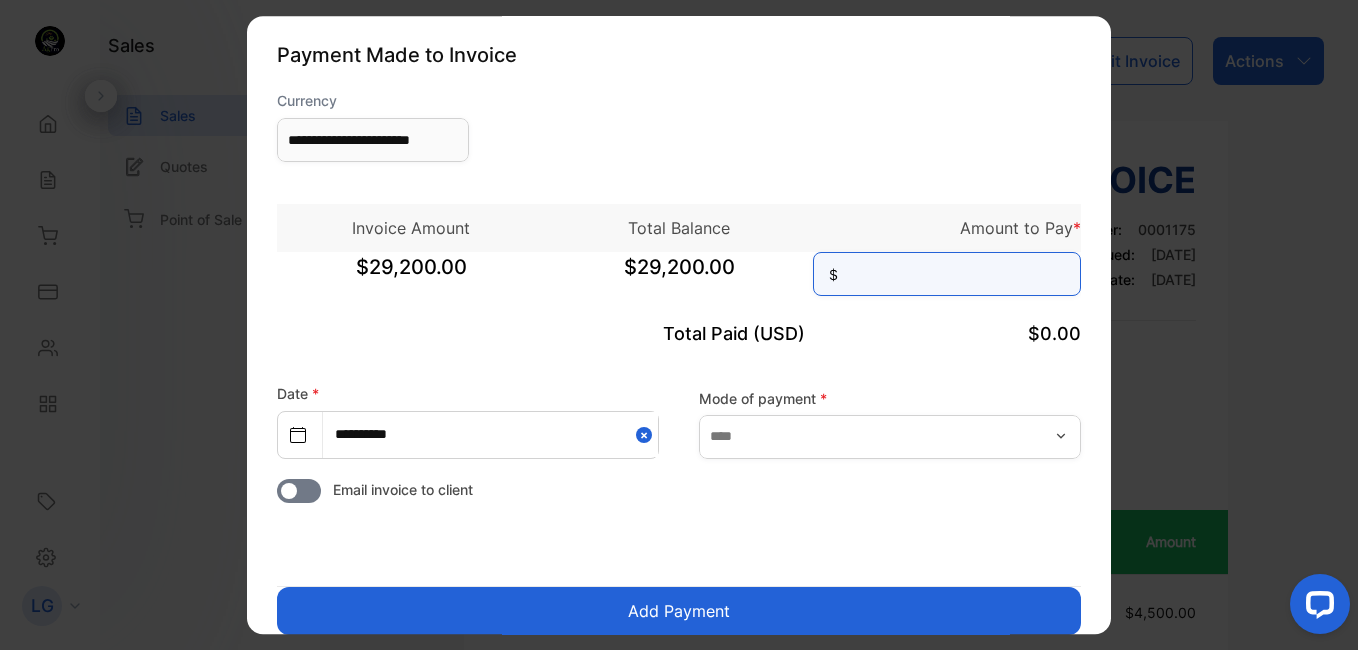 click at bounding box center (947, 274) 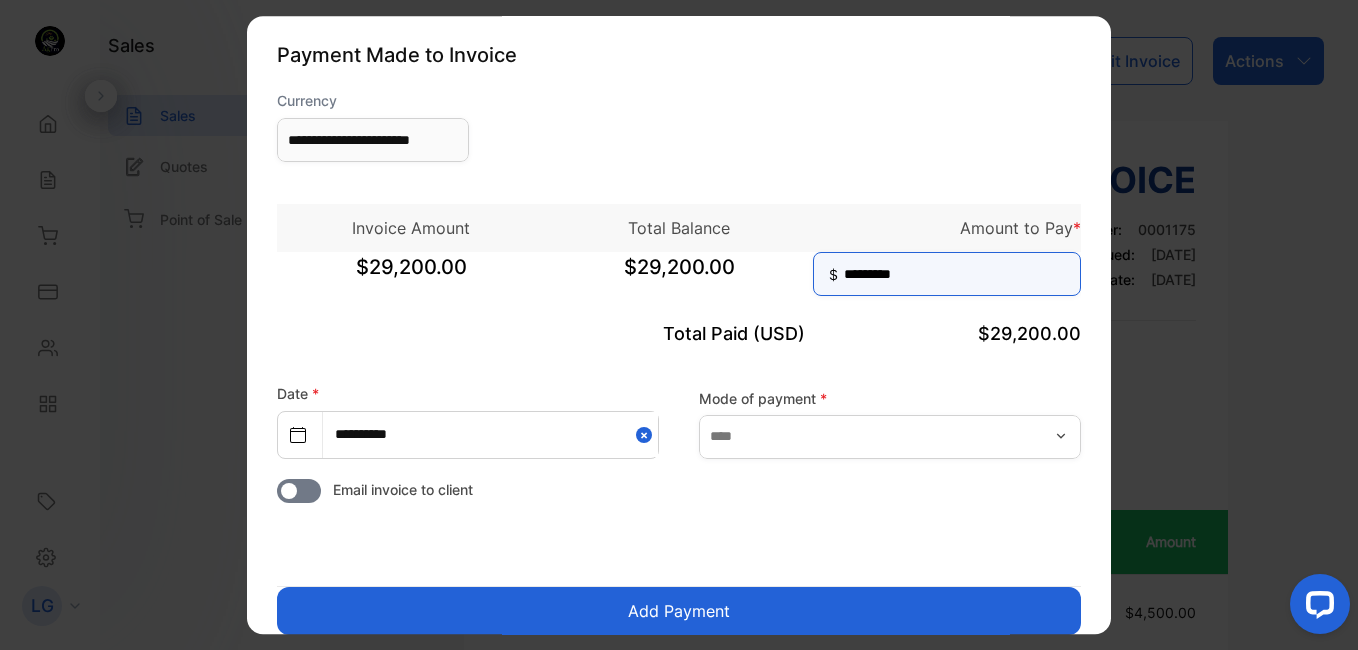 type on "*********" 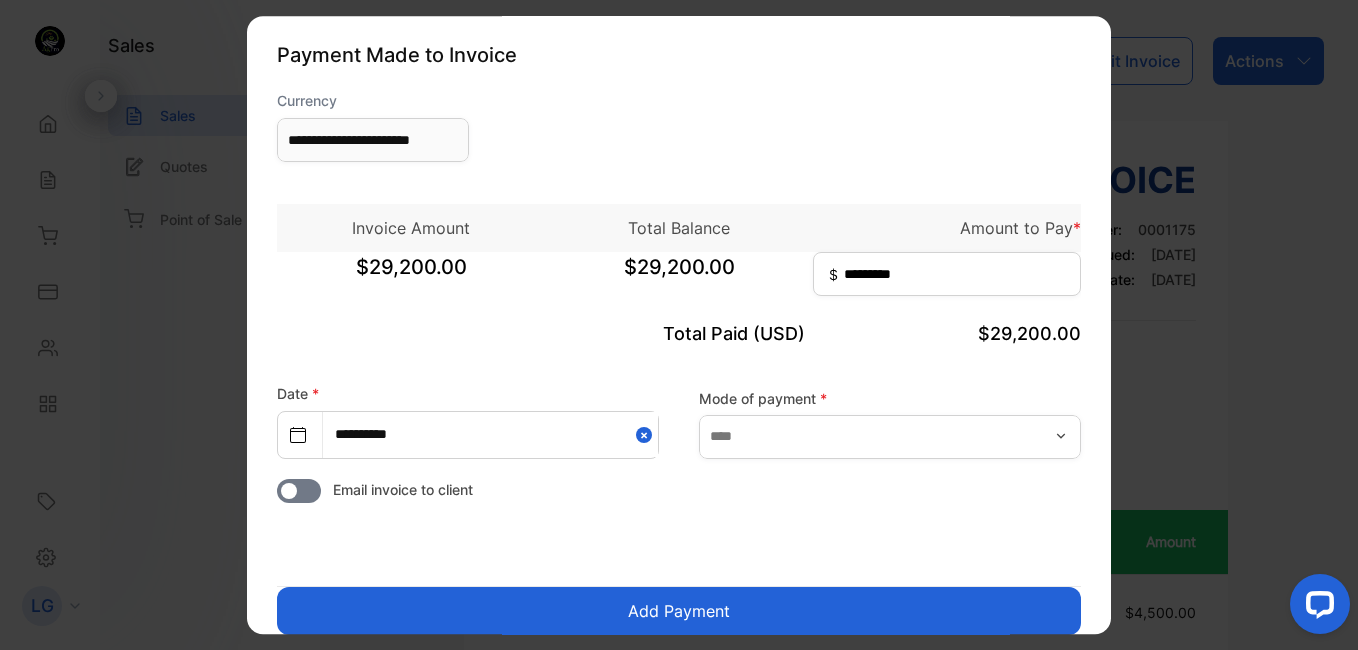 click on "Add Payment" at bounding box center (679, 611) 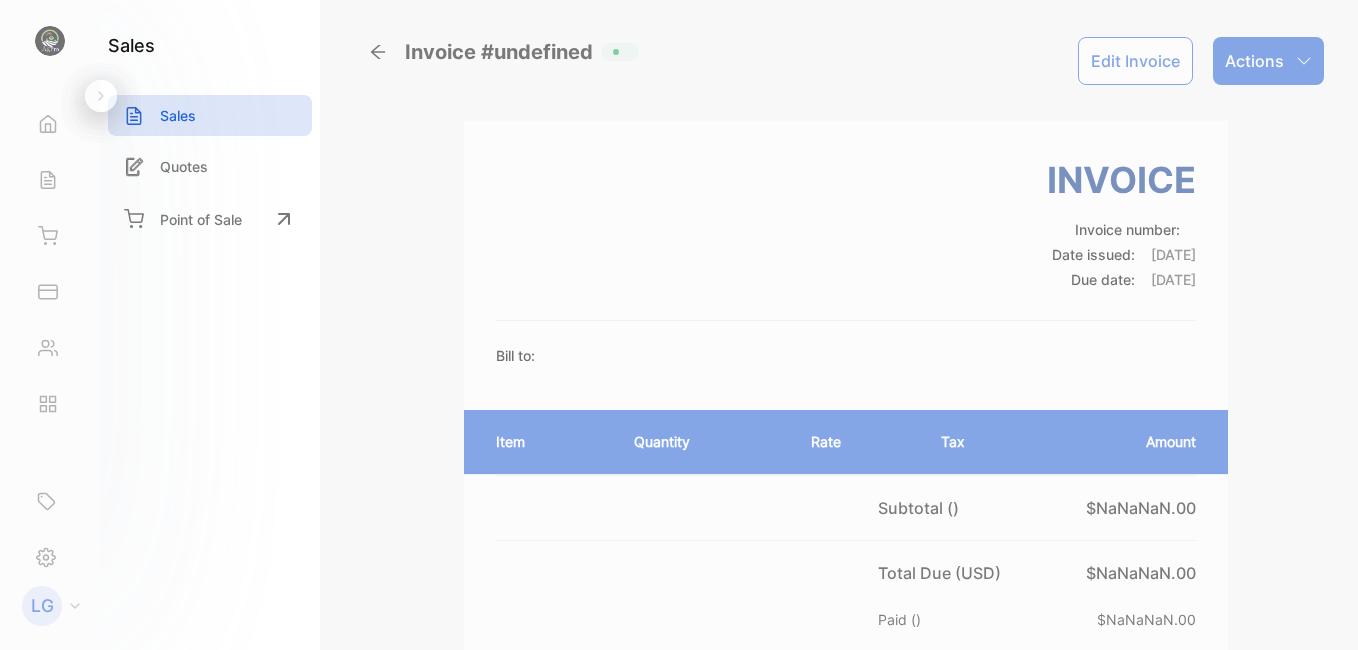 scroll, scrollTop: 0, scrollLeft: 0, axis: both 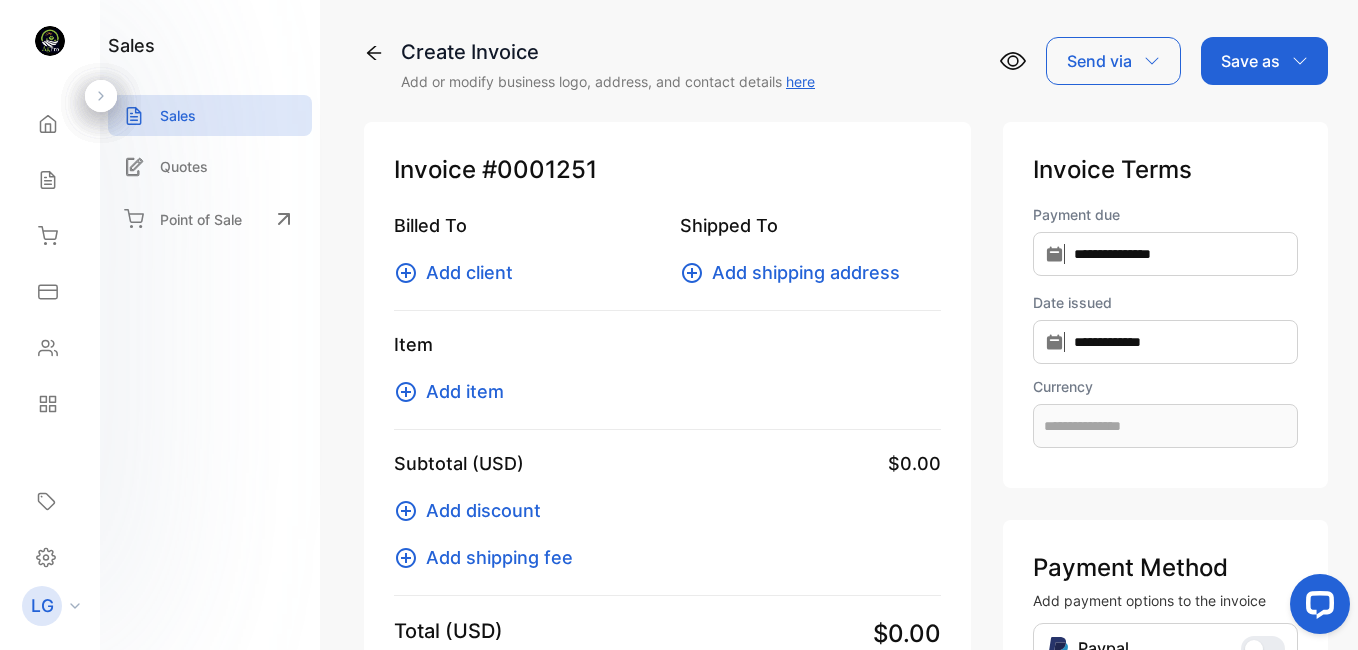 click on "Invoice   #0001251  Billed To Add client Shipped To Add shipping address Item Add item Subtotal (USD) $0.00 Add discount Add shipping fee Total (USD) $0.00 Notes Add note" at bounding box center [667, 458] 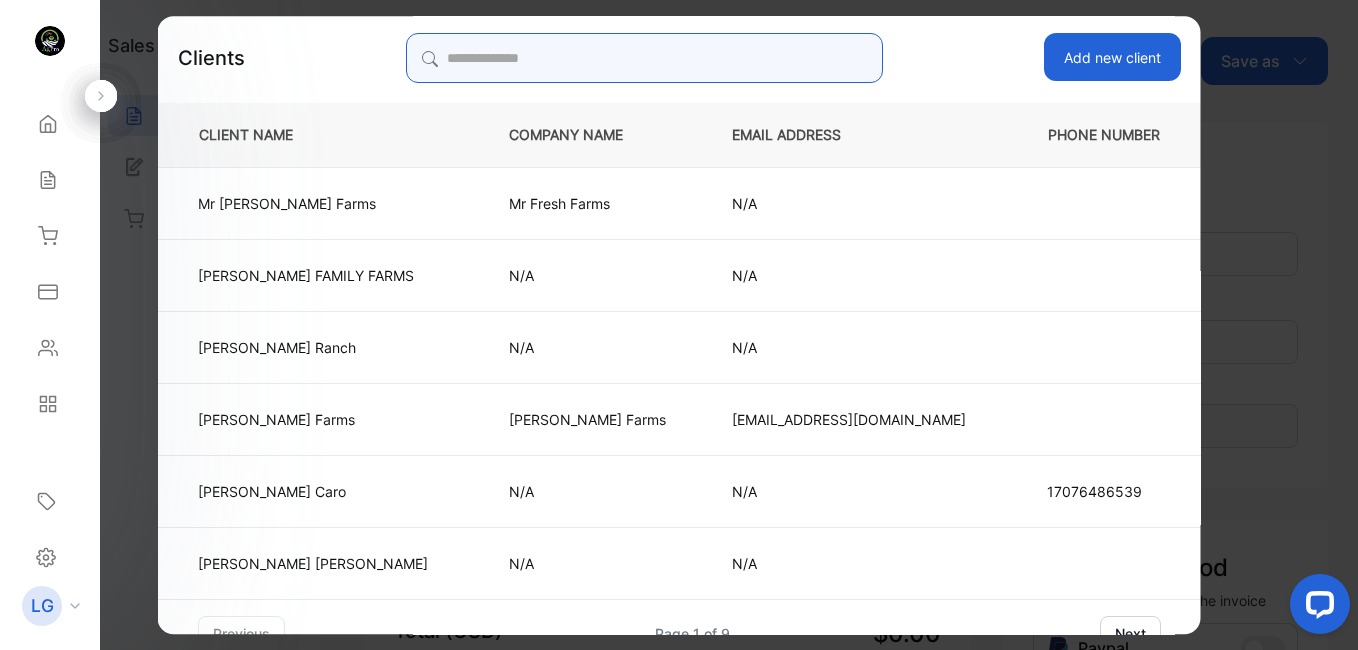 click at bounding box center (644, 58) 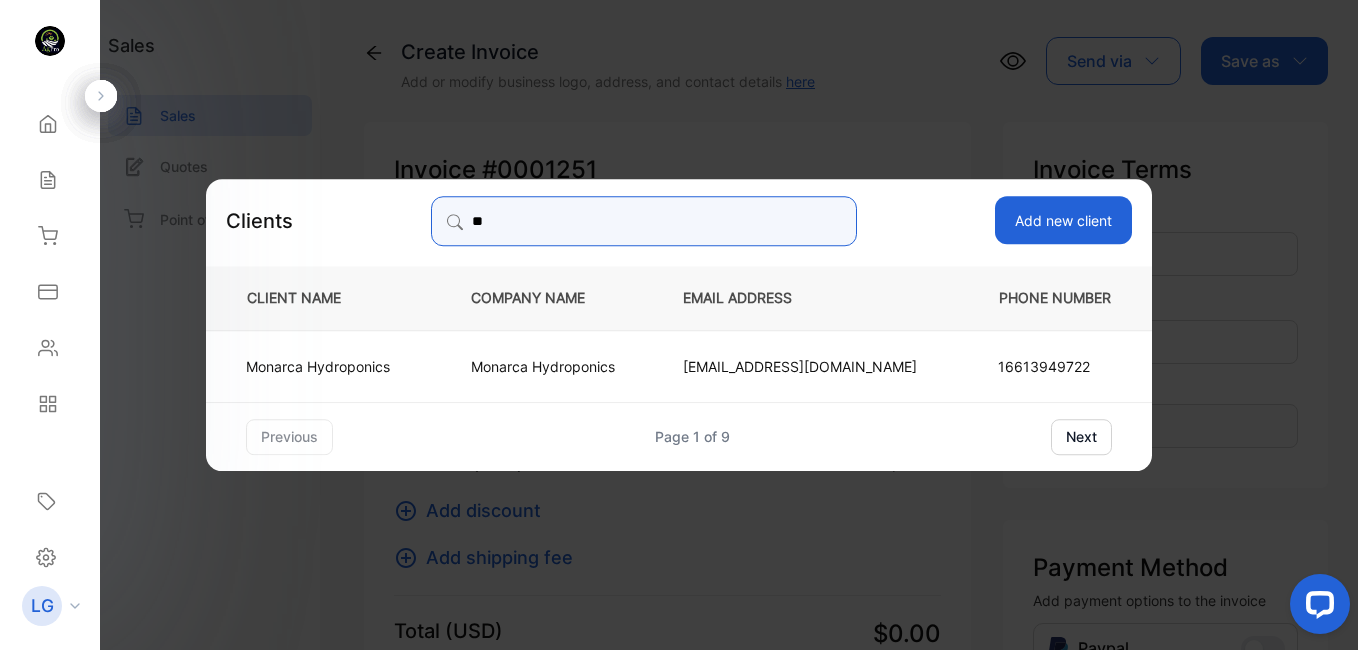 type on "*" 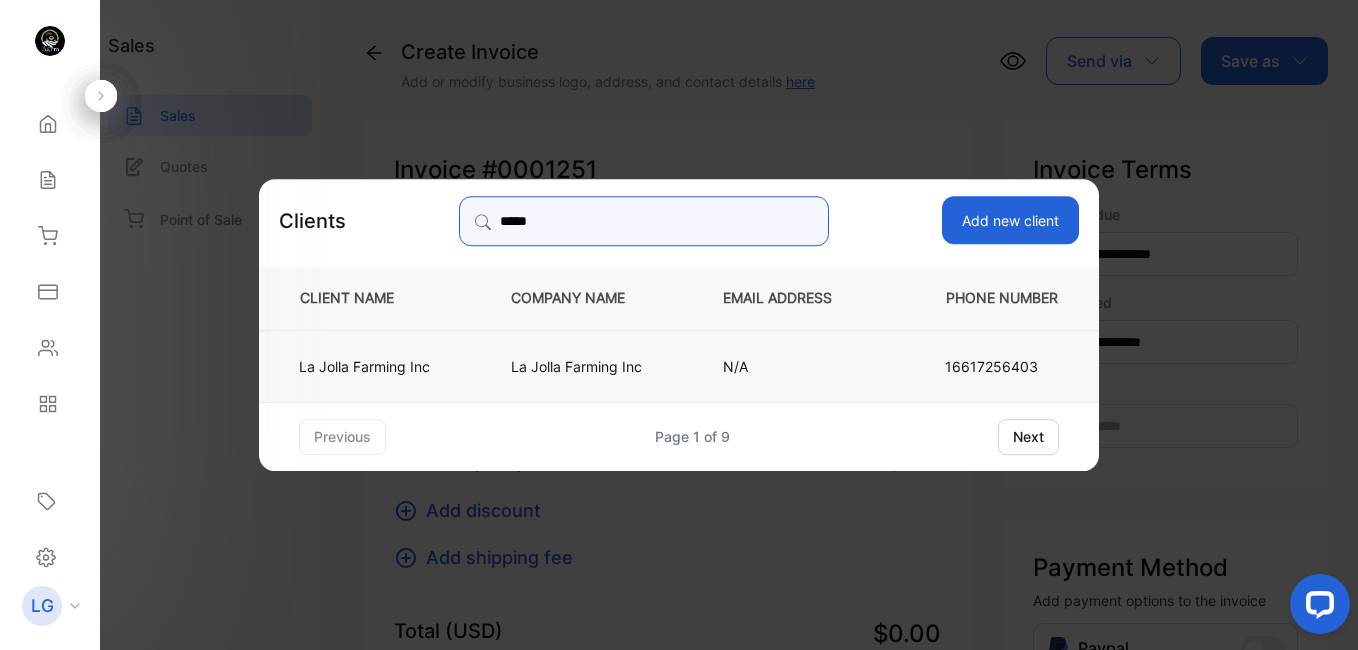 type on "*****" 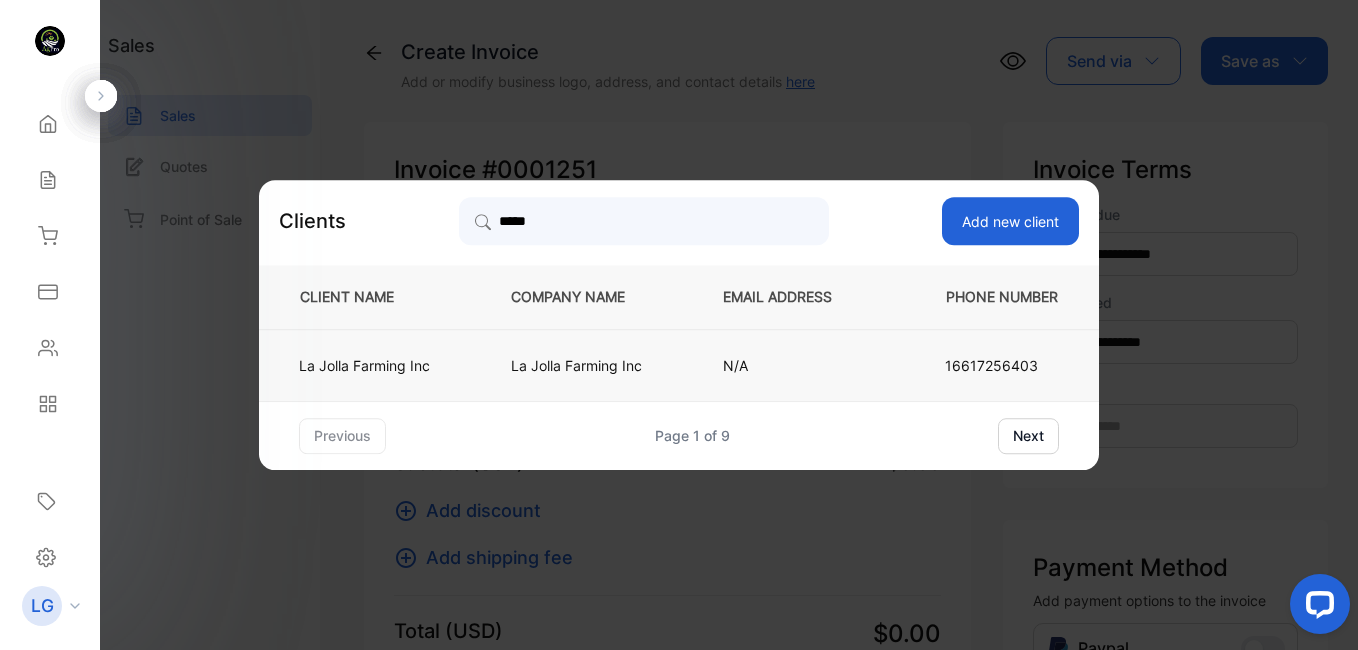 click on "La Jolla Farming Inc" at bounding box center [584, 365] 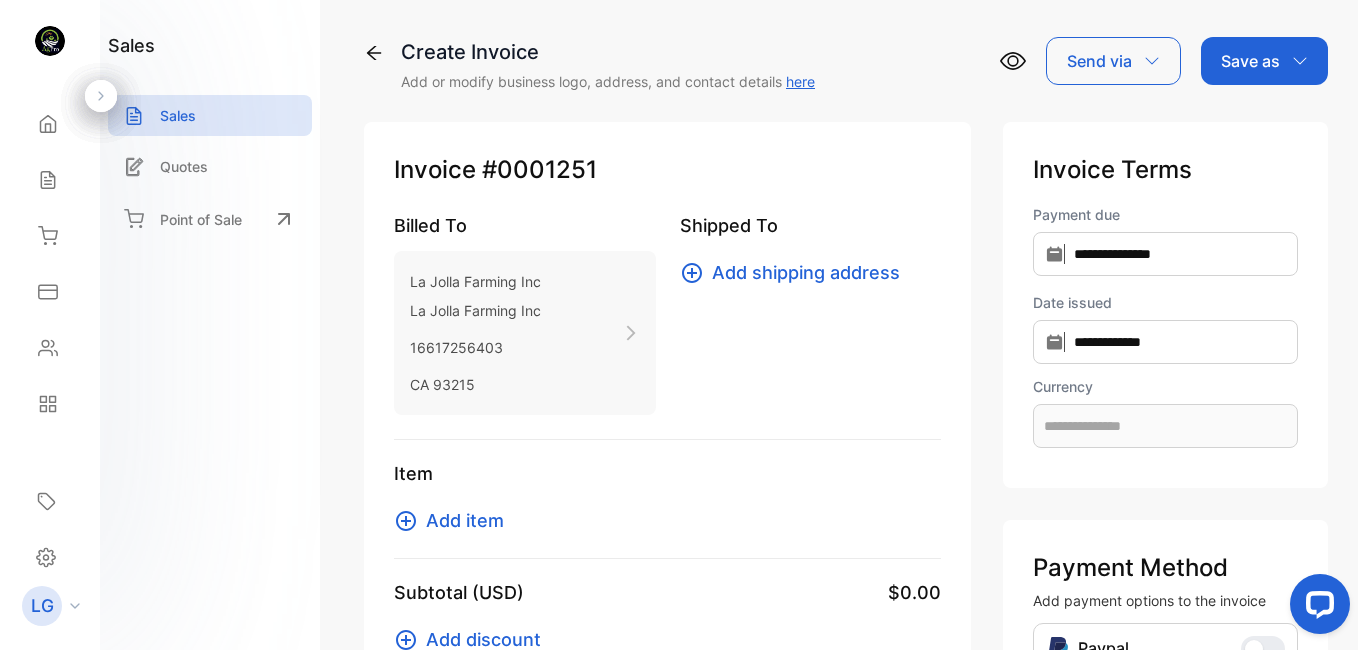 click on "Add item" at bounding box center [465, 520] 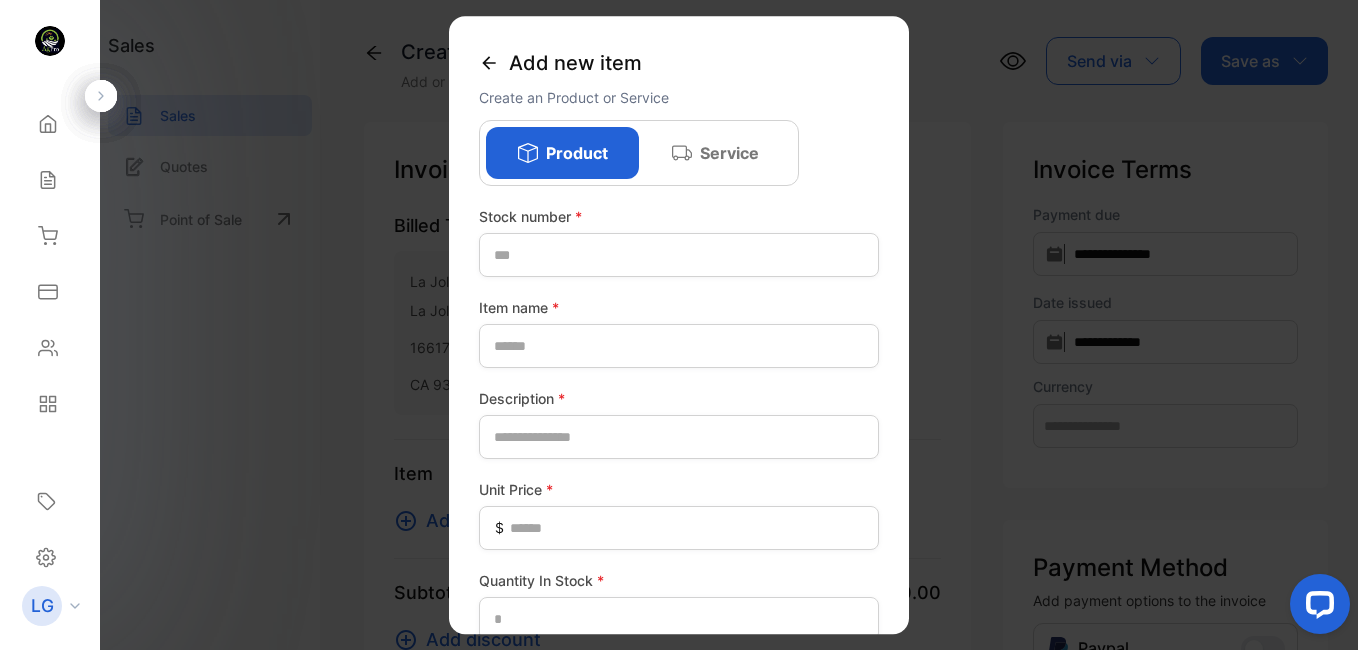 click 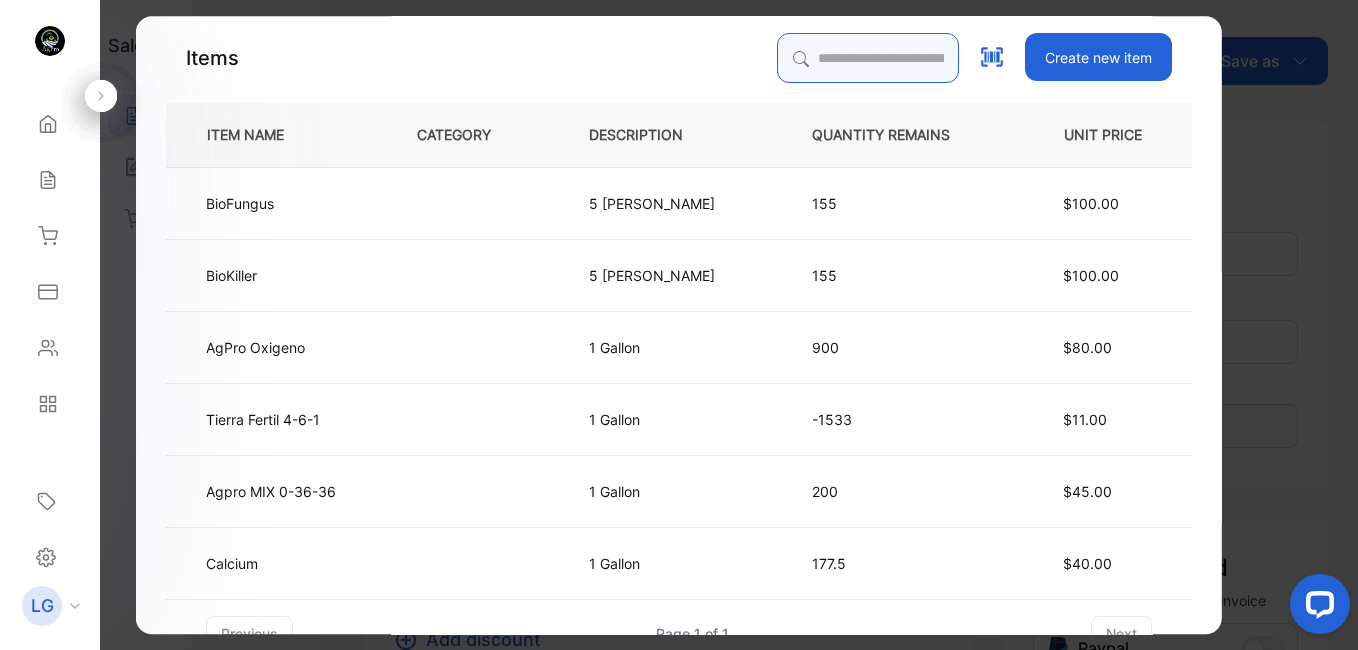 click at bounding box center (868, 58) 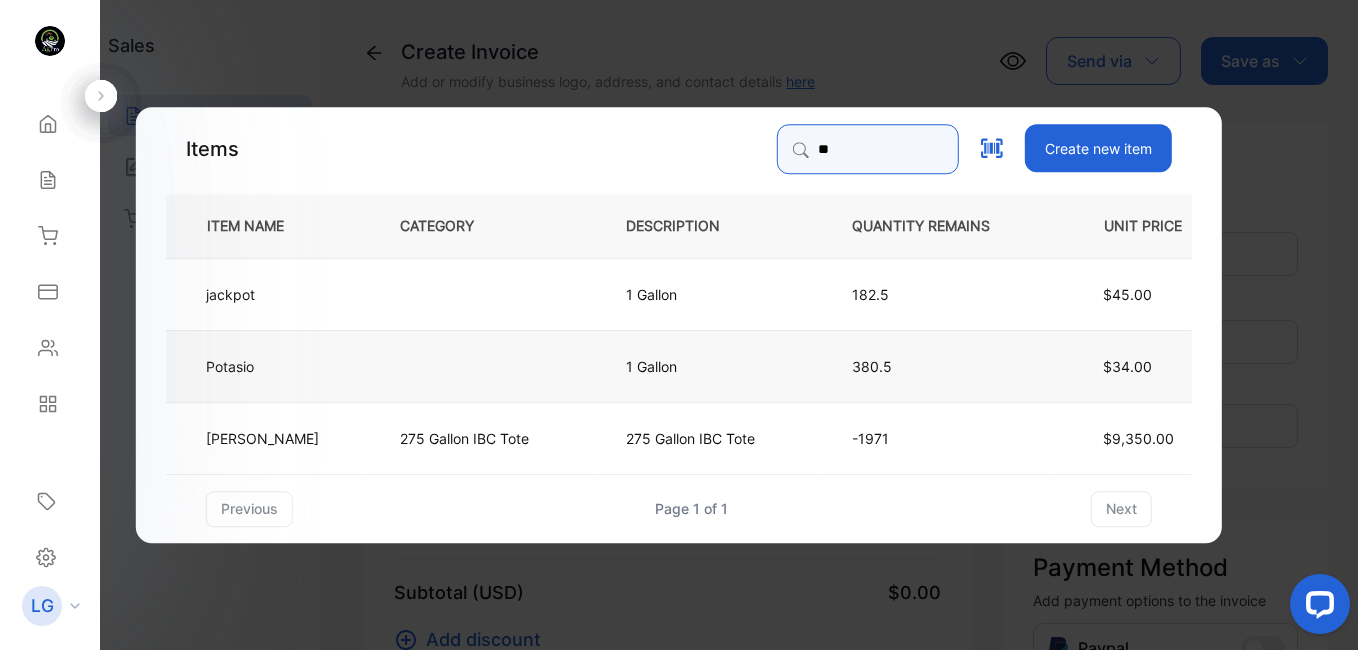 type on "**" 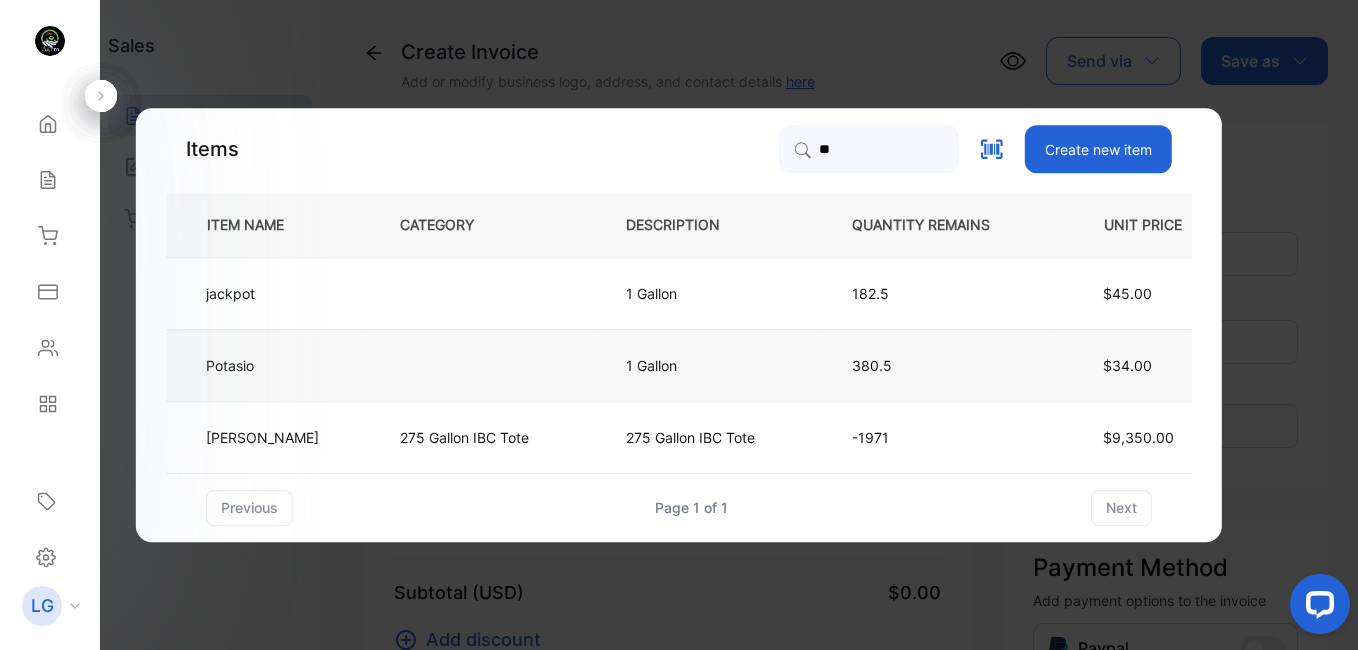 click at bounding box center (480, 365) 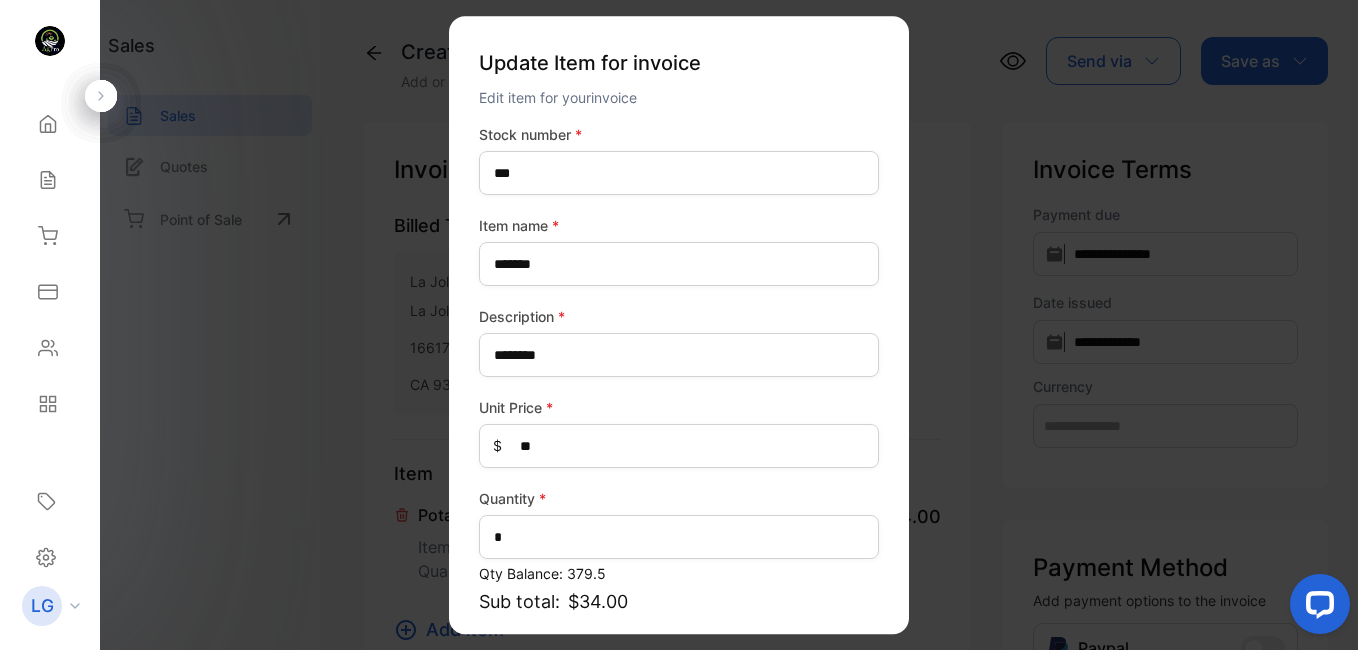 click on "Update Item for invoice Edit item for your  invoice Stock number   * *** Item name   * ******* Description   * ******** Unit Price   * $ ** Quantity   * * Qty Balance: 379.5 Sub total: $34.00 Tax     Update item" at bounding box center (679, 325) 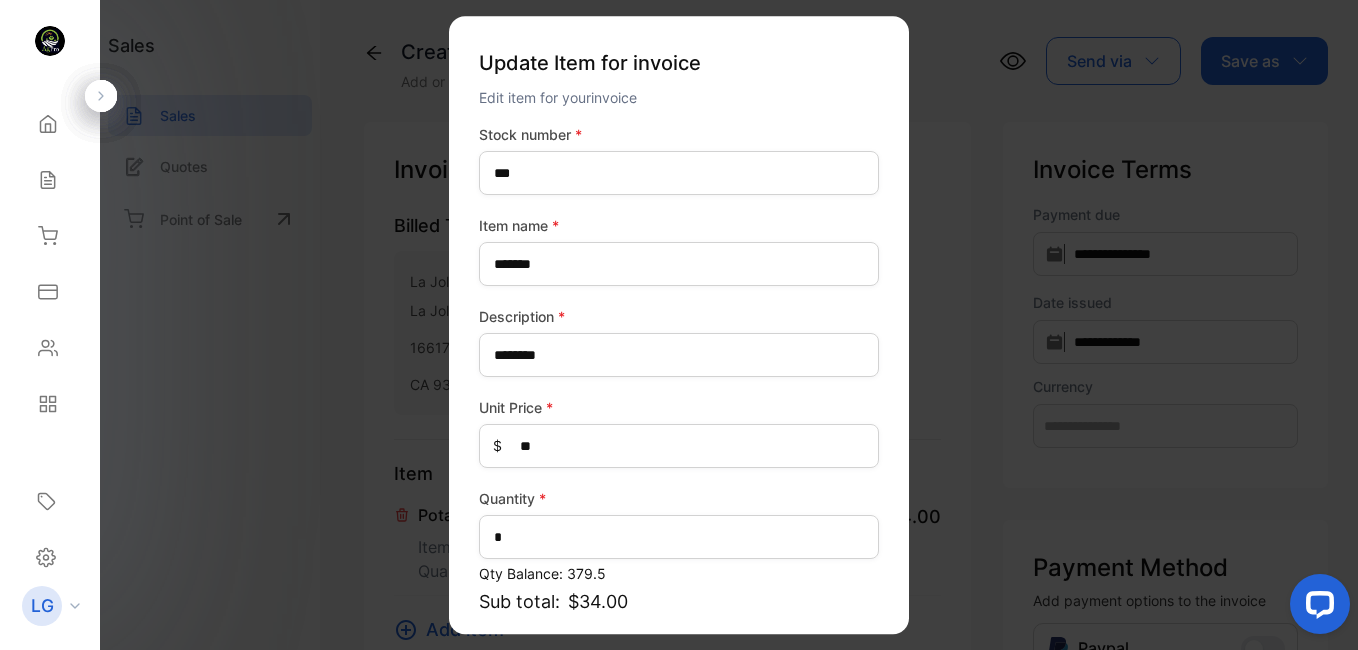 drag, startPoint x: 893, startPoint y: 478, endPoint x: 839, endPoint y: 424, distance: 76.36753 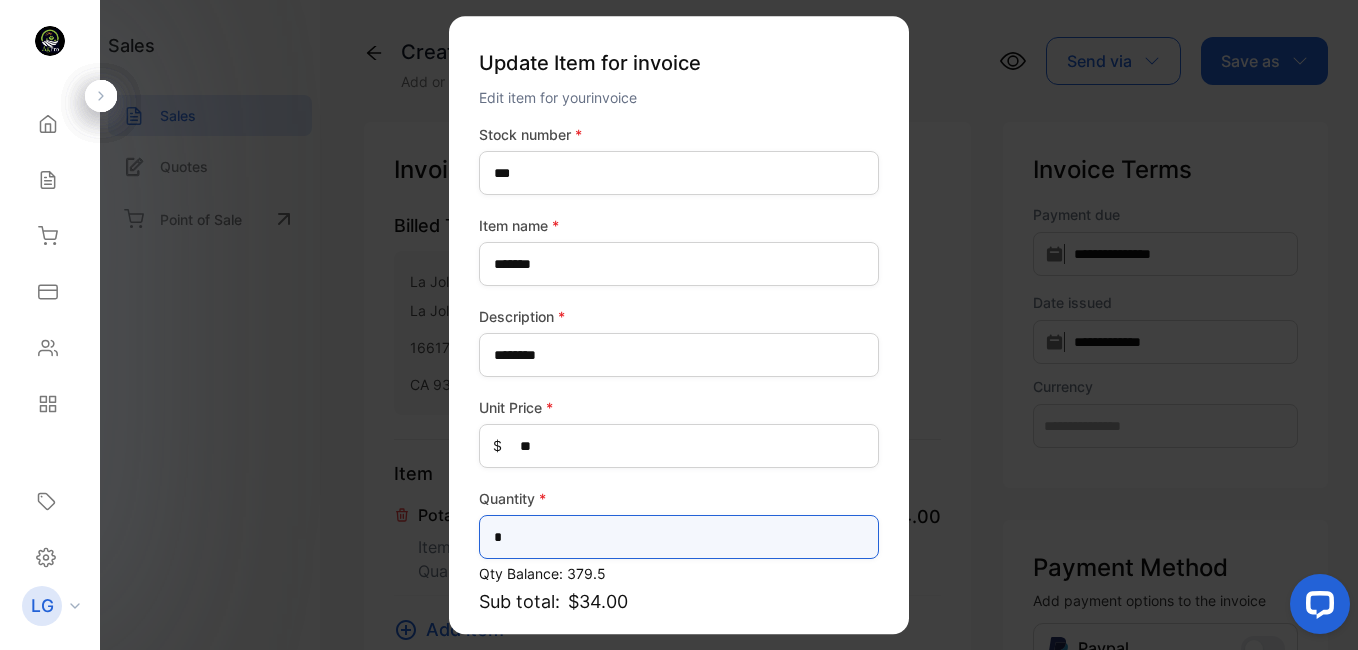click on "*" at bounding box center [679, 537] 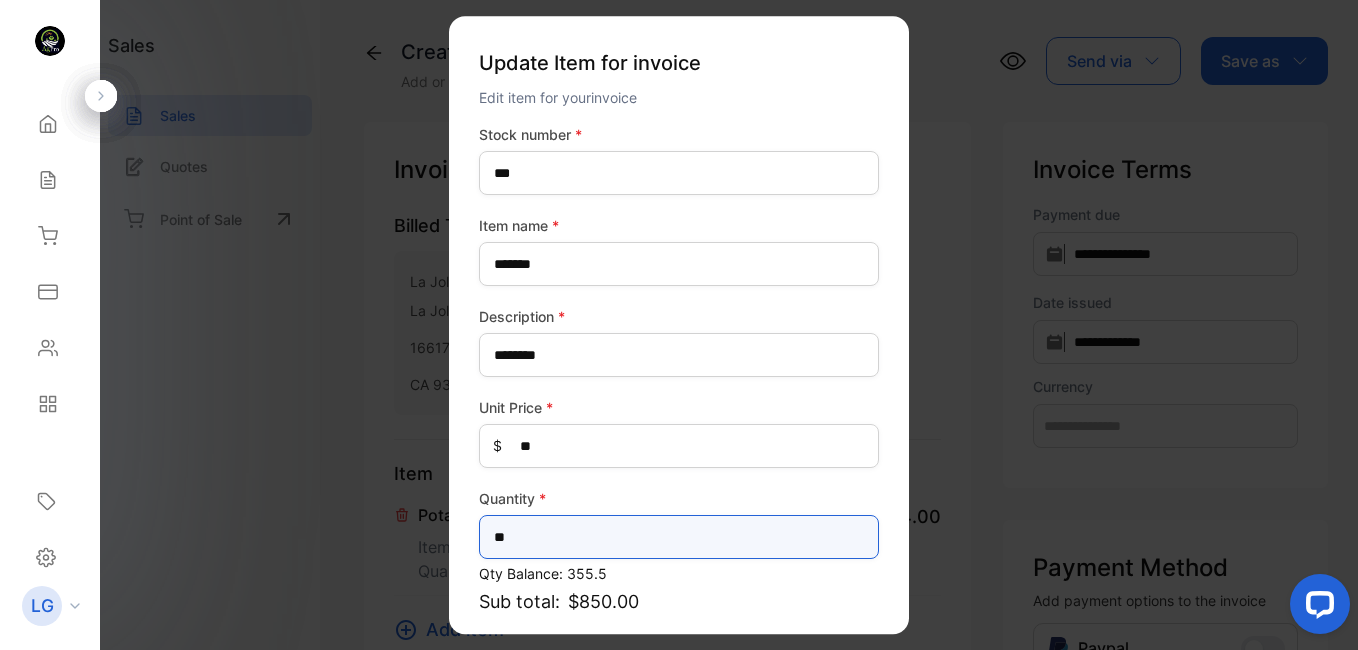 type on "**" 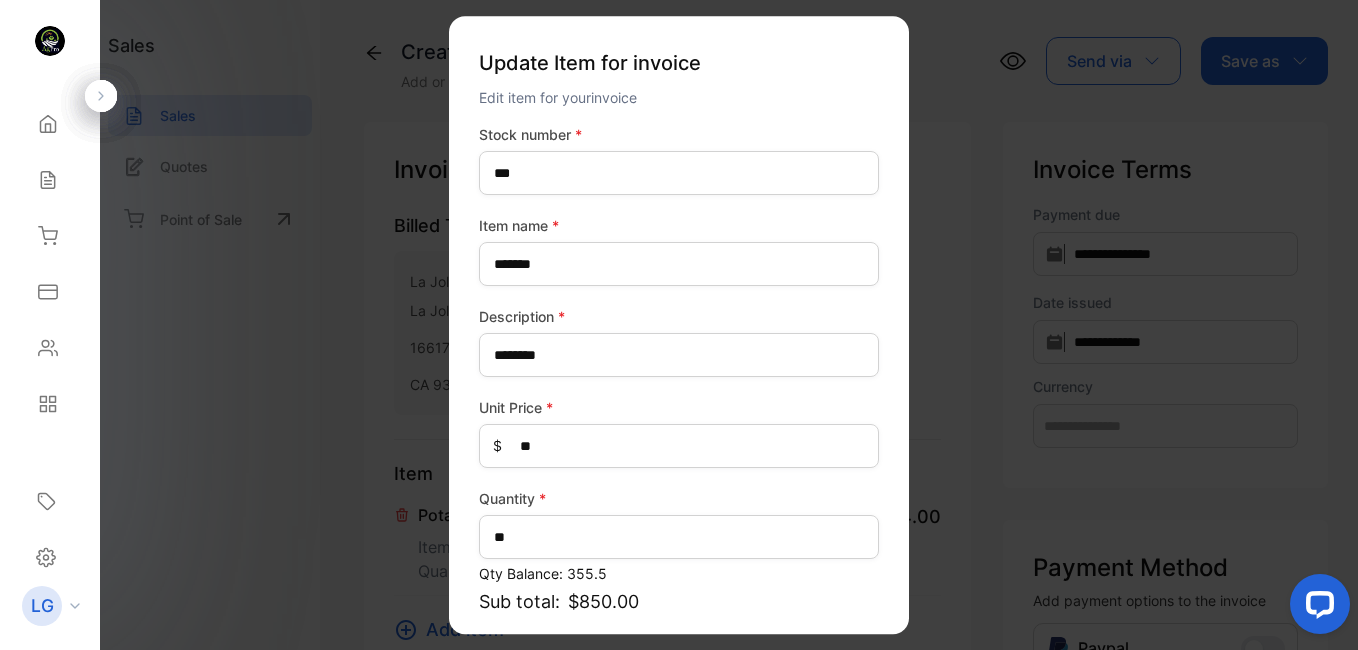 click on "Update Item for invoice Edit item for your  invoice Stock number   * *** Item name   * ******* Description   * ******** Unit Price   * $ ** Quantity   * ** Qty Balance: 355.5 Sub total: $850.00 Tax     Update item" at bounding box center (679, 325) 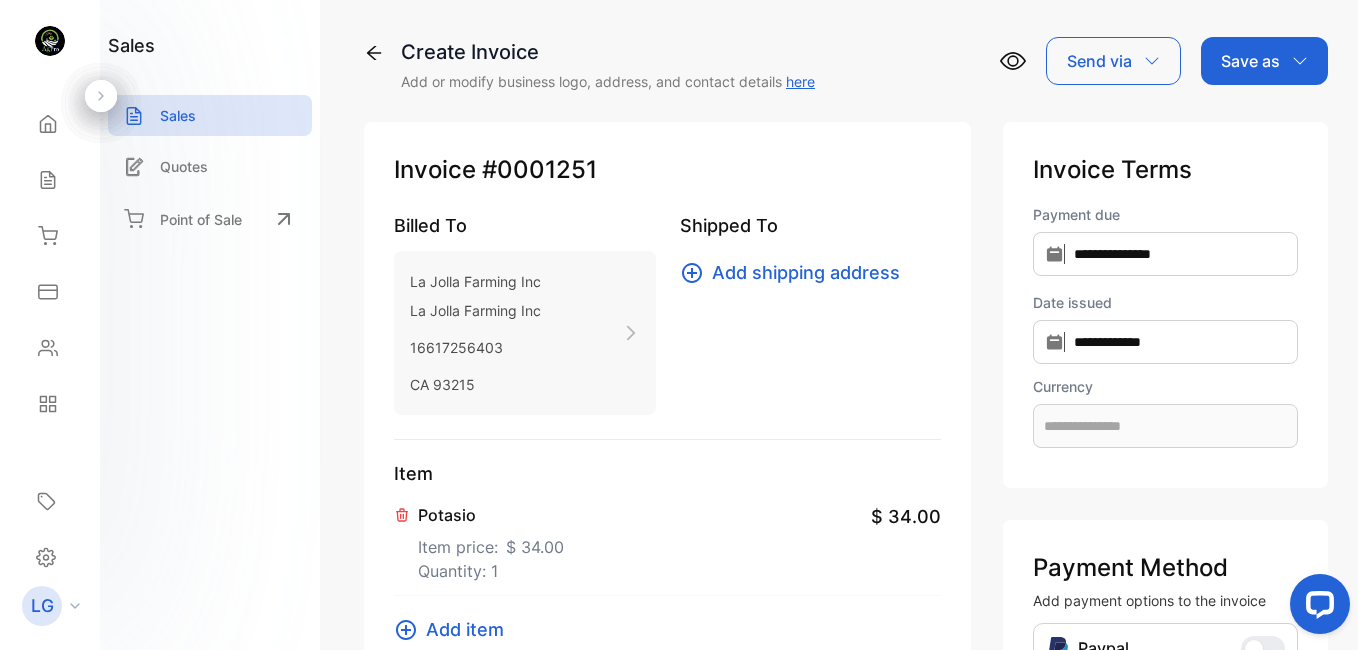 click on "$ 34.00" at bounding box center (535, 547) 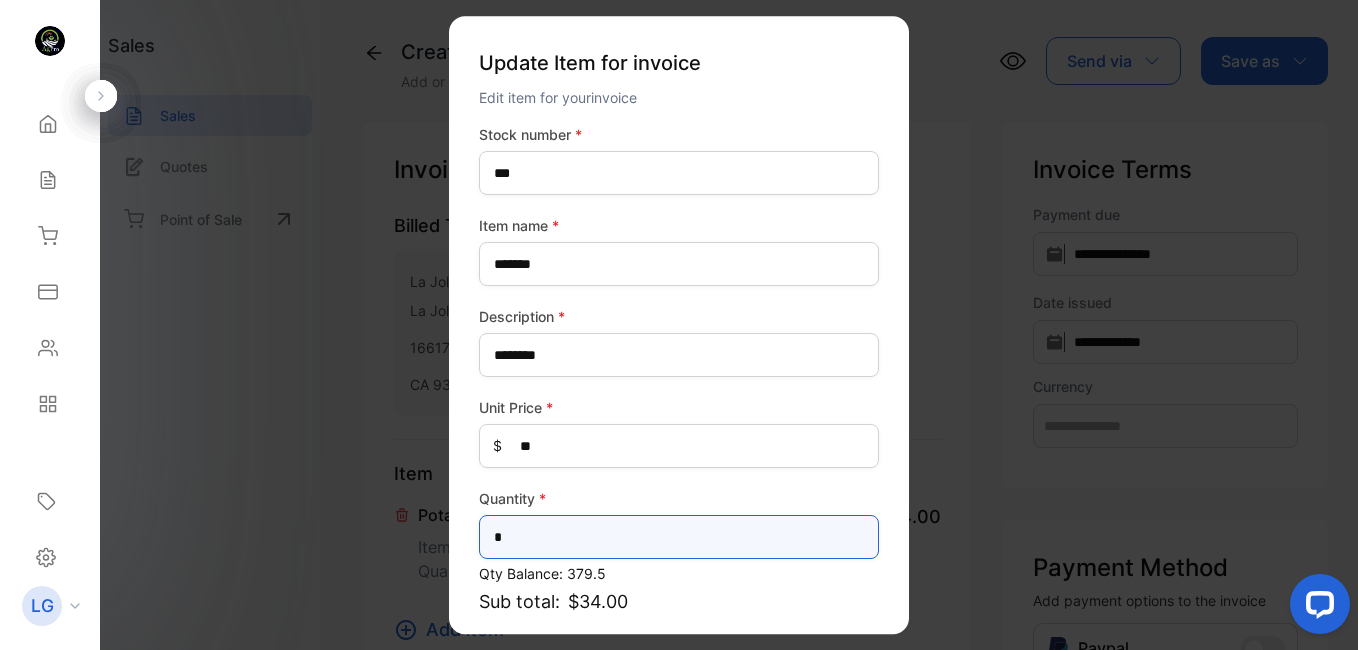 click on "*" at bounding box center [679, 537] 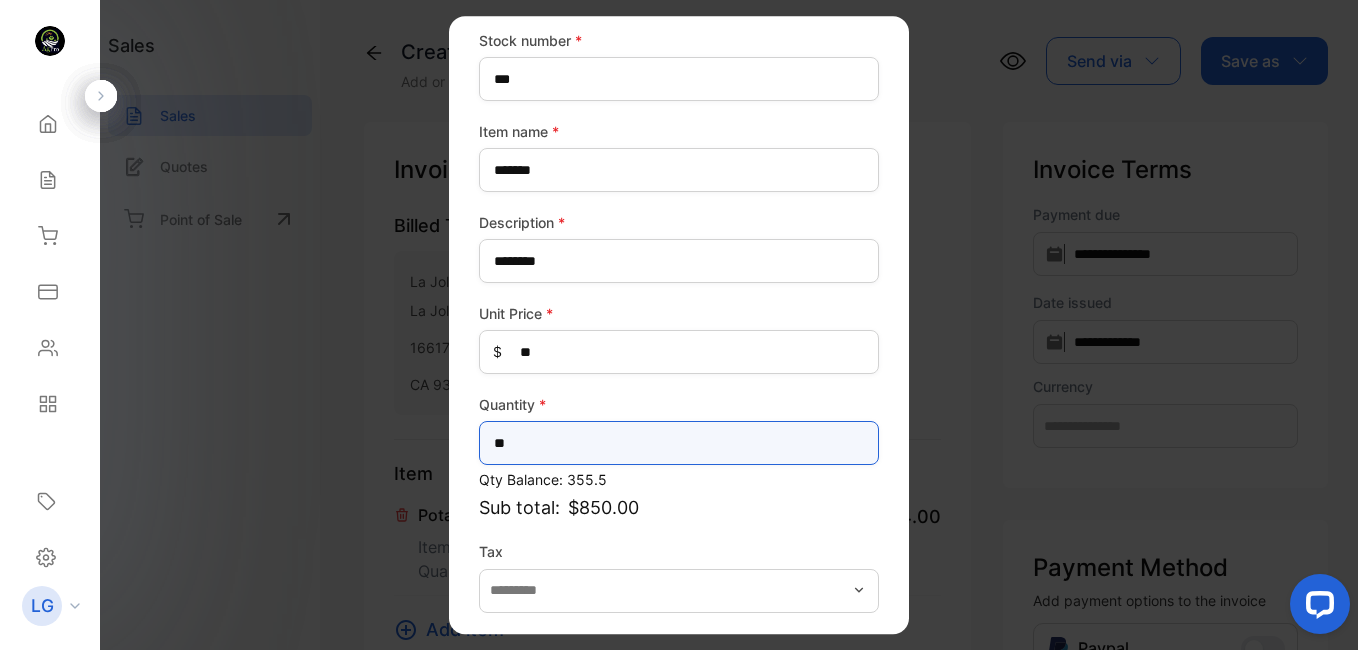 scroll, scrollTop: 173, scrollLeft: 0, axis: vertical 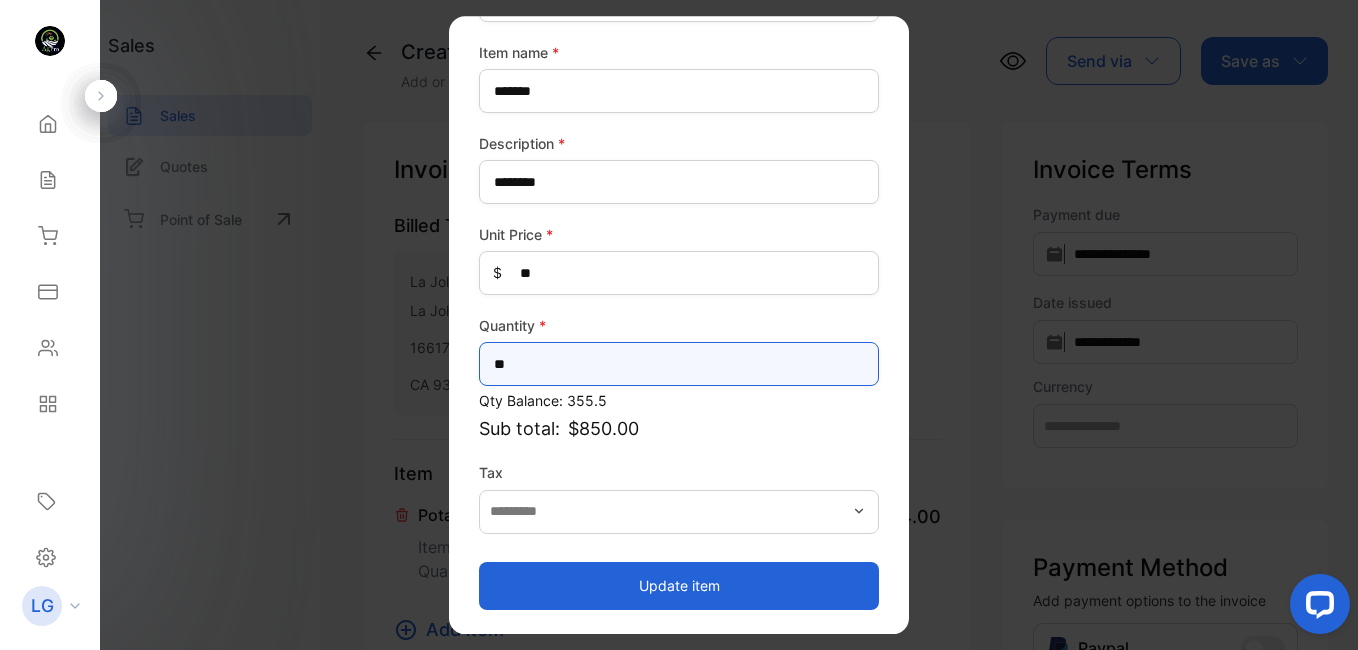 type on "**" 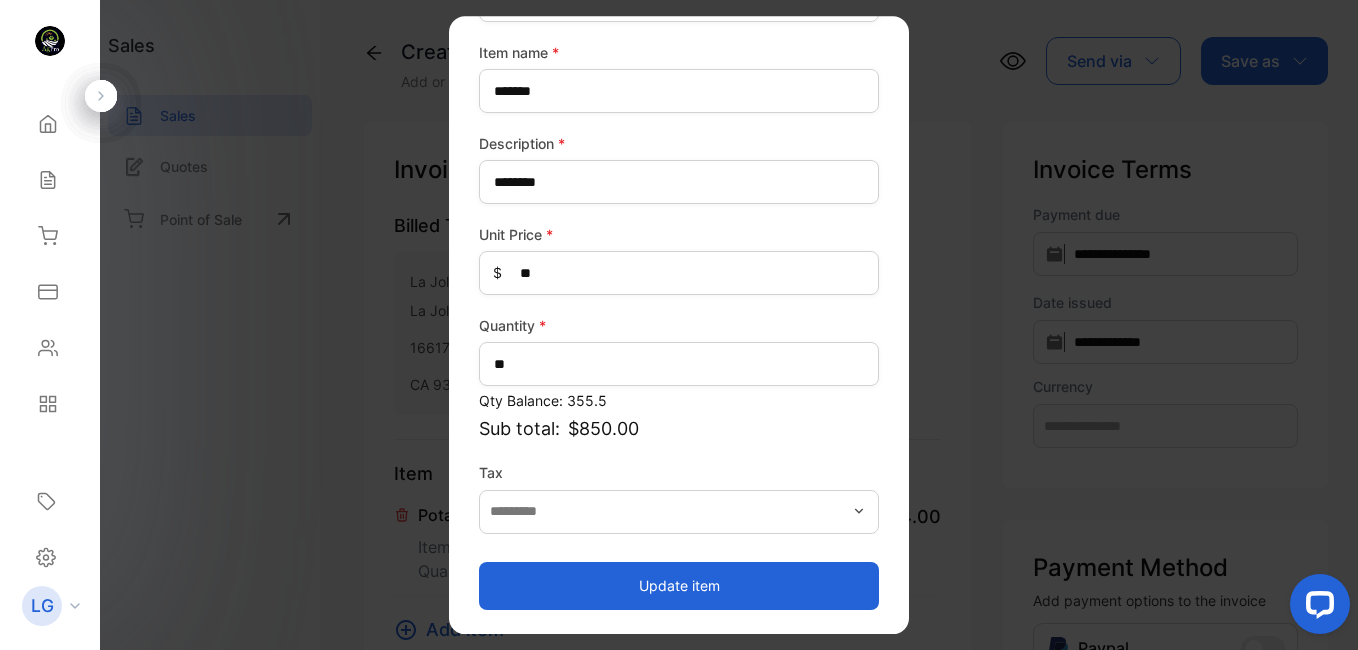 click on "Update item" at bounding box center [679, 586] 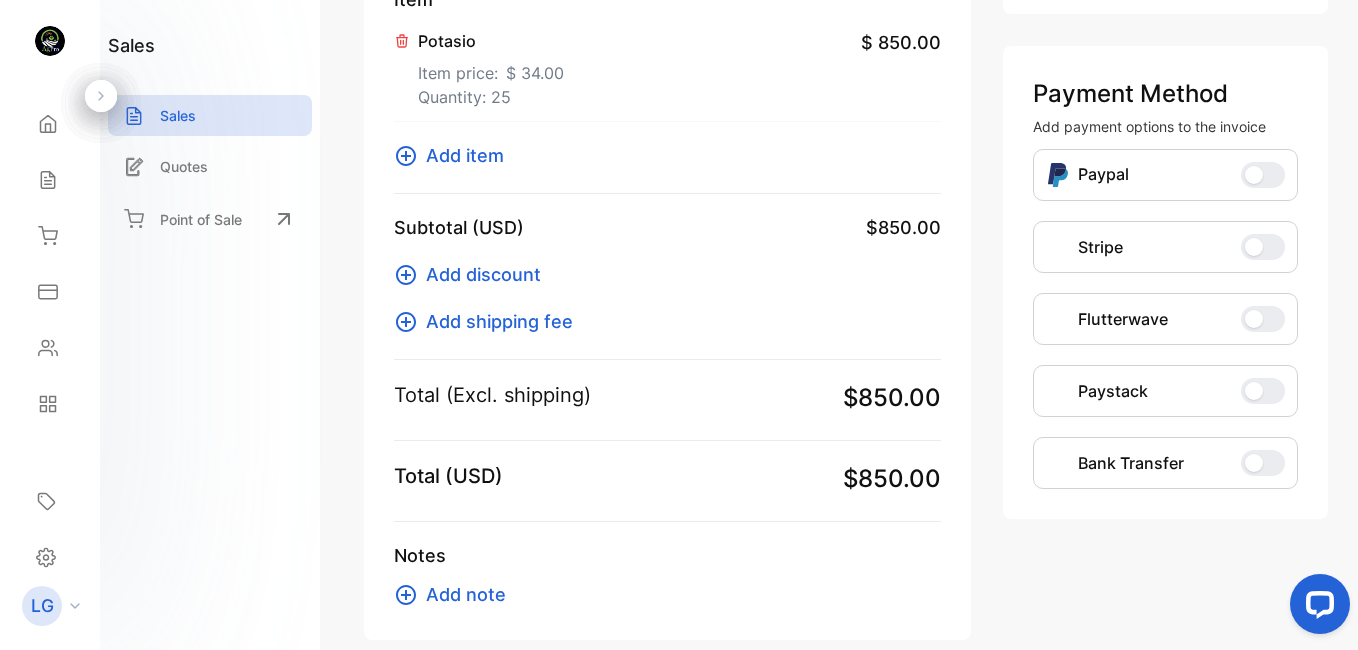 scroll, scrollTop: 569, scrollLeft: 0, axis: vertical 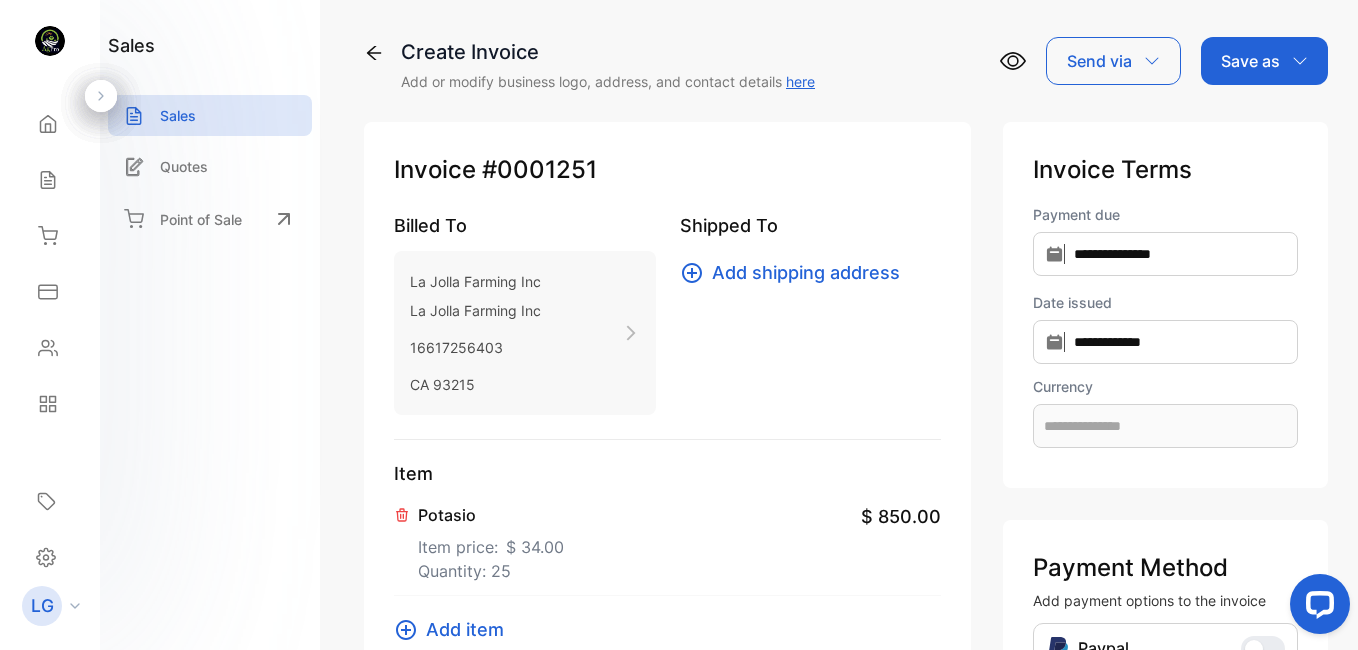 click on "Save as" at bounding box center (1264, 61) 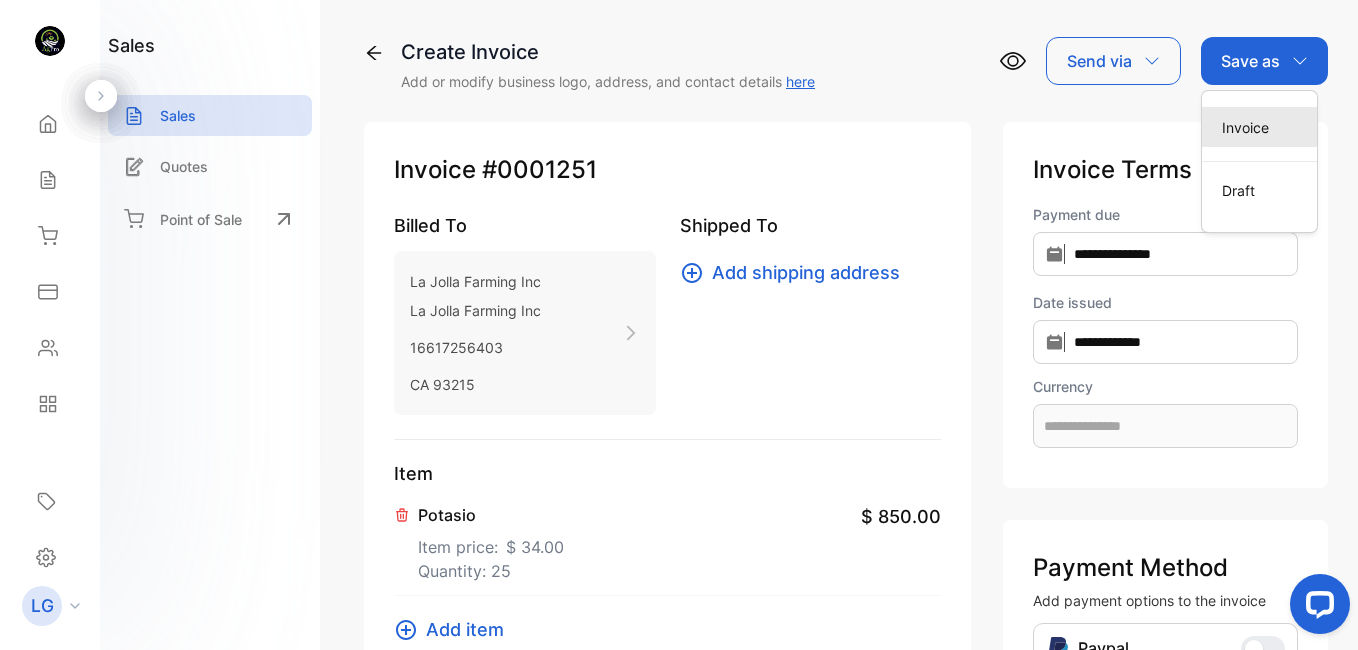 click on "Invoice" at bounding box center [1259, 127] 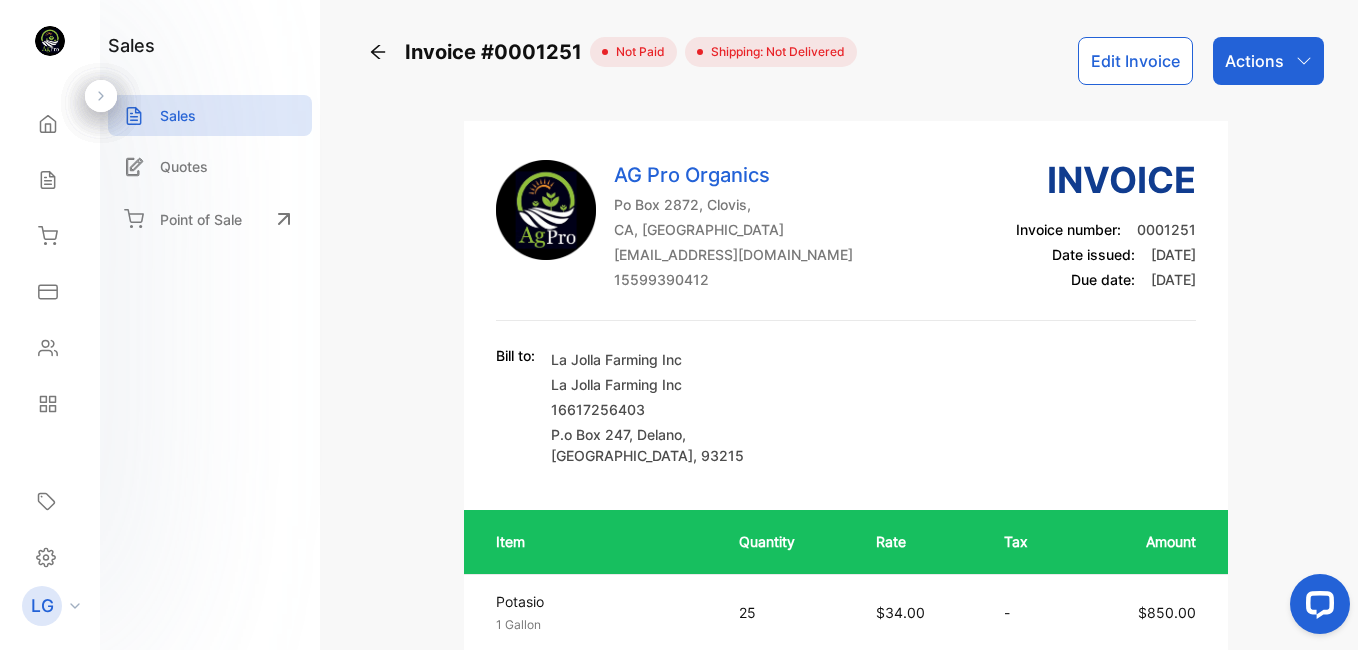 click on "Actions" at bounding box center (1254, 61) 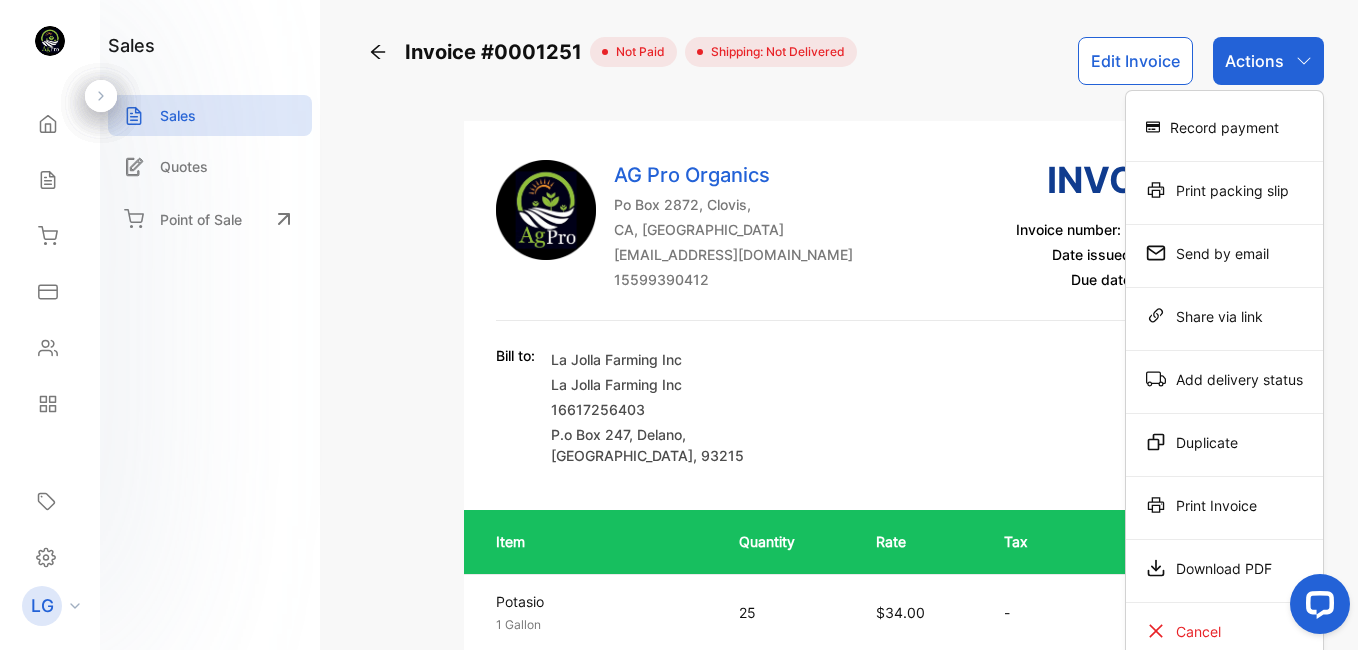 click on "Download PDF" at bounding box center (1224, 571) 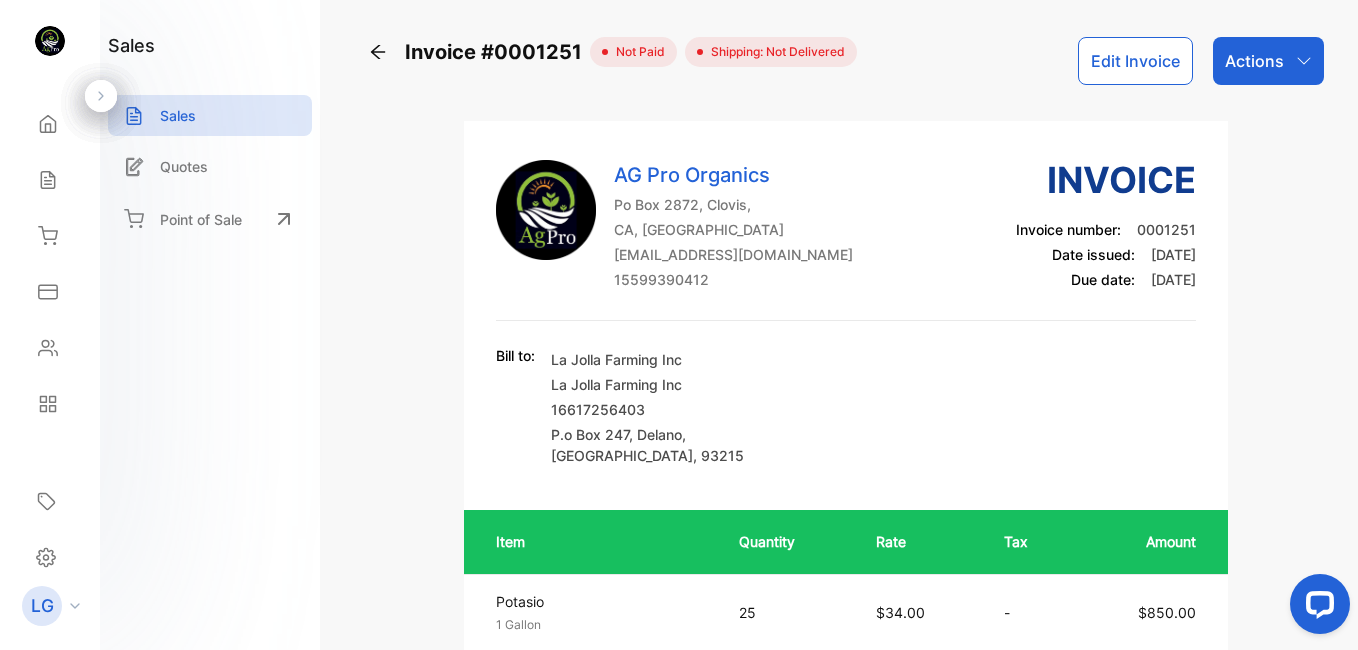 click on "Actions" at bounding box center (1254, 61) 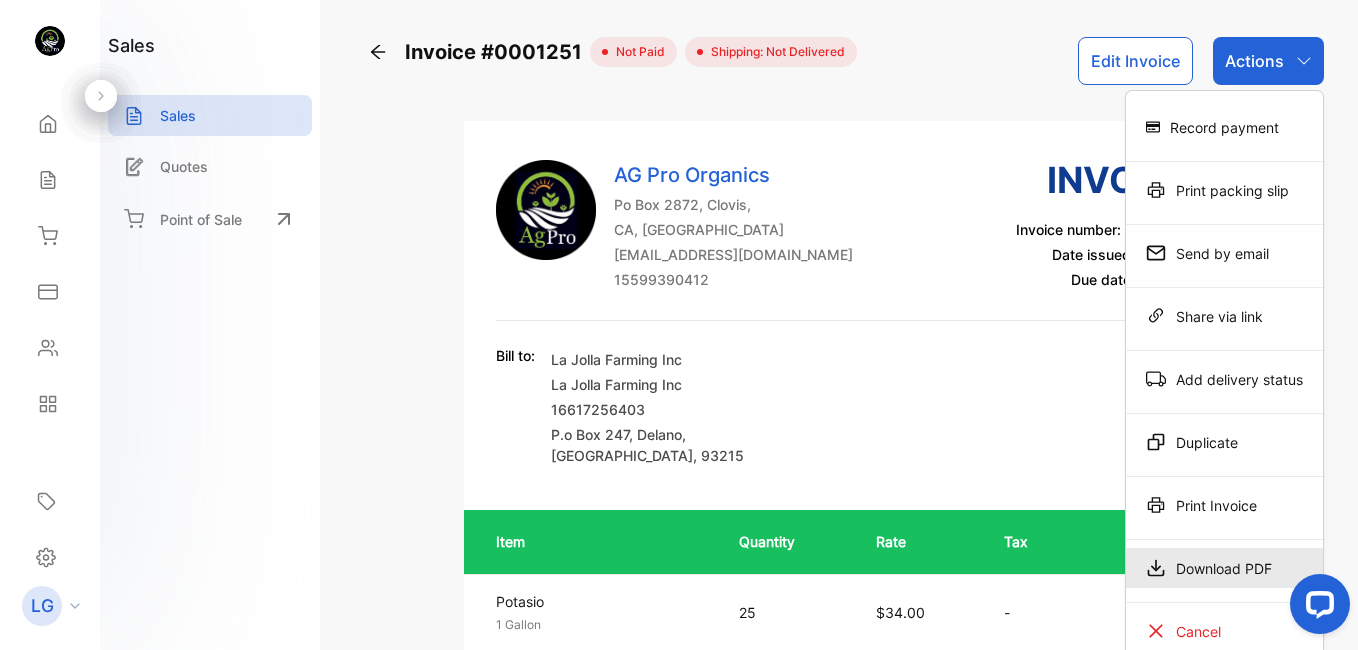 click on "Download PDF" at bounding box center [1224, 568] 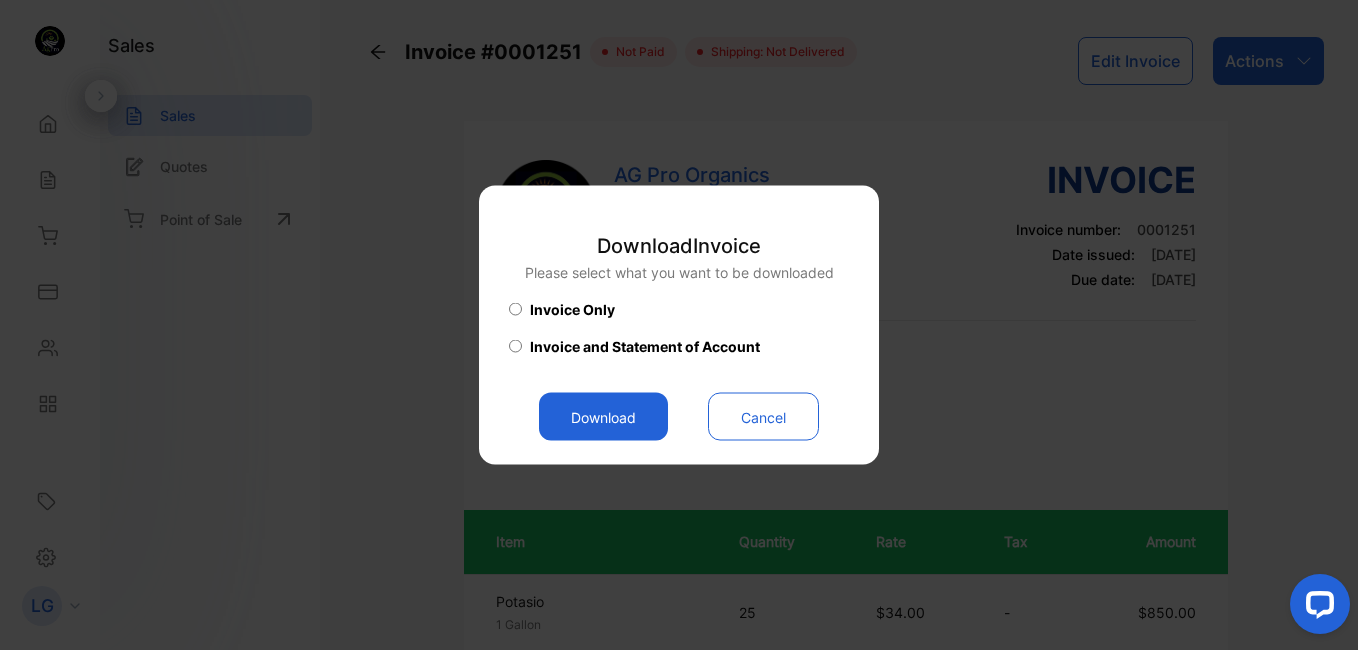 click on "Download" at bounding box center (603, 417) 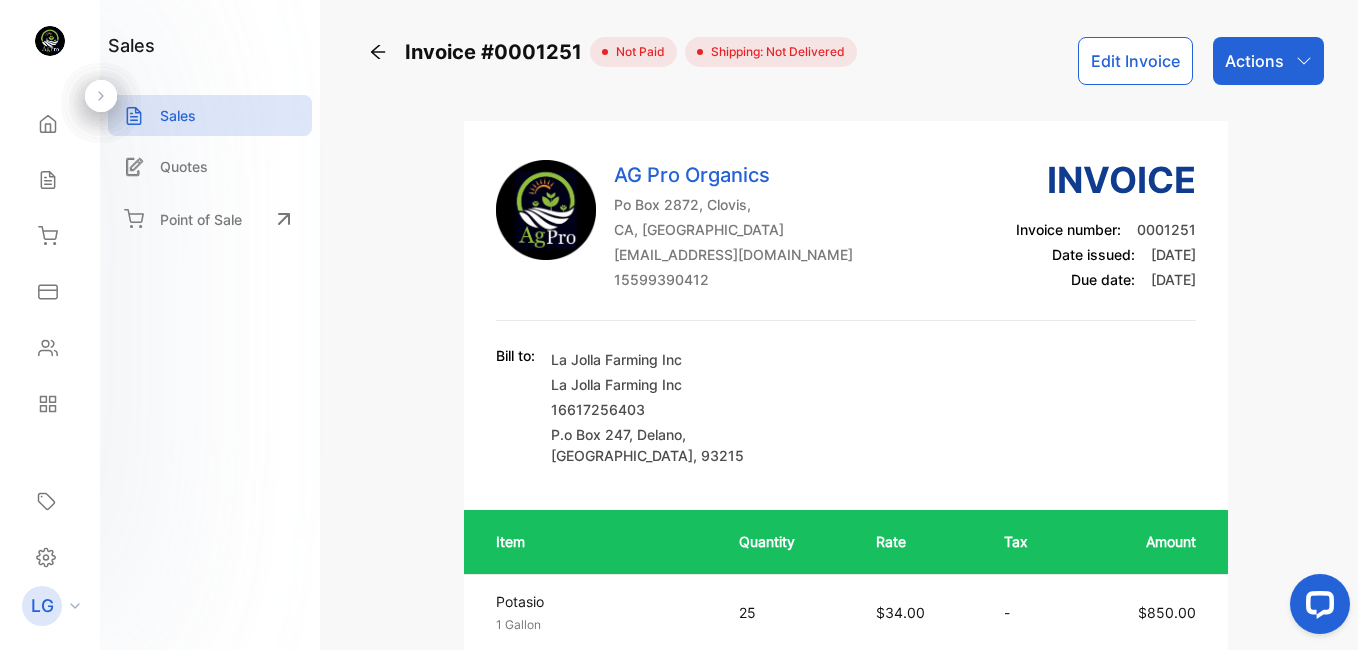 click on "Actions" at bounding box center (1254, 61) 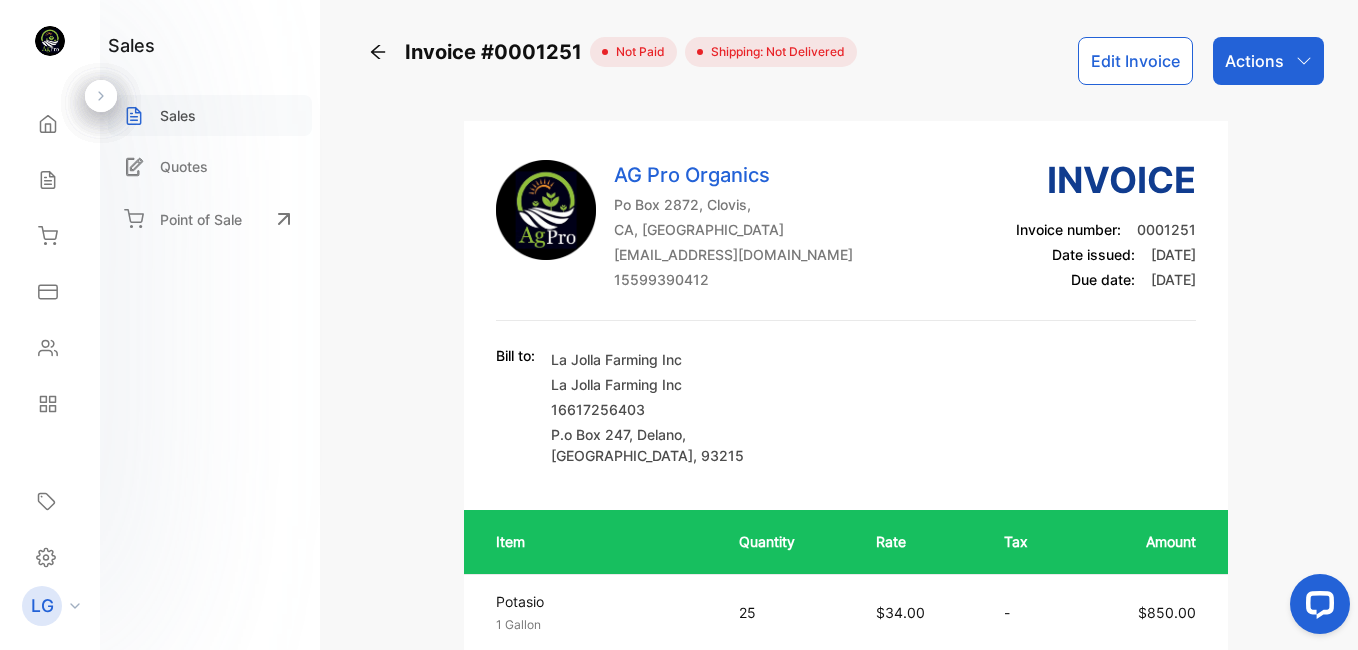 click on "Sales" at bounding box center (178, 115) 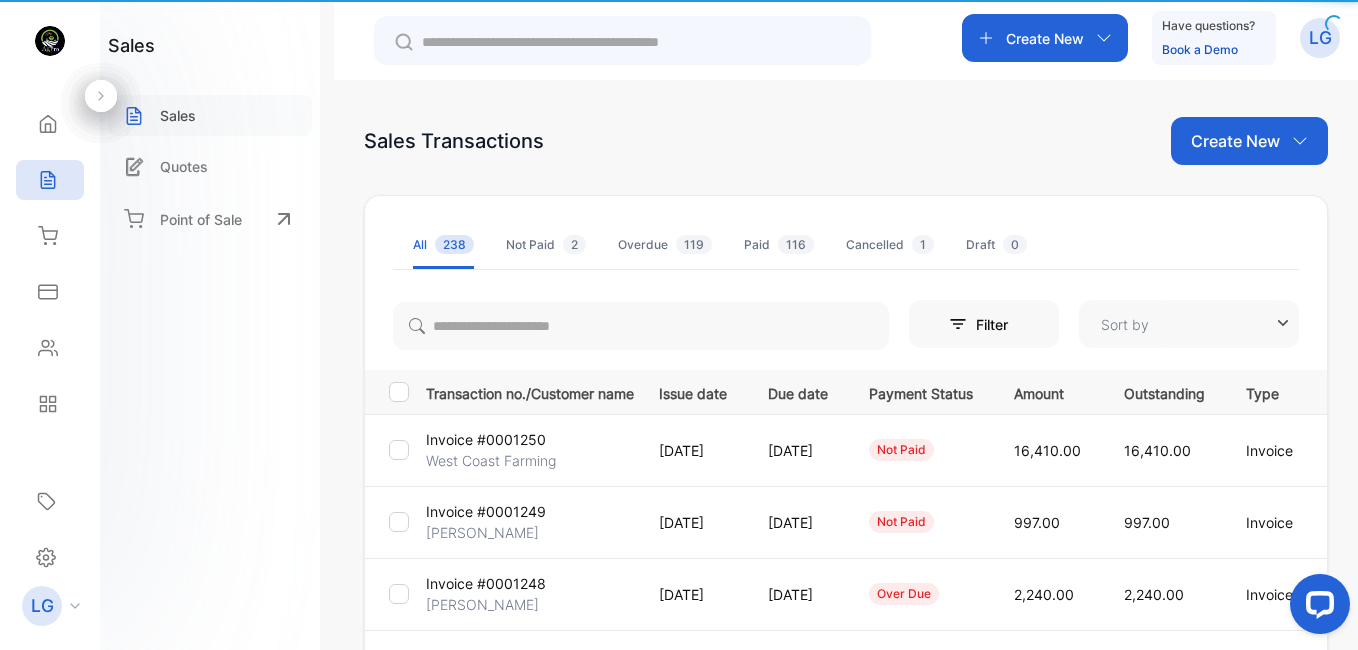 type on "**********" 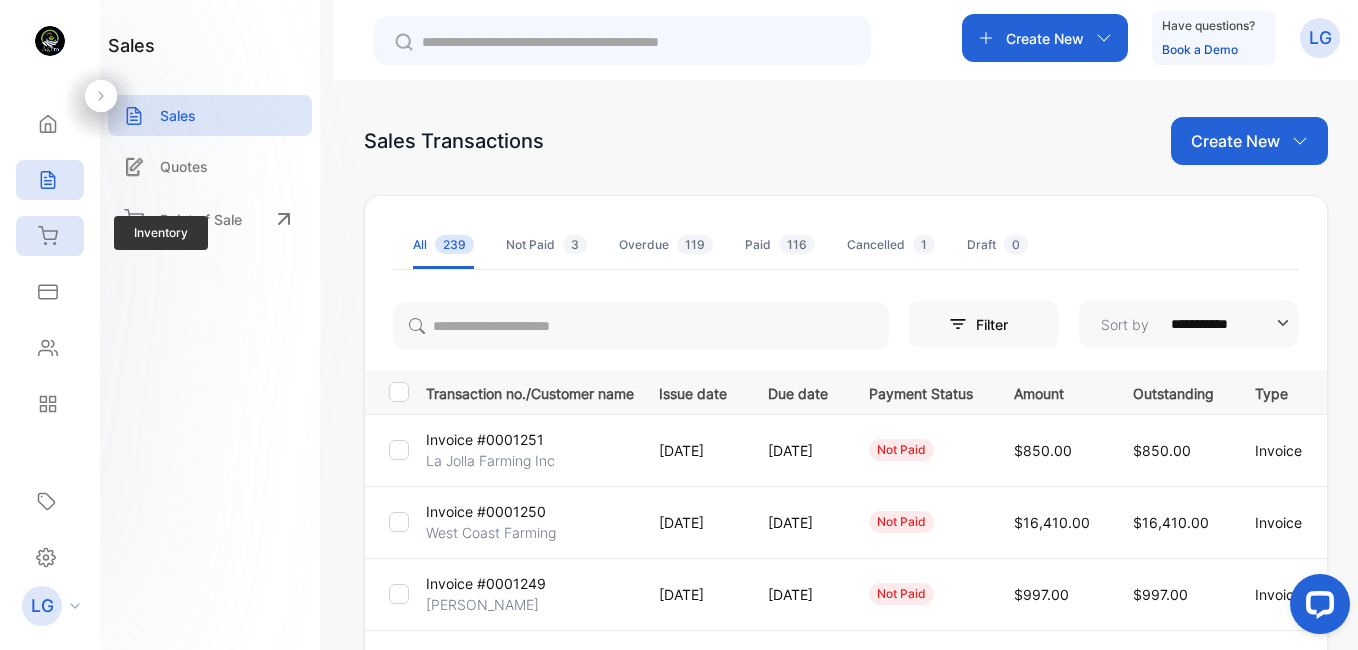 click on "Inventory" at bounding box center [50, 236] 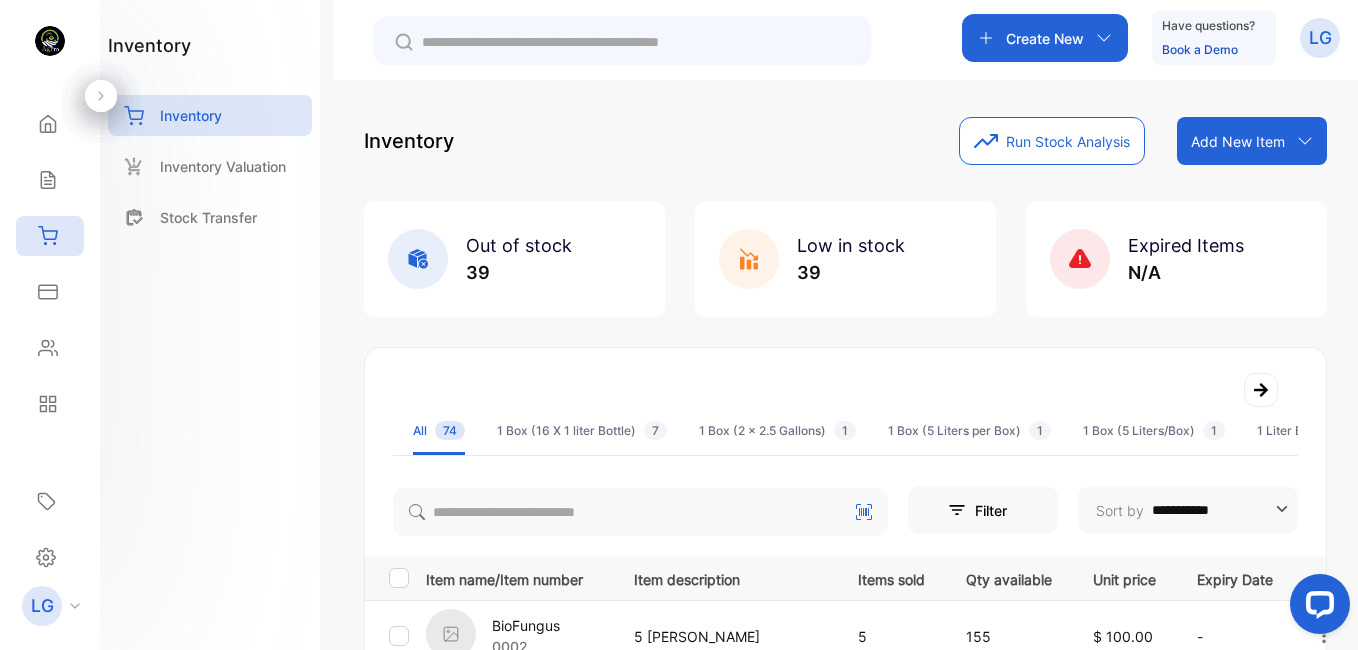 click at bounding box center (636, 42) 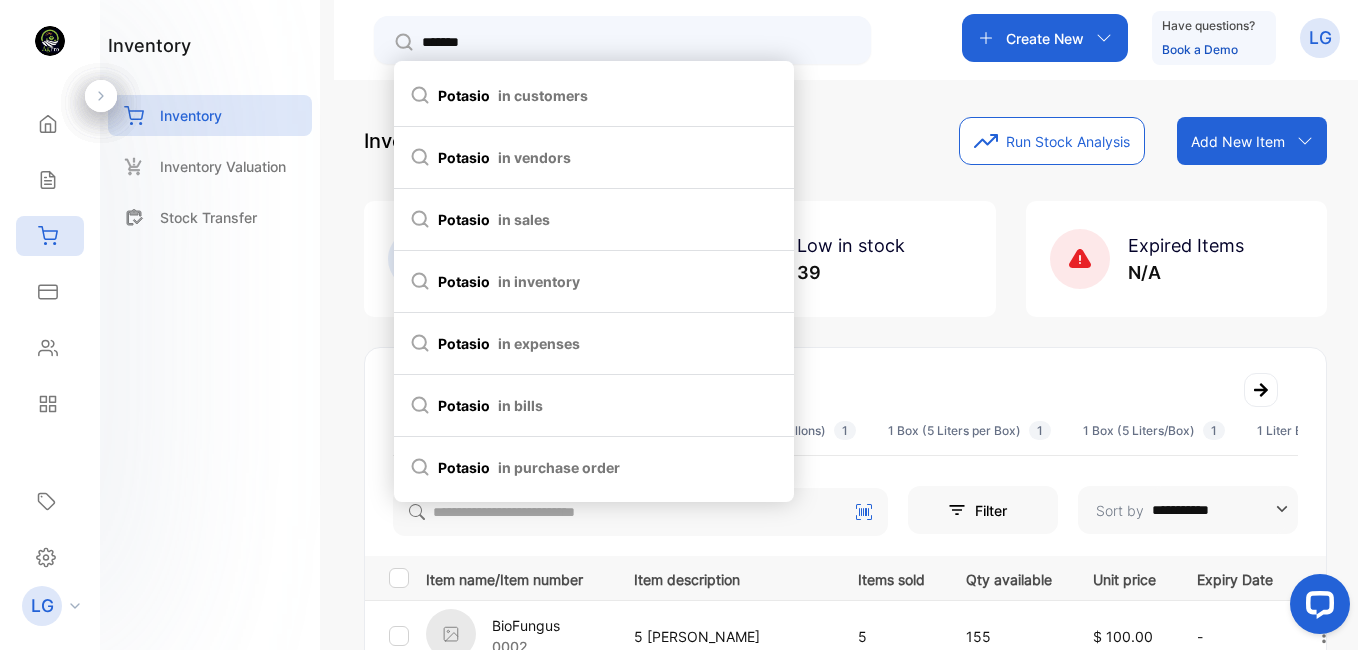 type on "*******" 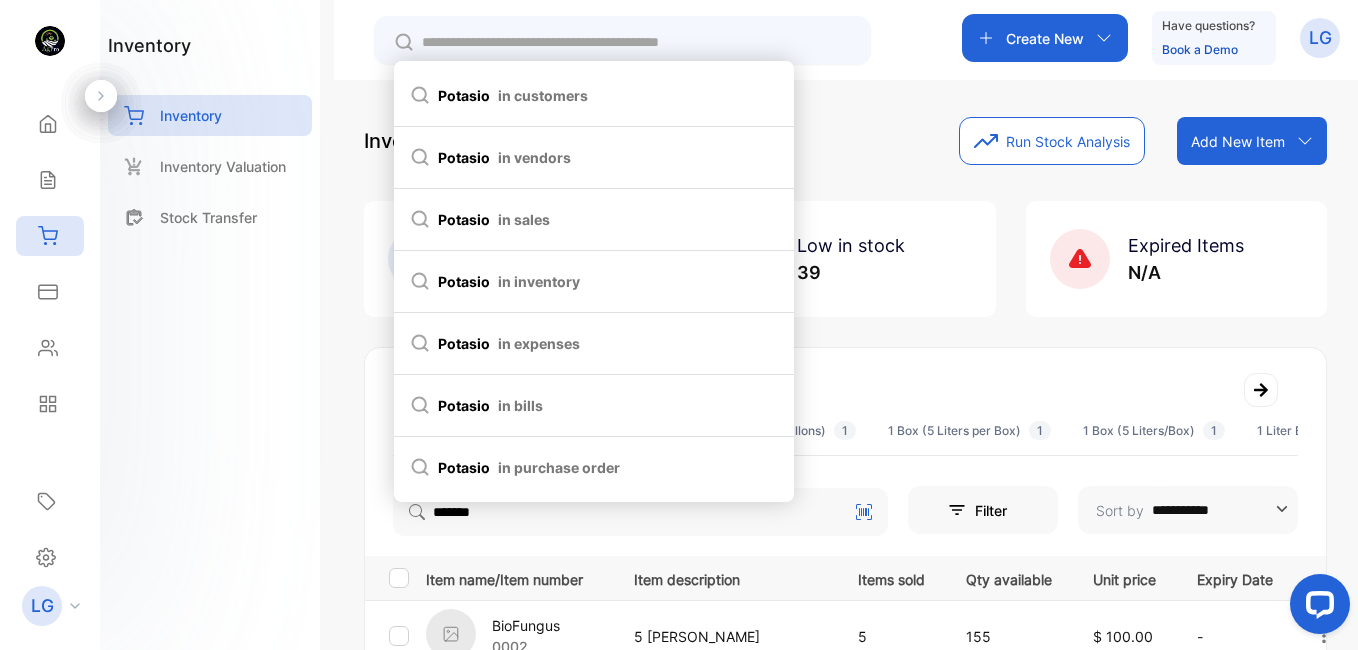 type on "*******" 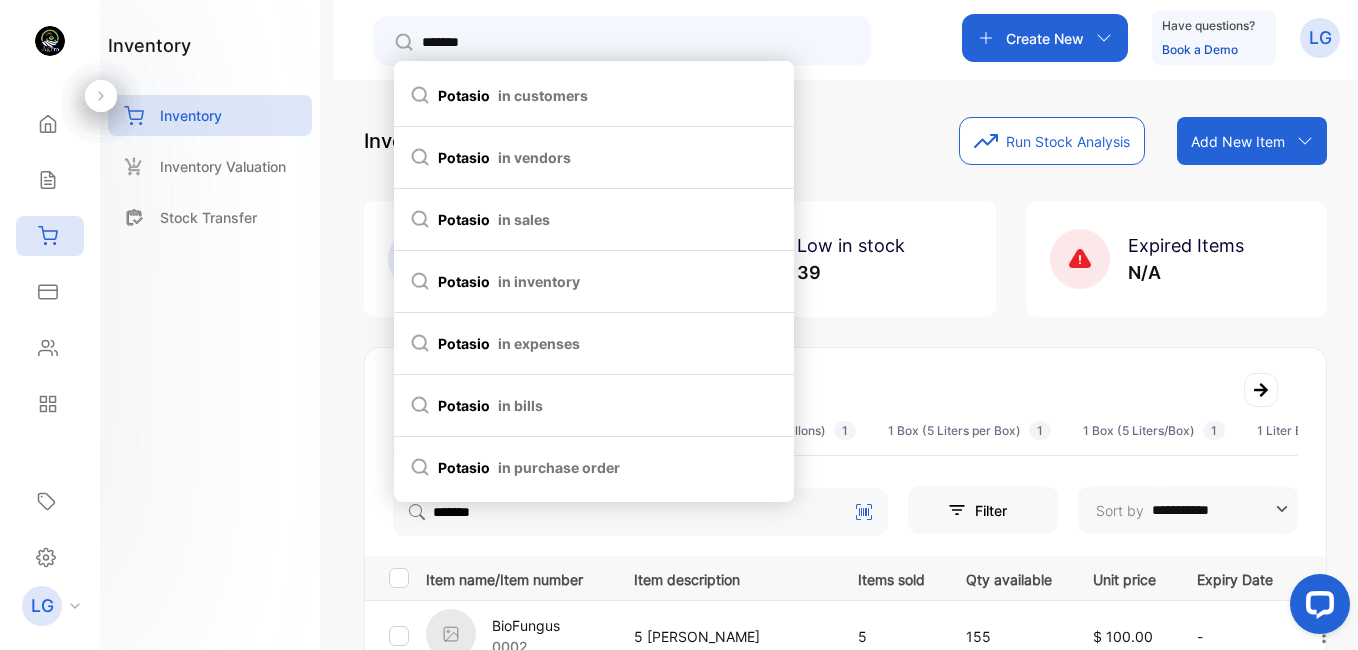 type 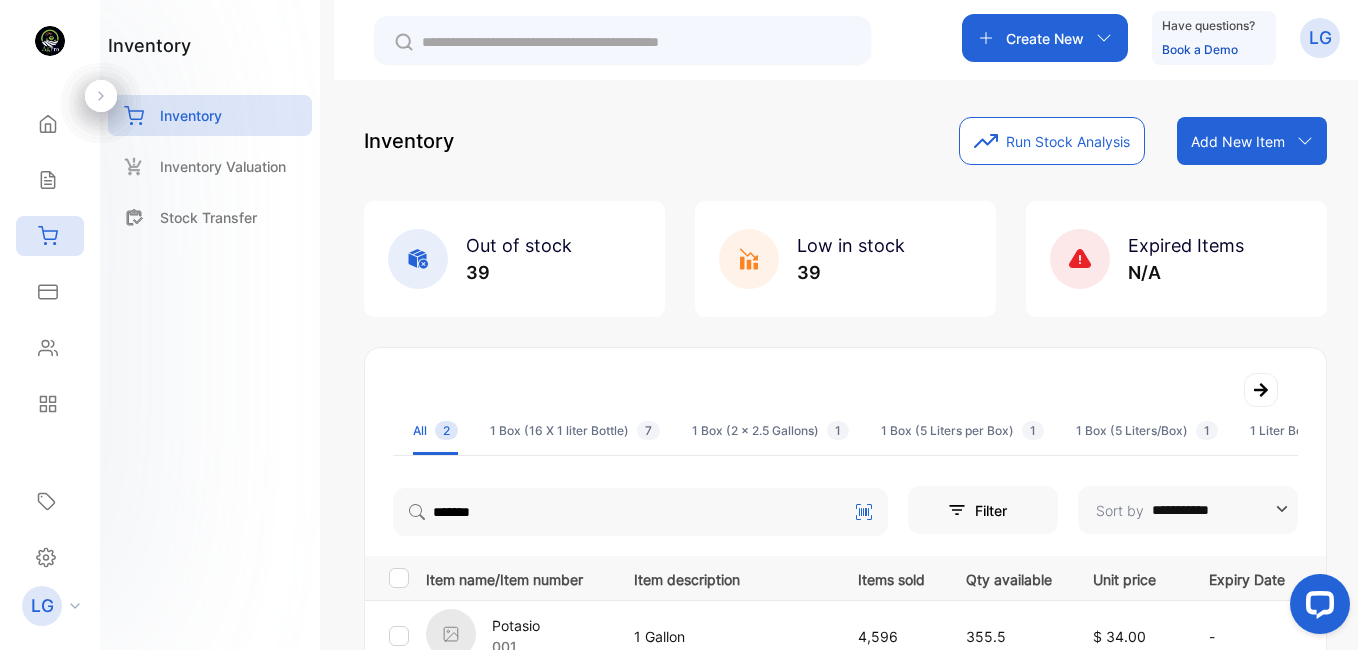 click at bounding box center (1316, 608) 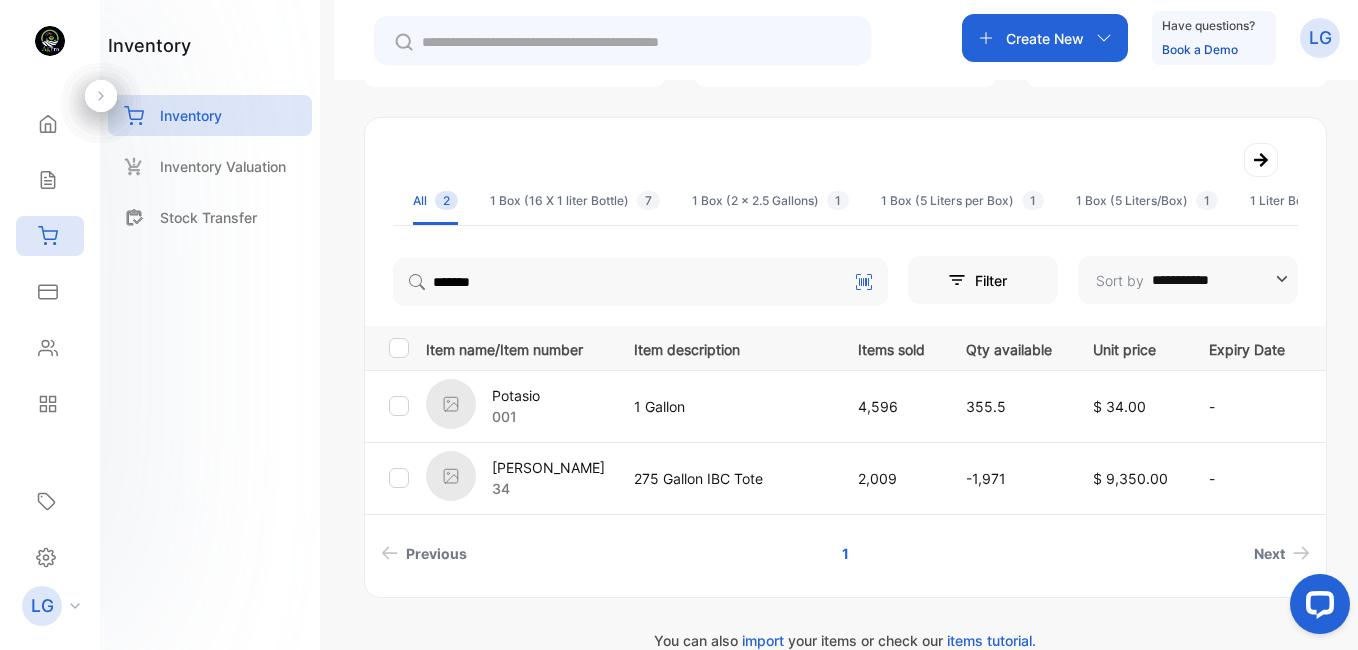 scroll, scrollTop: 263, scrollLeft: 0, axis: vertical 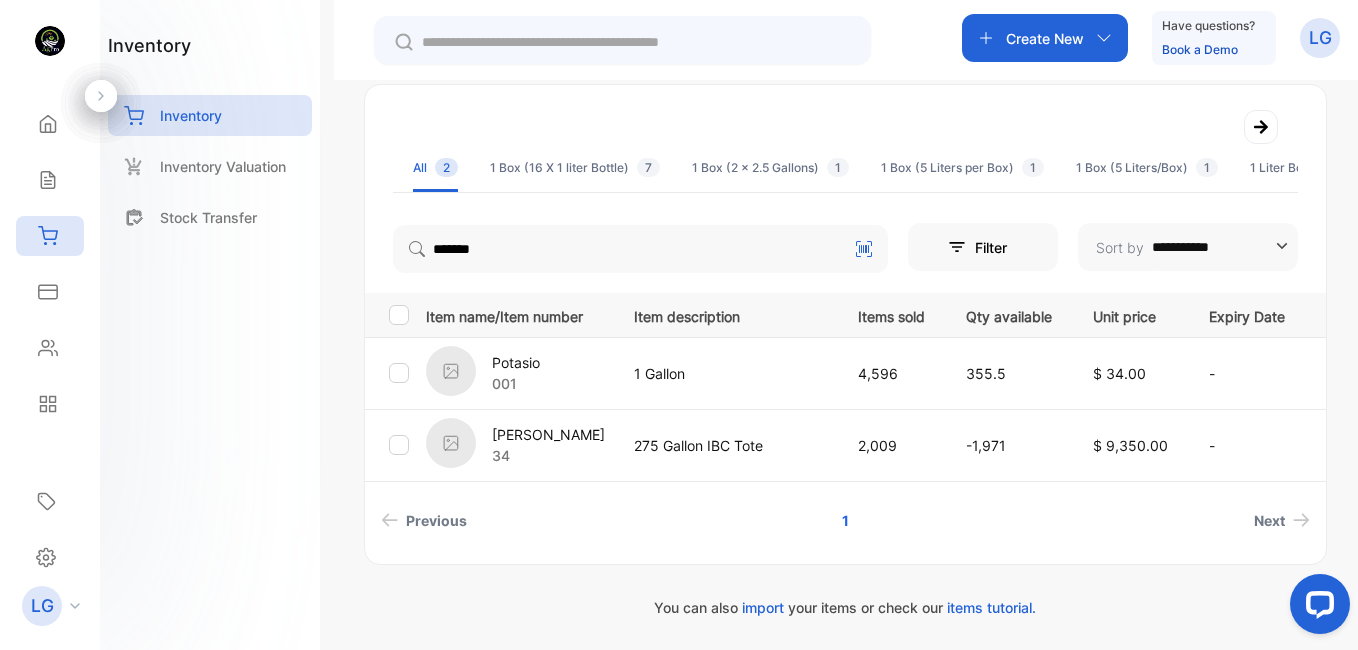click on "Potasio" at bounding box center (516, 362) 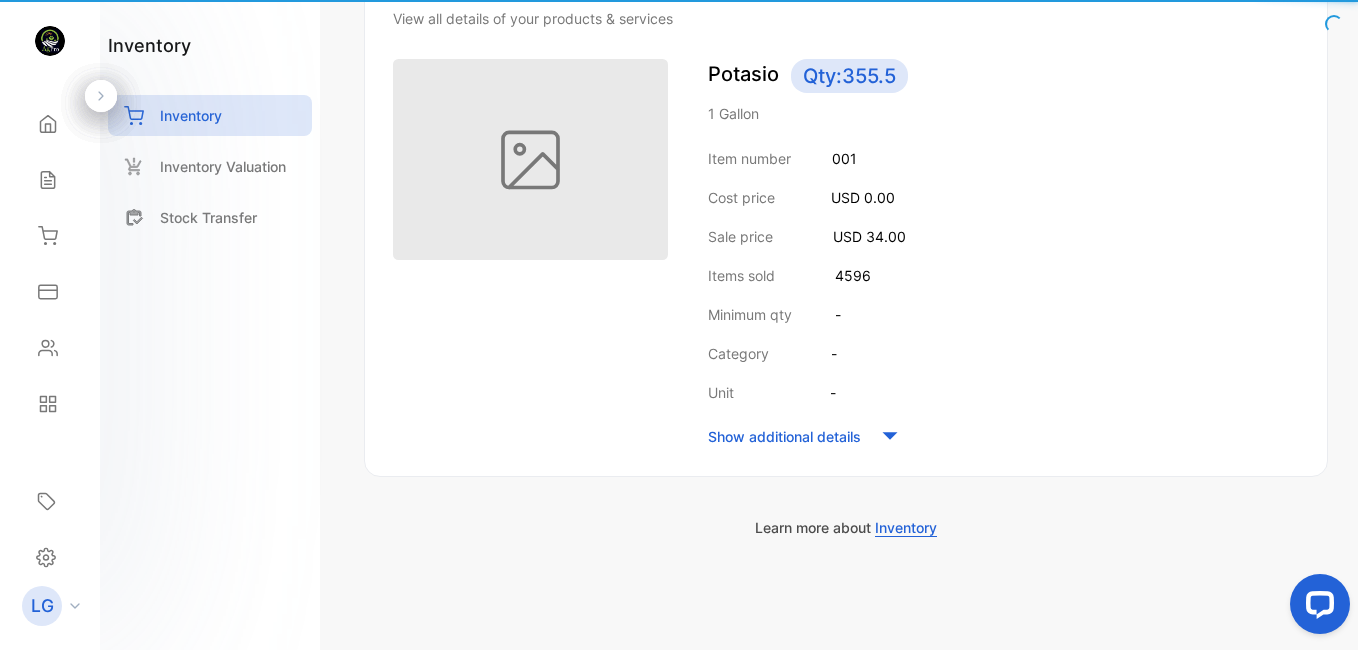 scroll, scrollTop: 243, scrollLeft: 0, axis: vertical 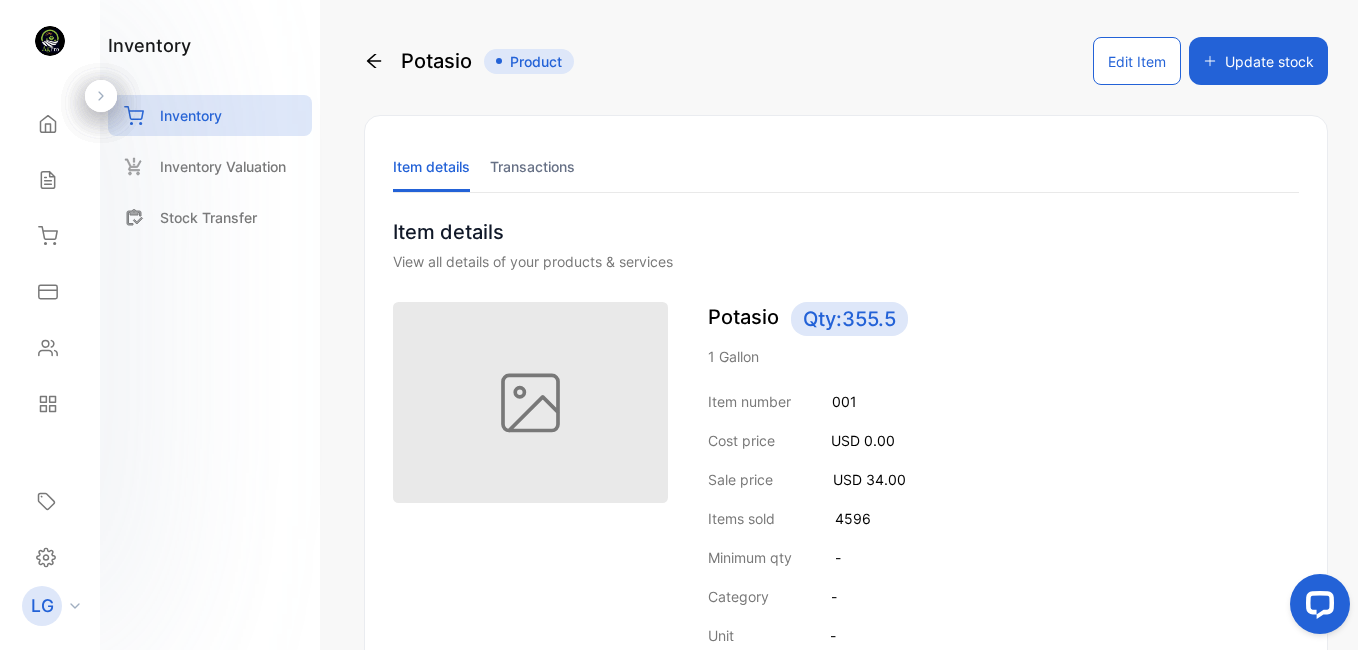 click on "Edit Item" at bounding box center [1137, 61] 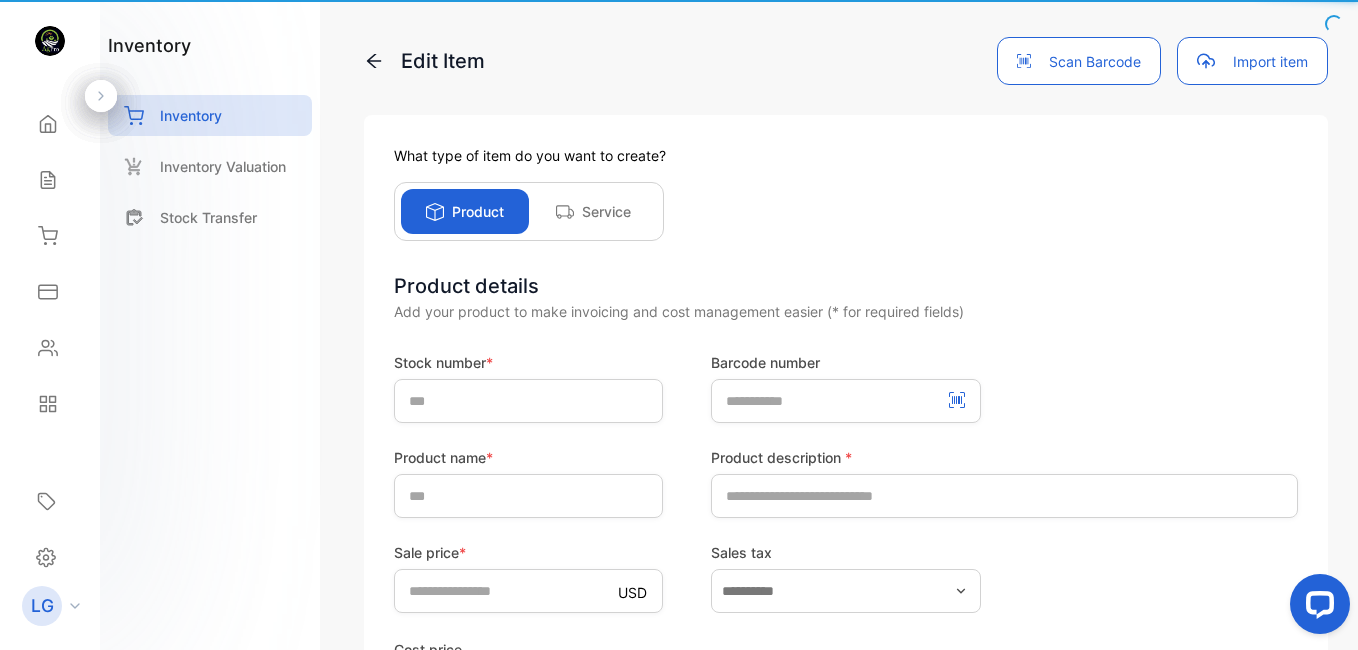 type on "***" 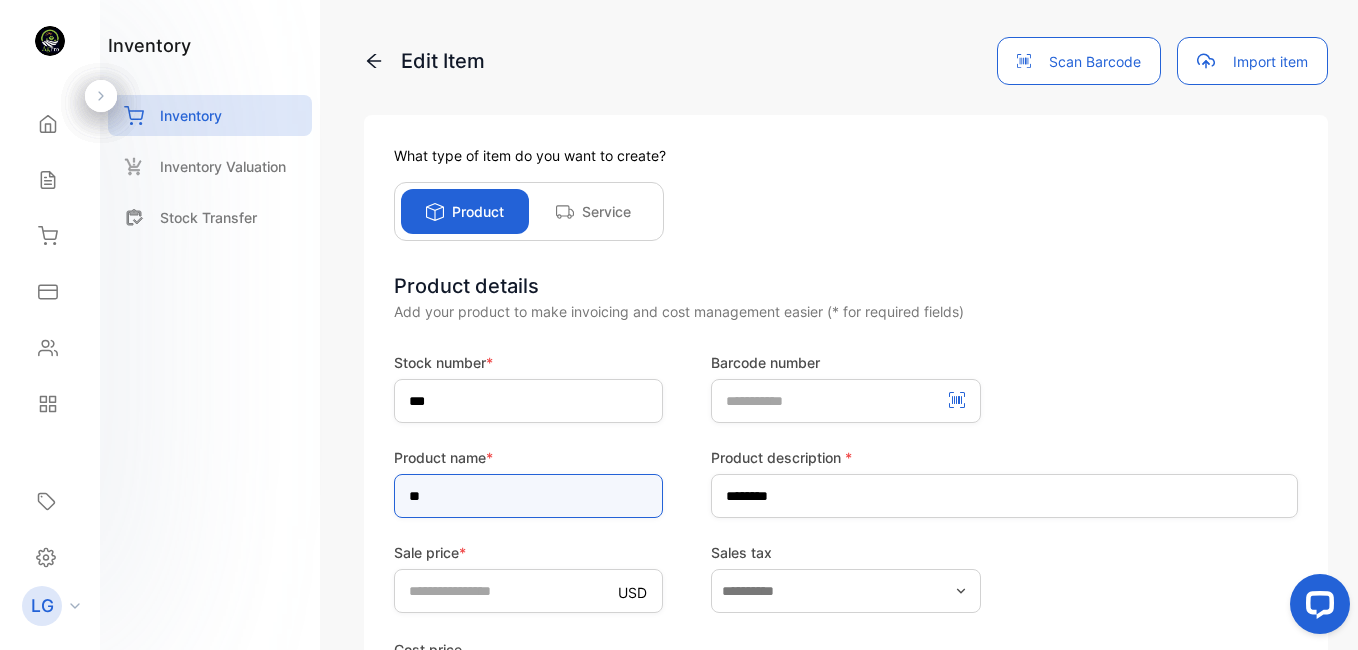 type on "*" 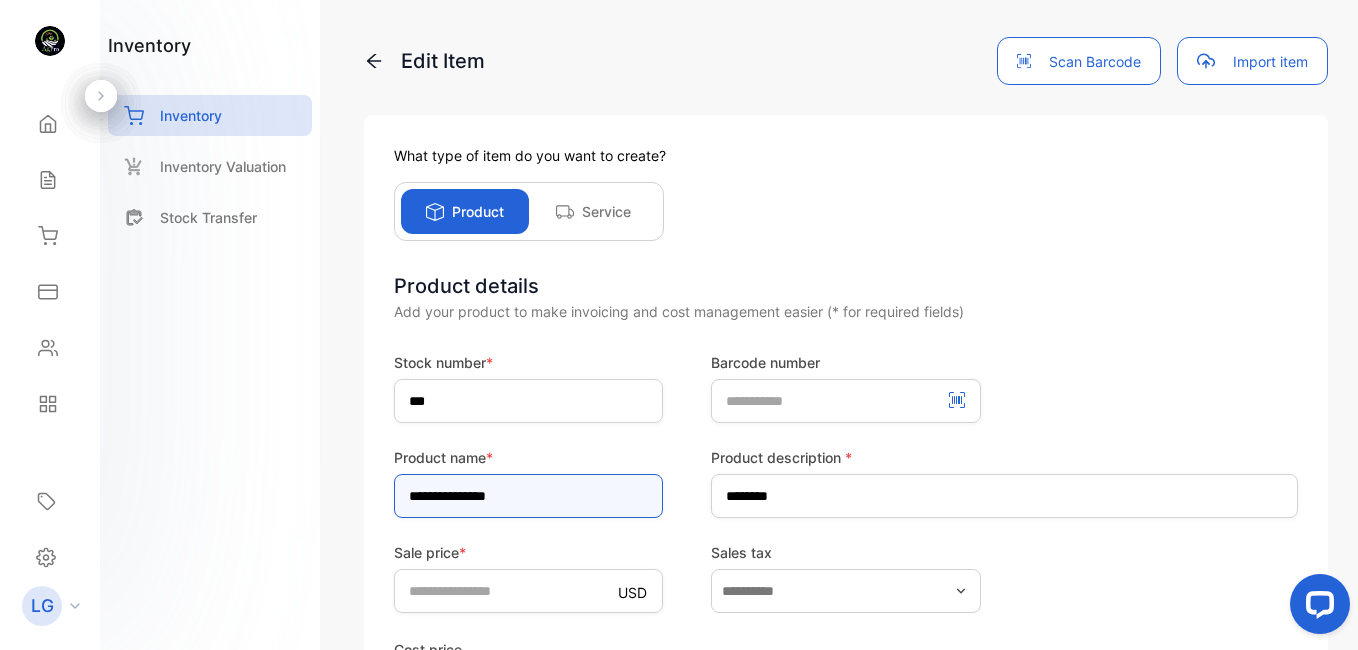 click on "**********" at bounding box center [528, 496] 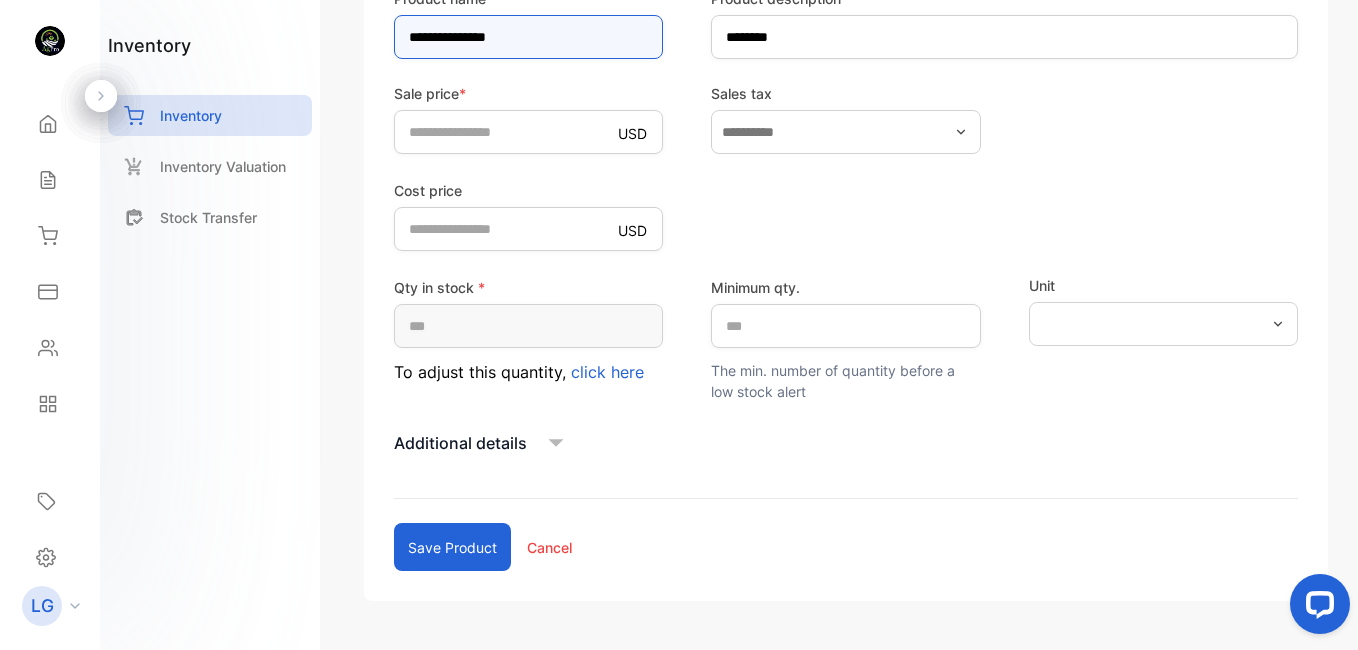 scroll, scrollTop: 522, scrollLeft: 0, axis: vertical 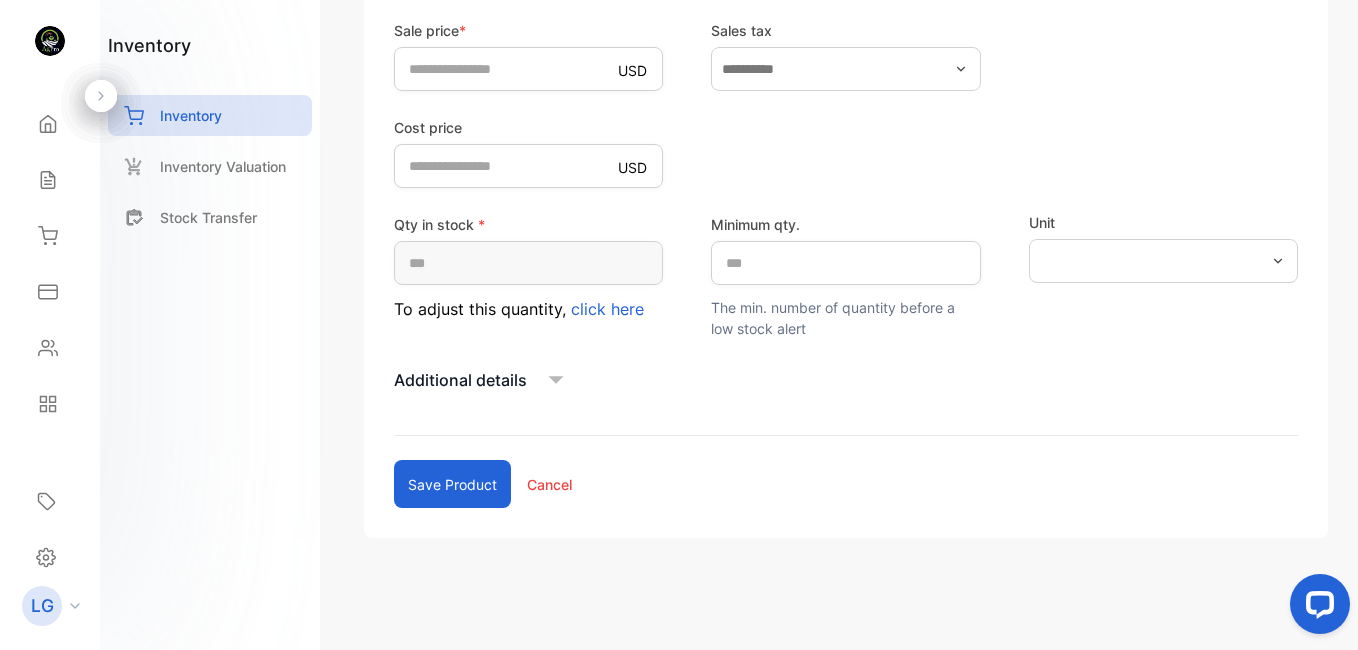 type on "**********" 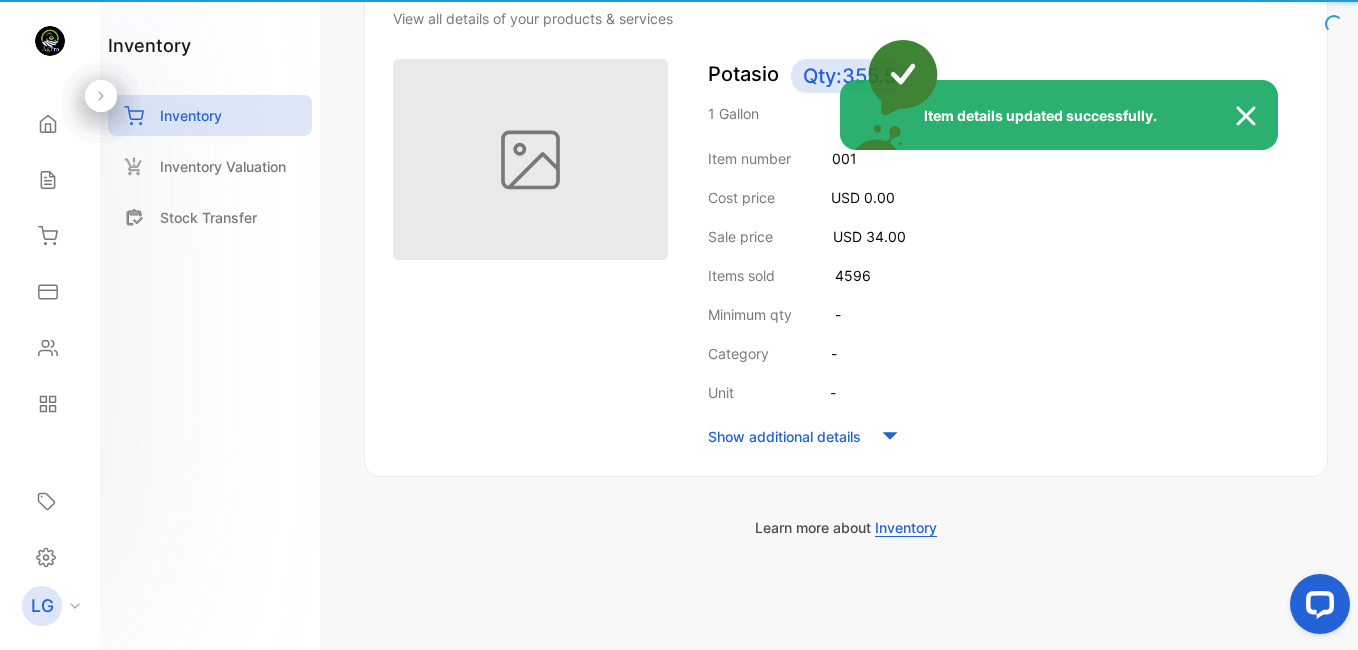 scroll, scrollTop: 243, scrollLeft: 0, axis: vertical 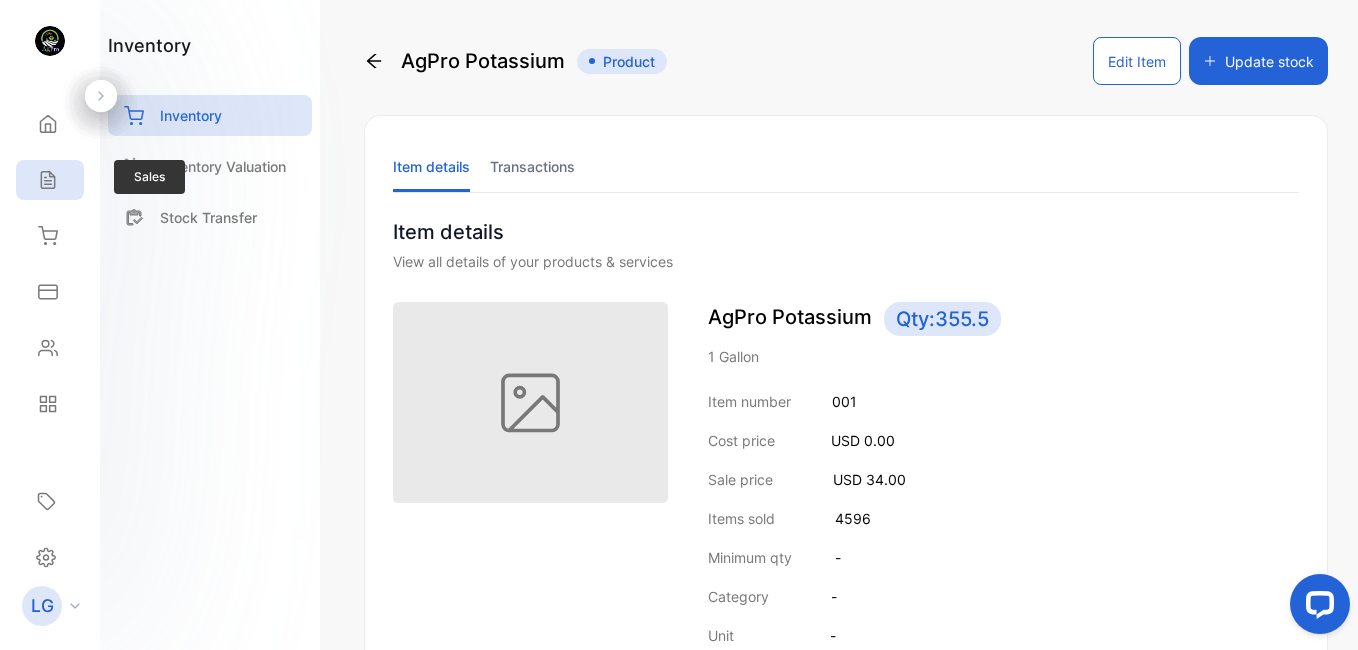click 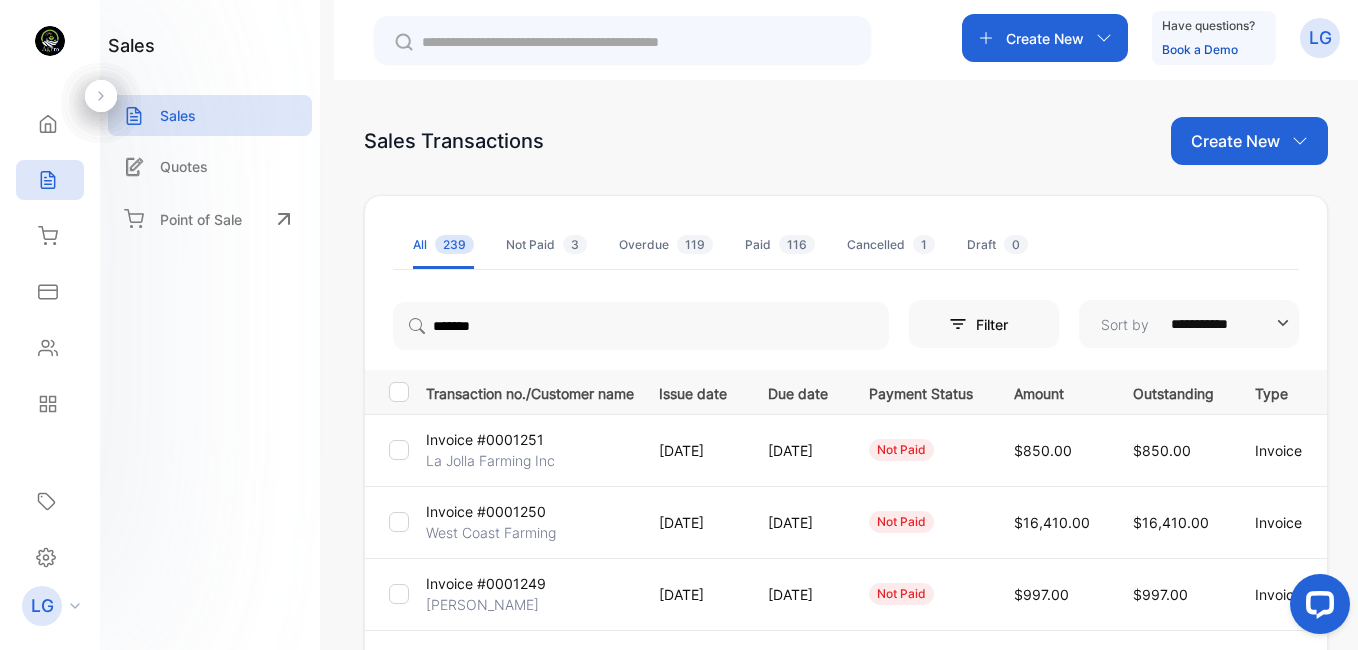 click on "La Jolla Farming Inc" at bounding box center [490, 460] 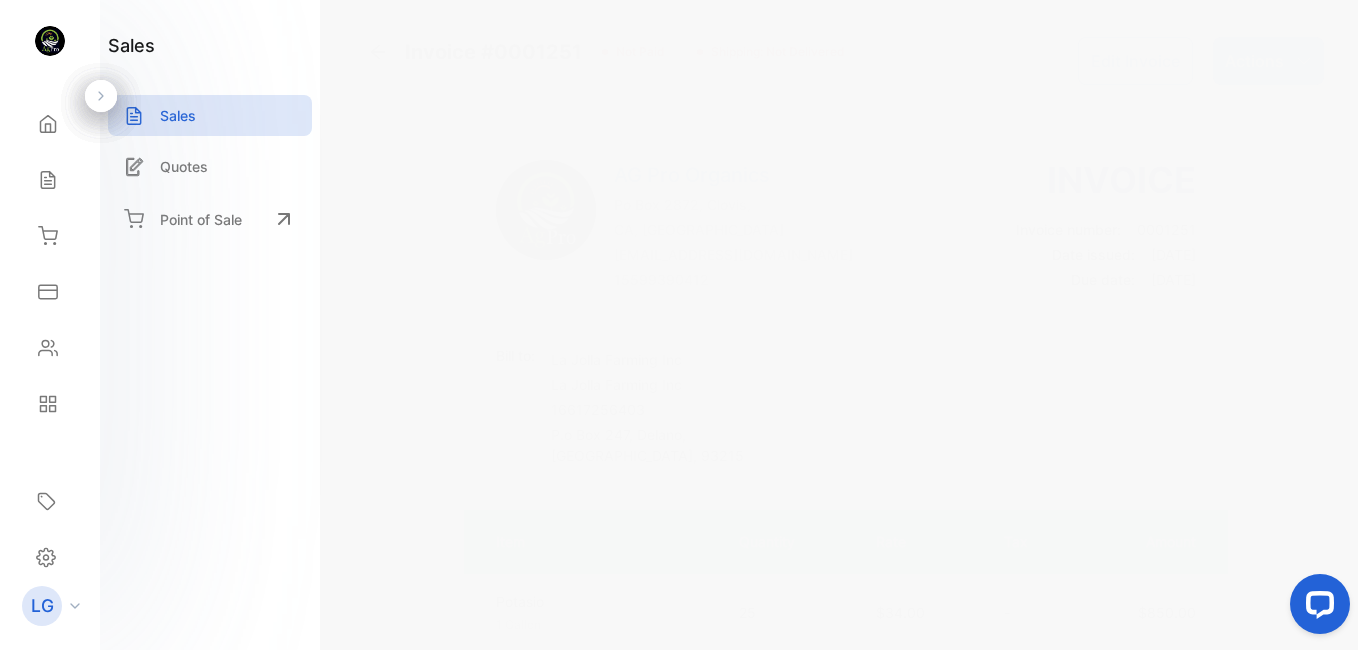 click on "Edit Invoice" at bounding box center [1135, 61] 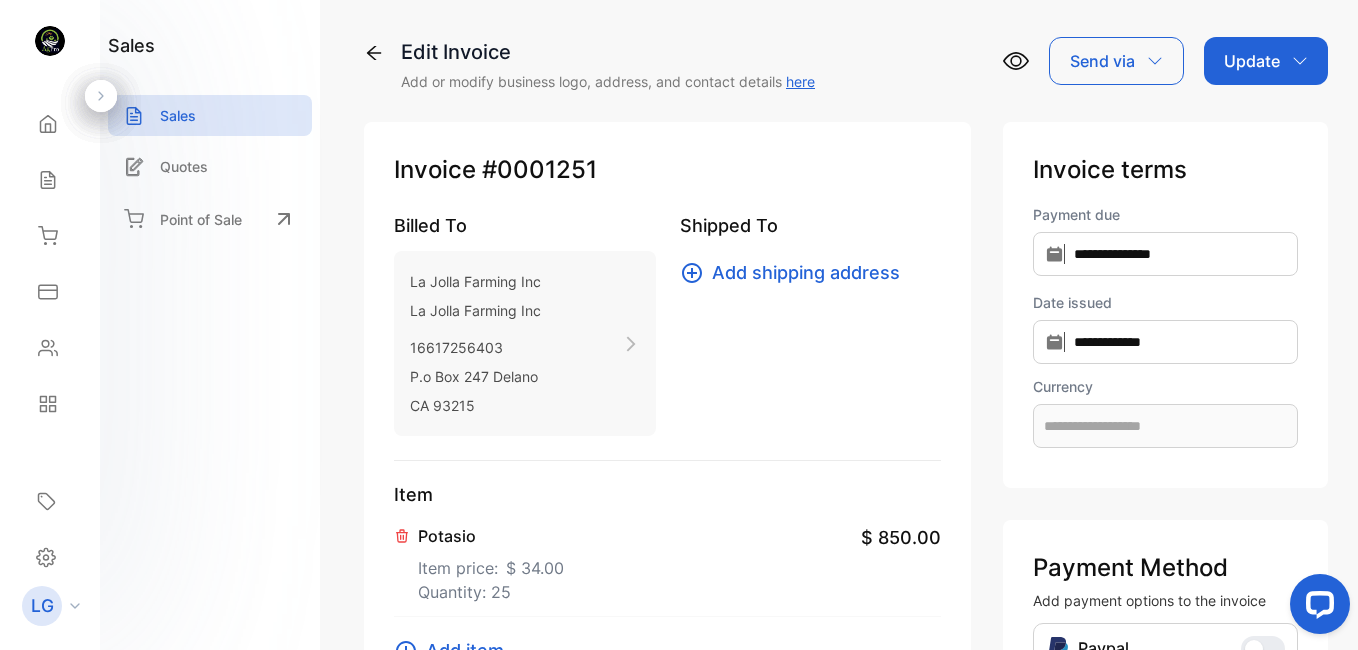 type on "**********" 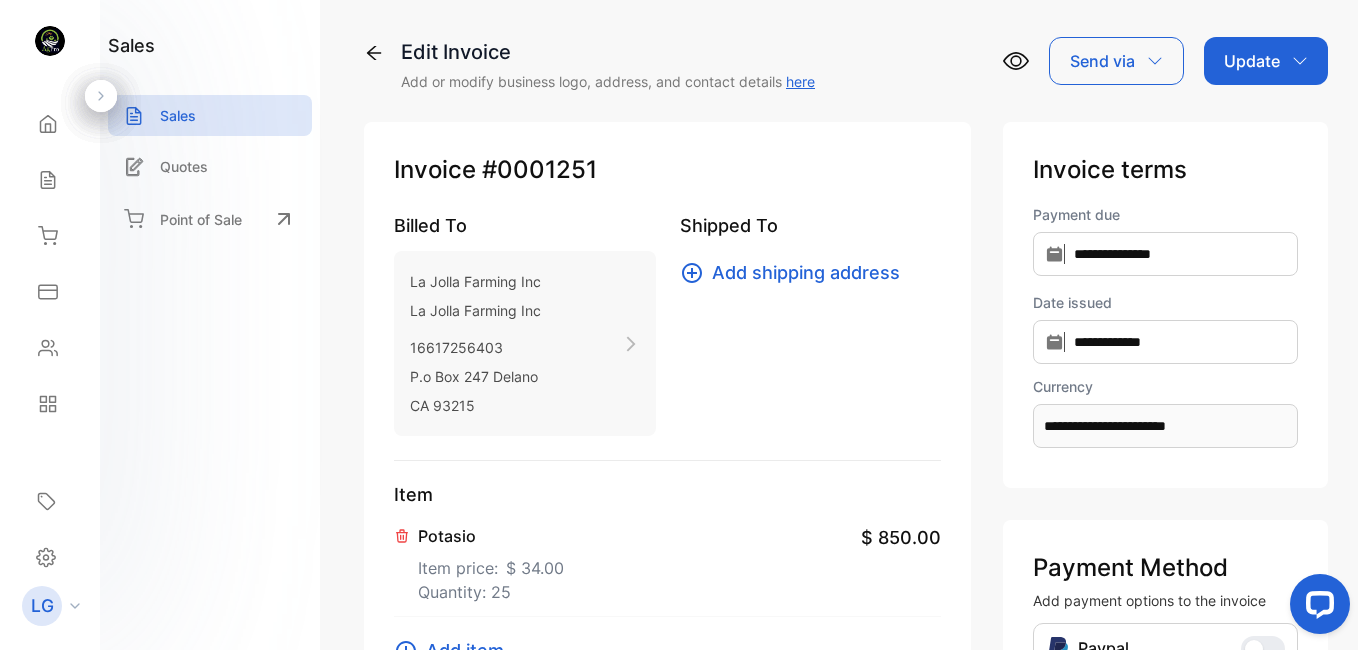 click on "Item price: $ 34.00" at bounding box center (491, 564) 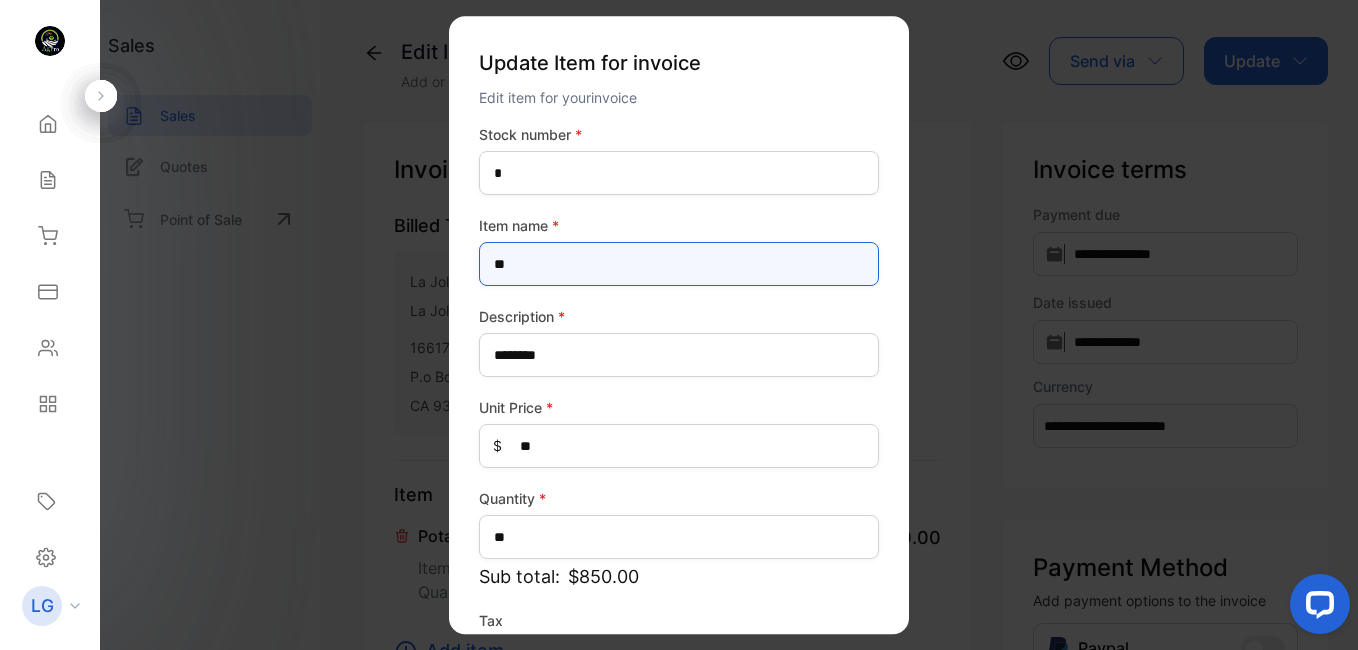 type on "*" 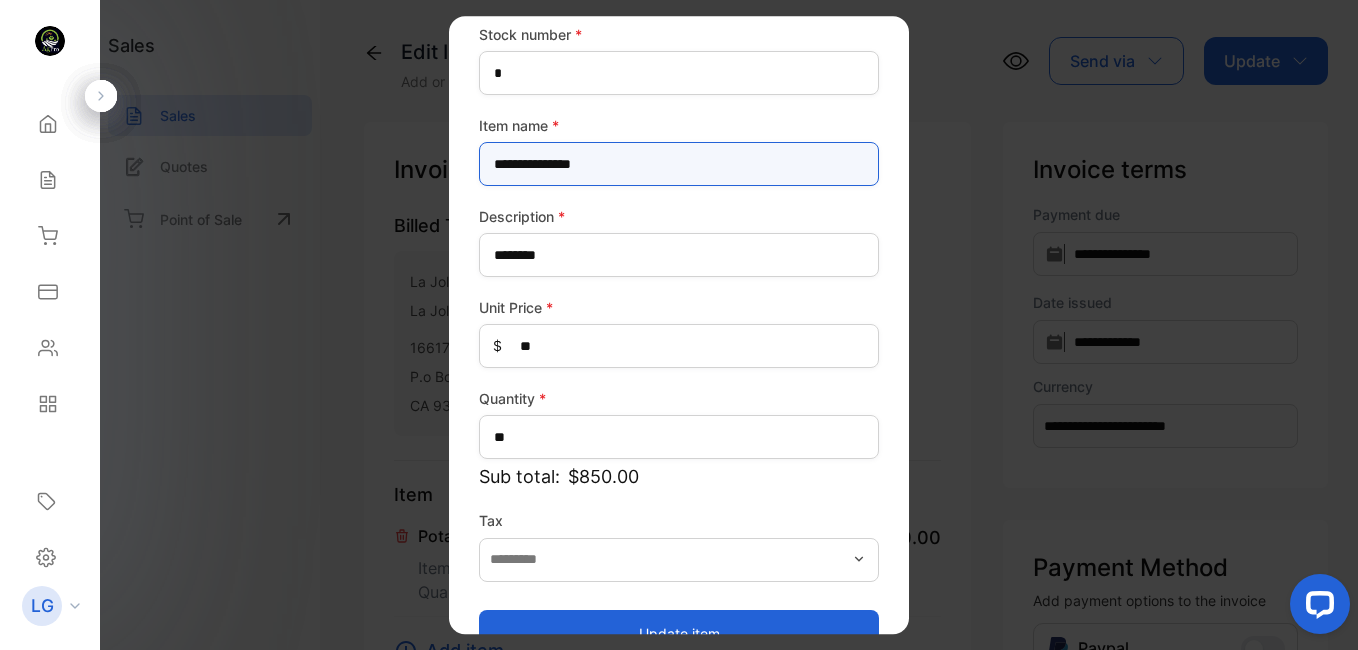 scroll, scrollTop: 148, scrollLeft: 0, axis: vertical 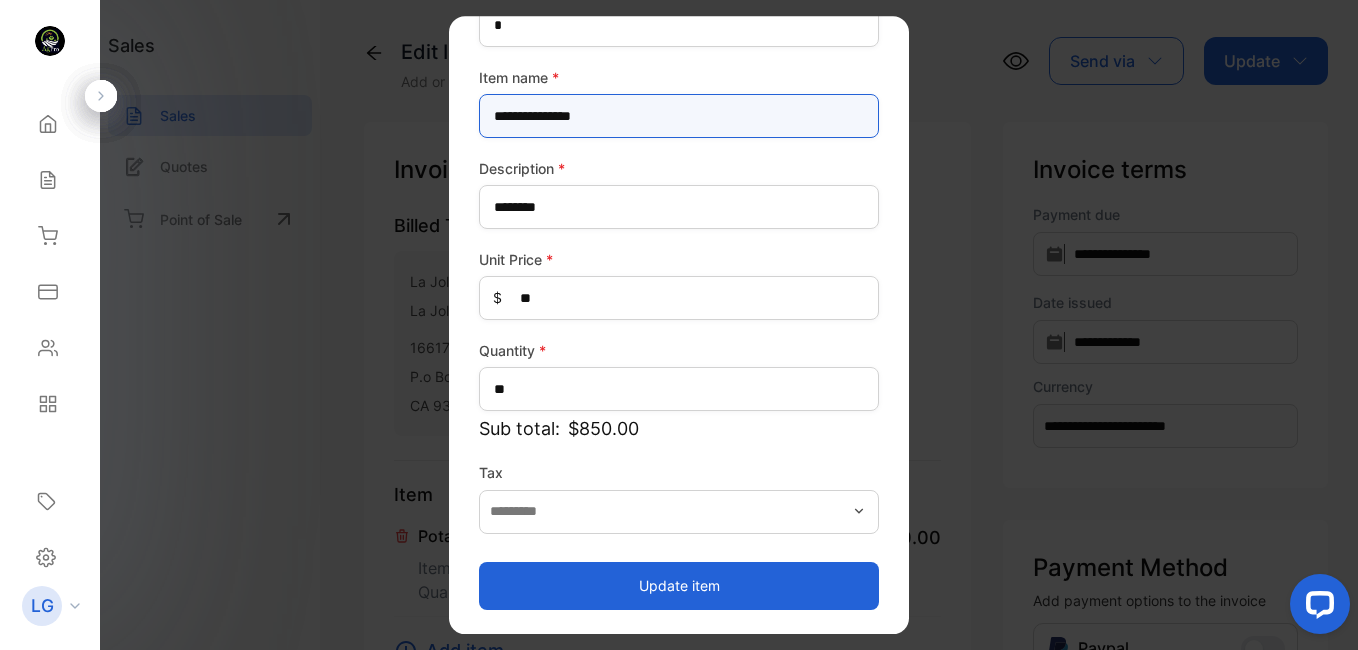 type on "**********" 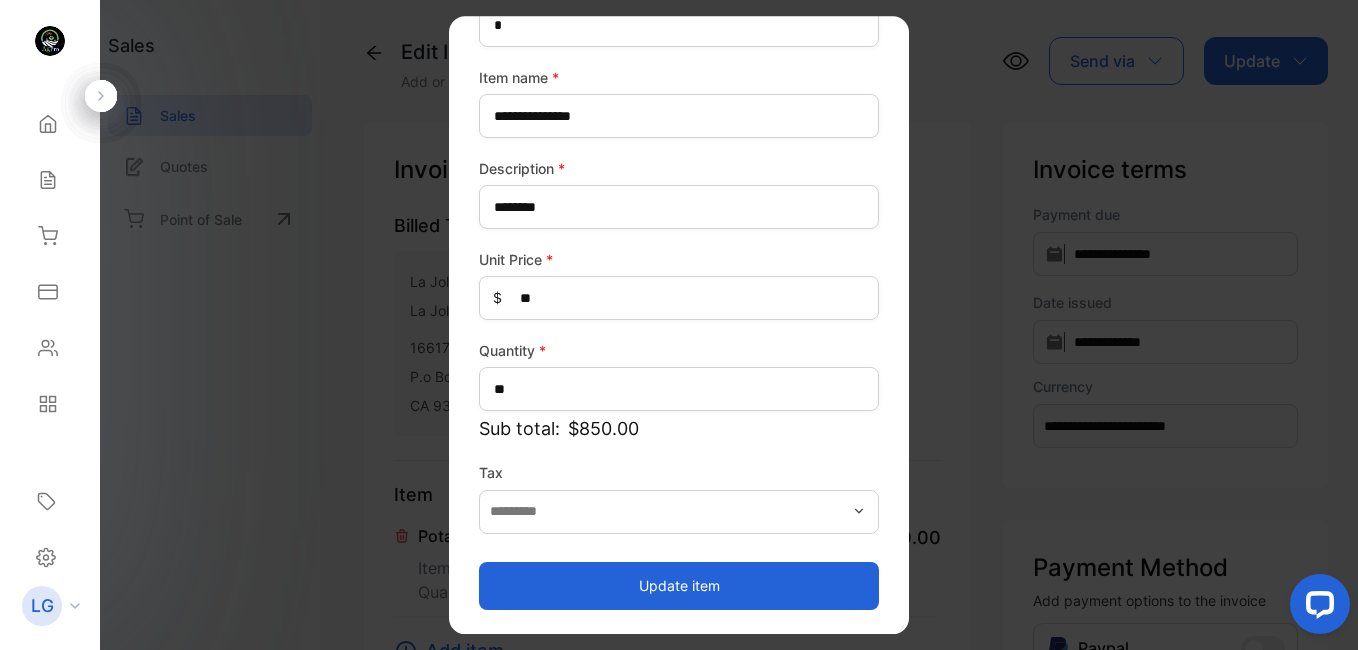 click on "Update item" at bounding box center [679, 586] 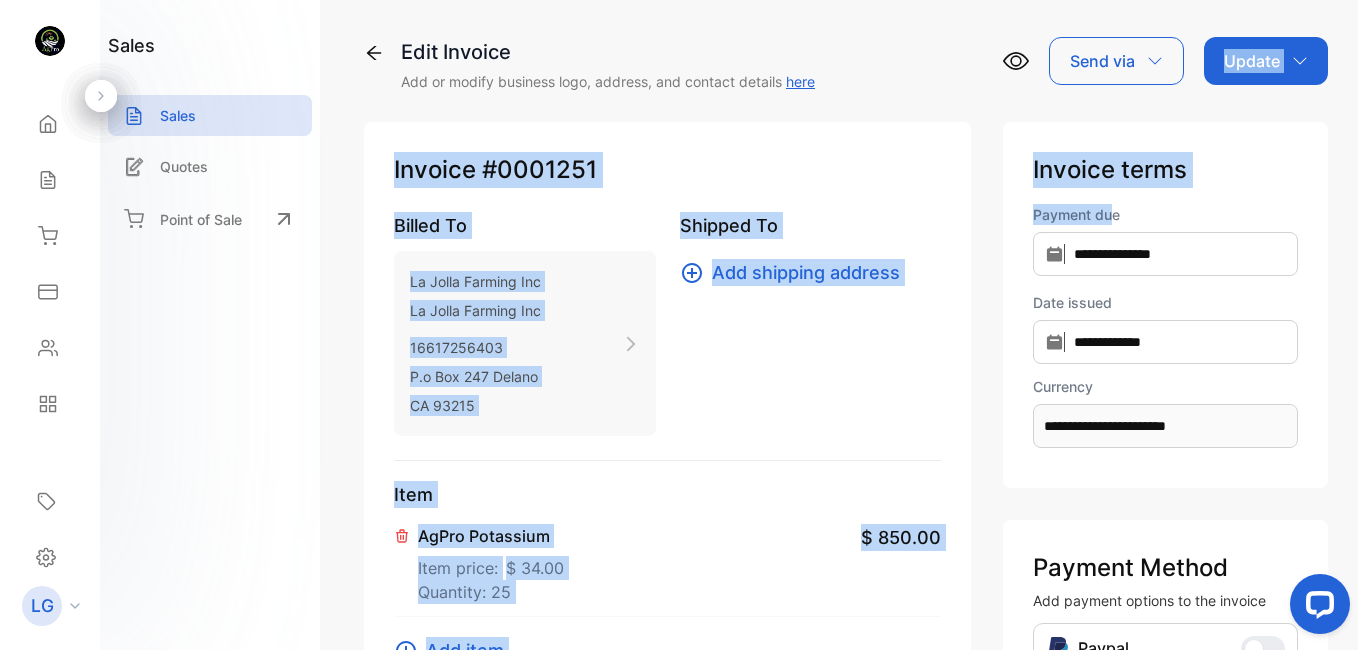 drag, startPoint x: 1109, startPoint y: 197, endPoint x: 1101, endPoint y: 82, distance: 115.27792 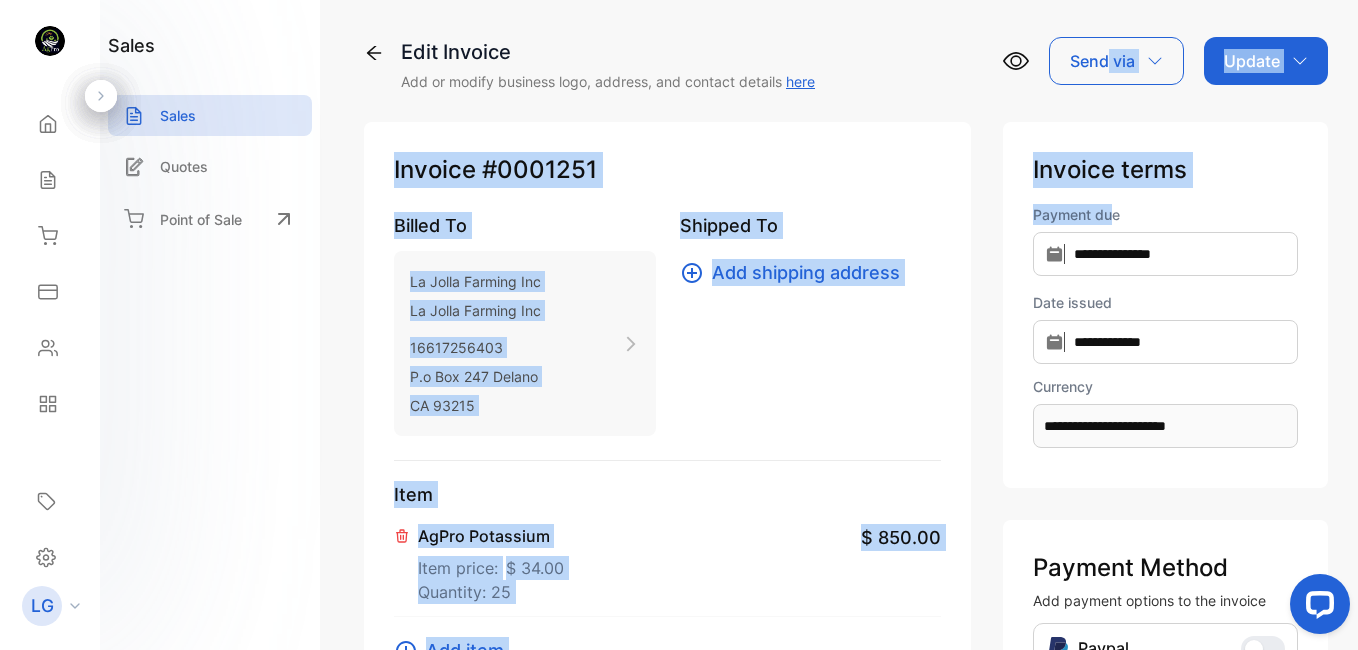 copy on "via   Update Invoice   #0001251  Billed To La Jolla Farming Inc La Jolla Farming Inc 16617256403 P.o Box 247 Delano  CA 93215  Shipped To Add shipping address Item AgPro Potassium Item price: $ 34.00 Quantity: 25 $ 850.00 Add item Subtotal (USD) $850.00 Add discount Add shipping fee Total (Excl. shipping) $850.00 Total (USD) $850.00 Notes Add note Invoice terms Payment du" 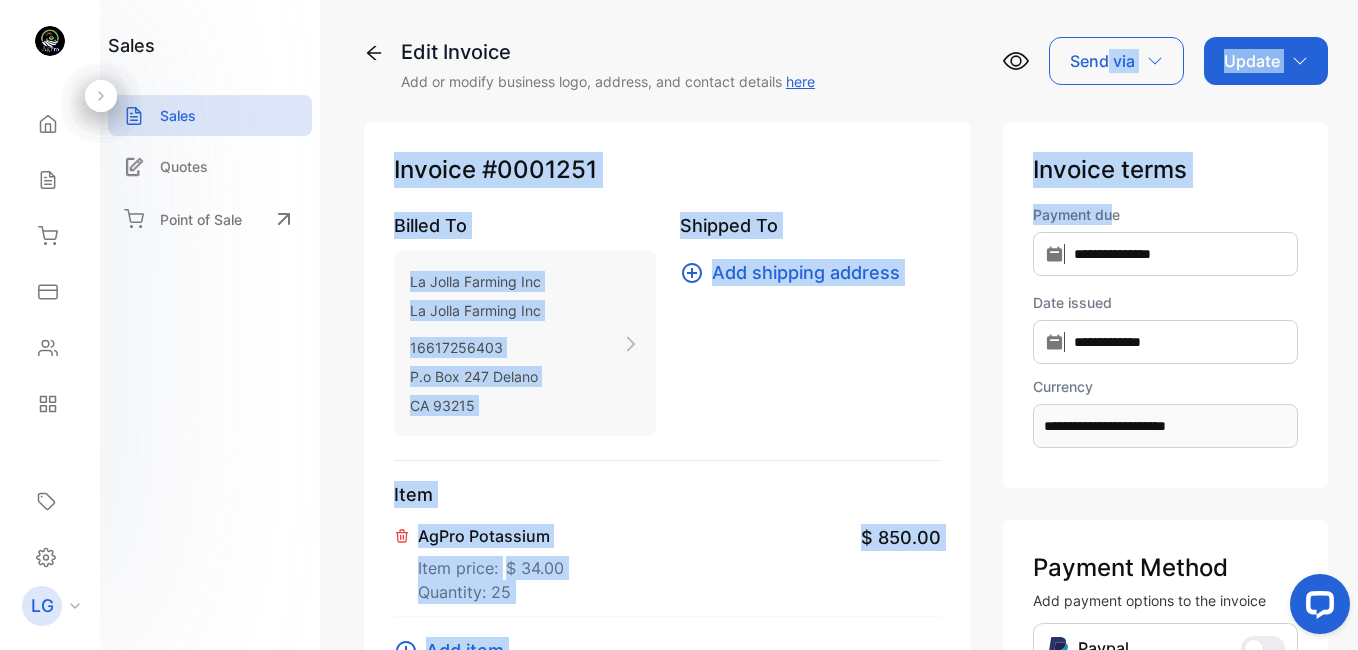 click on "**********" at bounding box center (846, 613) 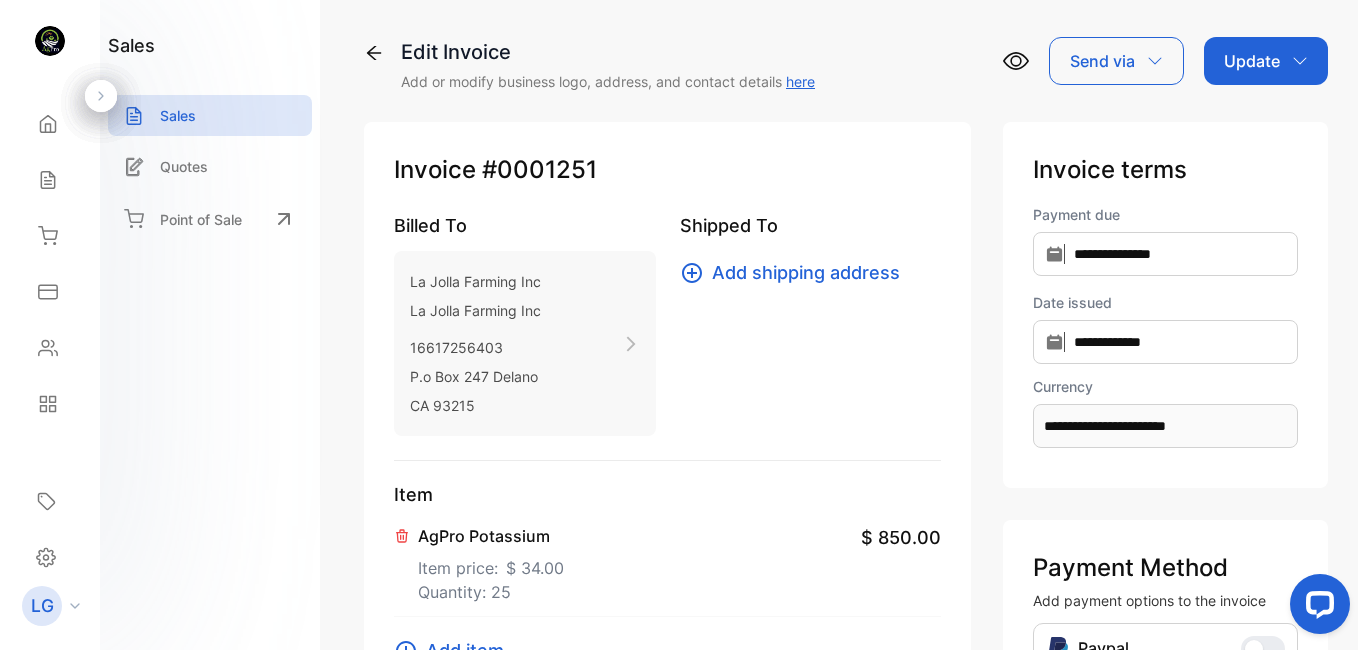 click on "**********" at bounding box center [846, 613] 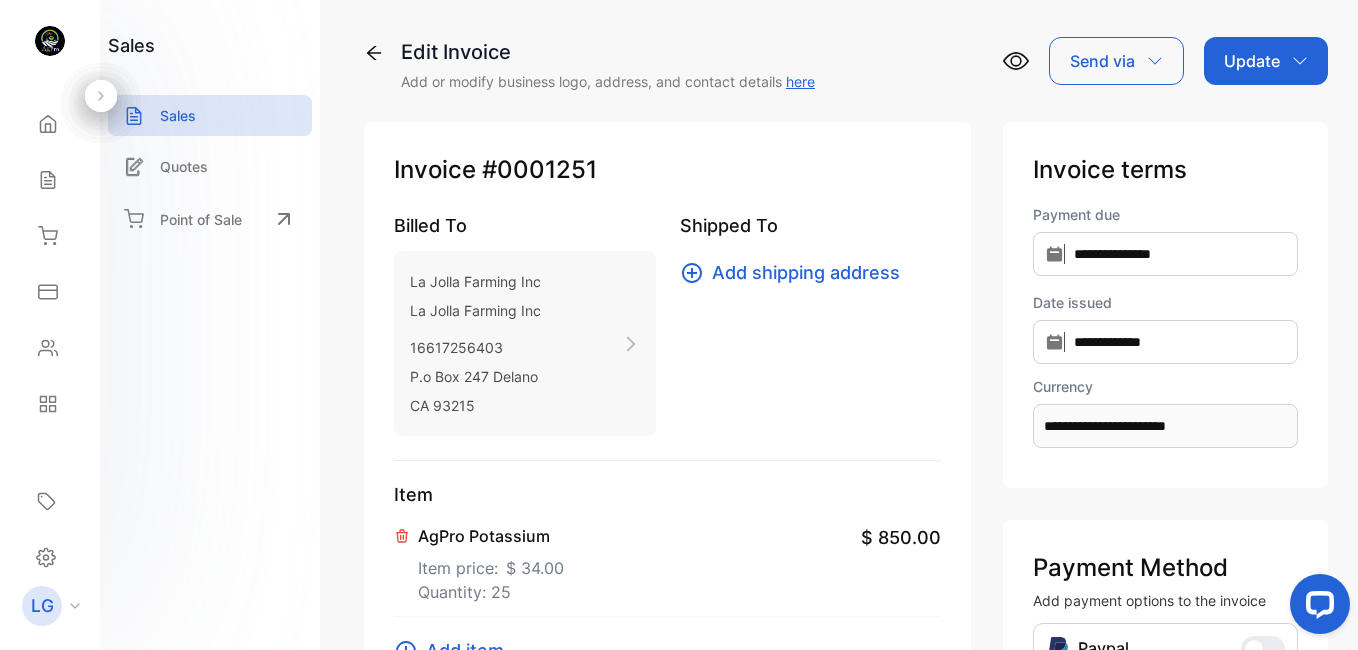 click on "Update" at bounding box center (1252, 61) 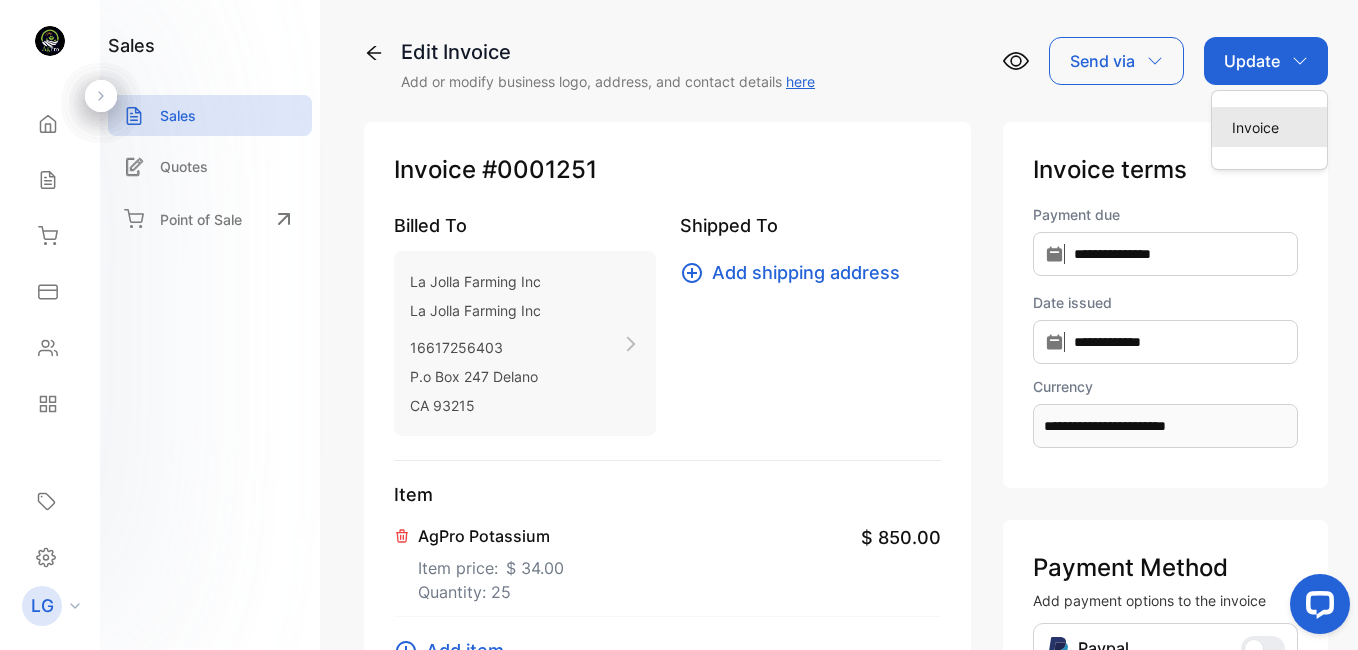 click on "Invoice" at bounding box center (1269, 127) 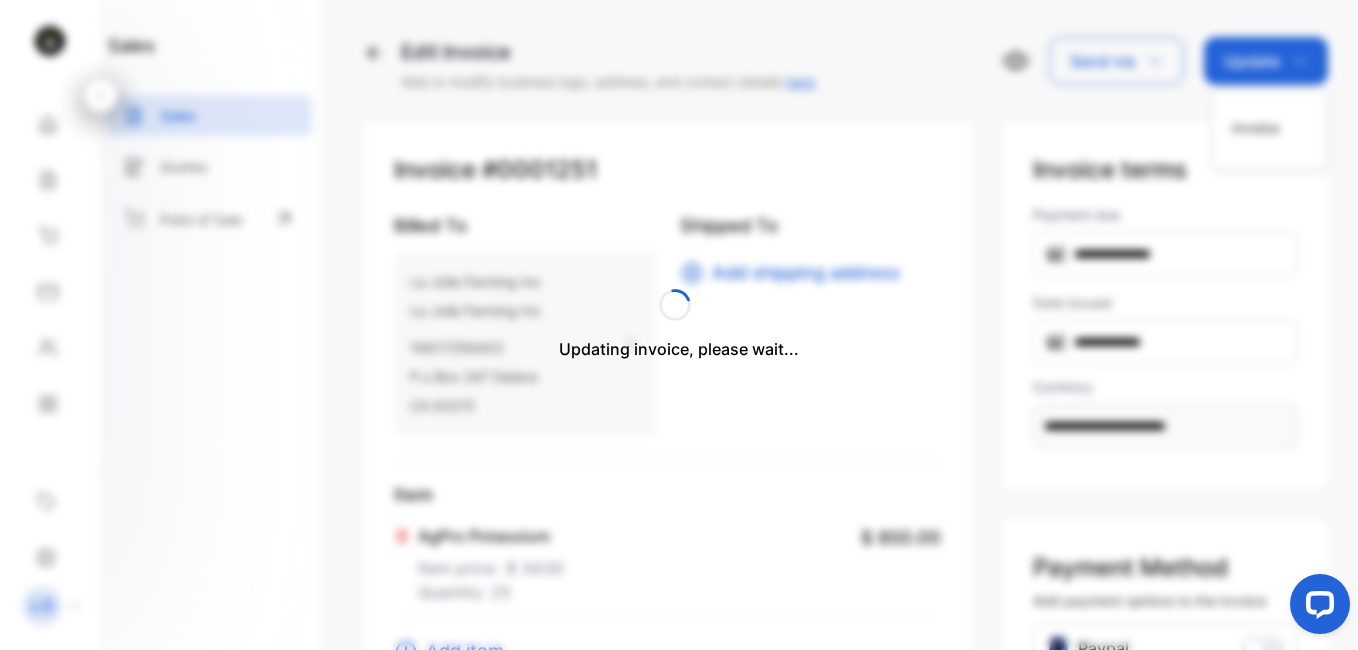 type 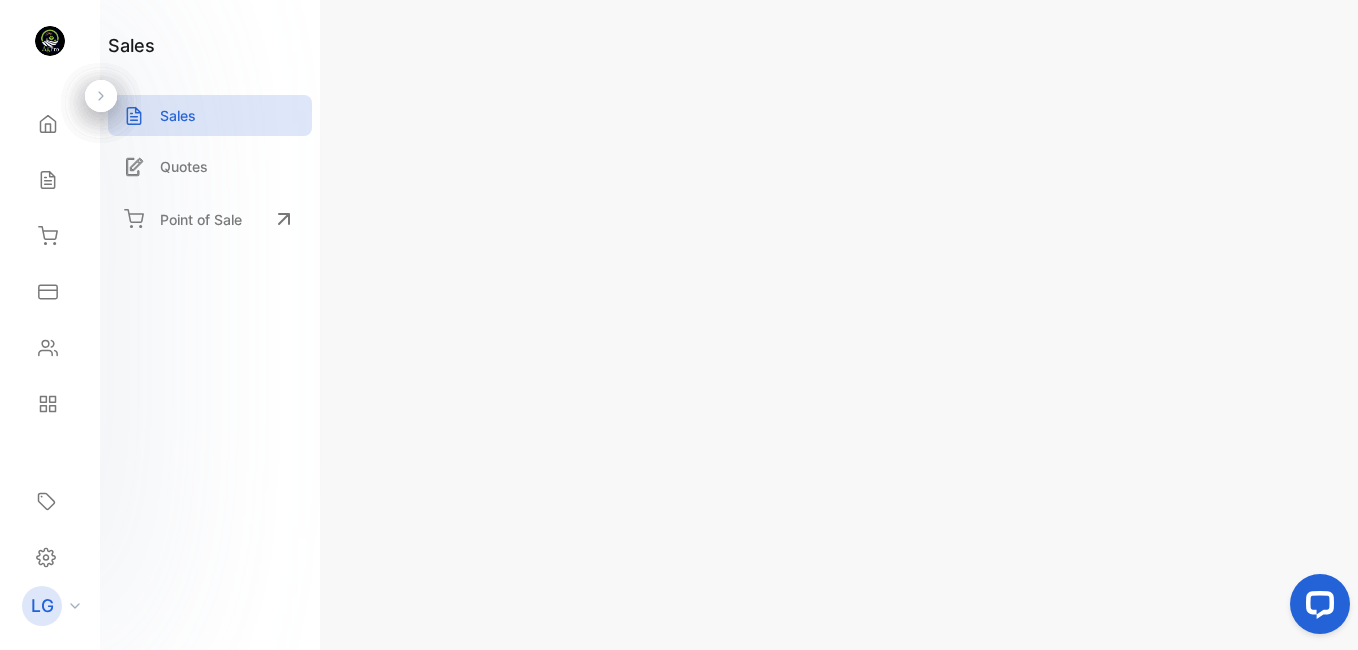 click on "Actions" at bounding box center [1268, 61] 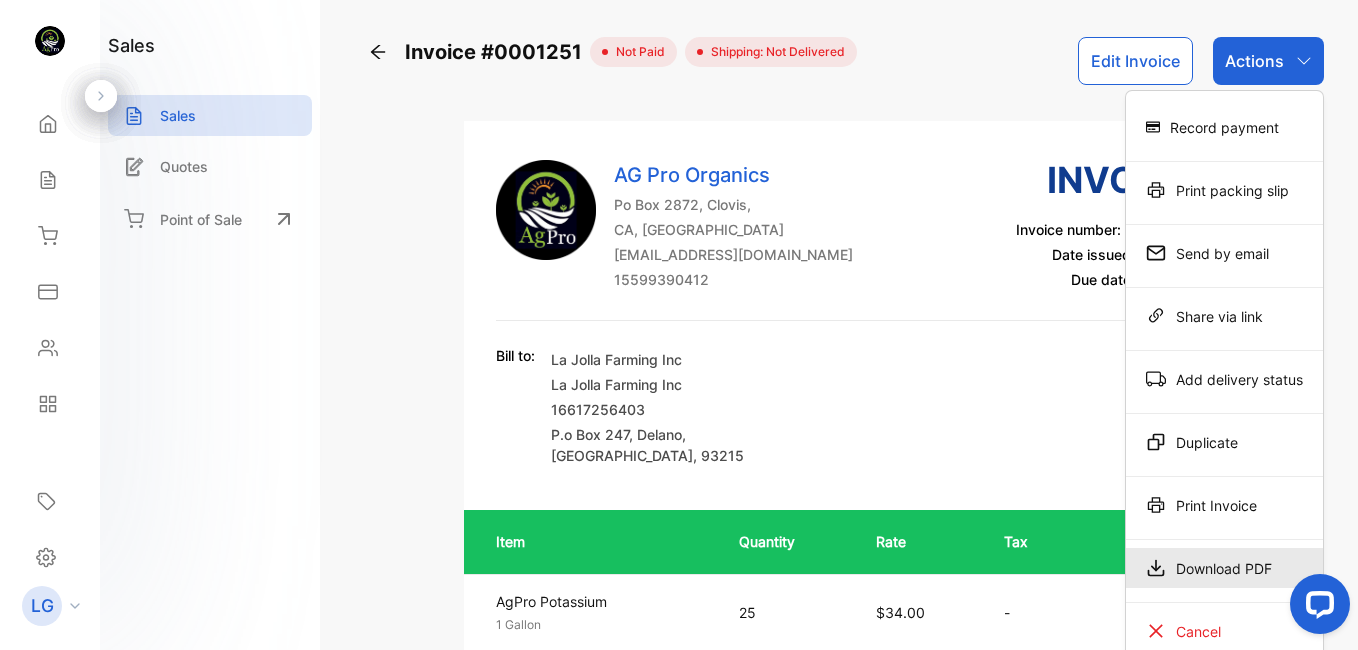 click on "Download PDF" at bounding box center [1224, 568] 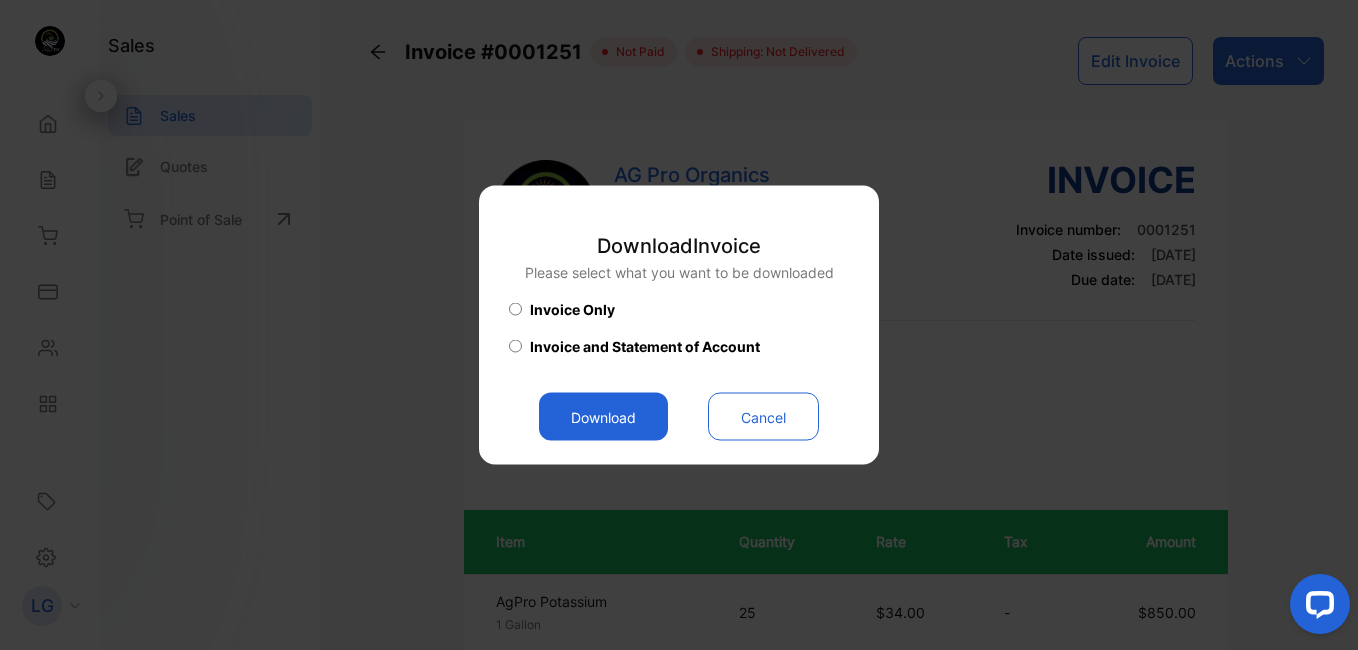click on "Download" at bounding box center [603, 417] 